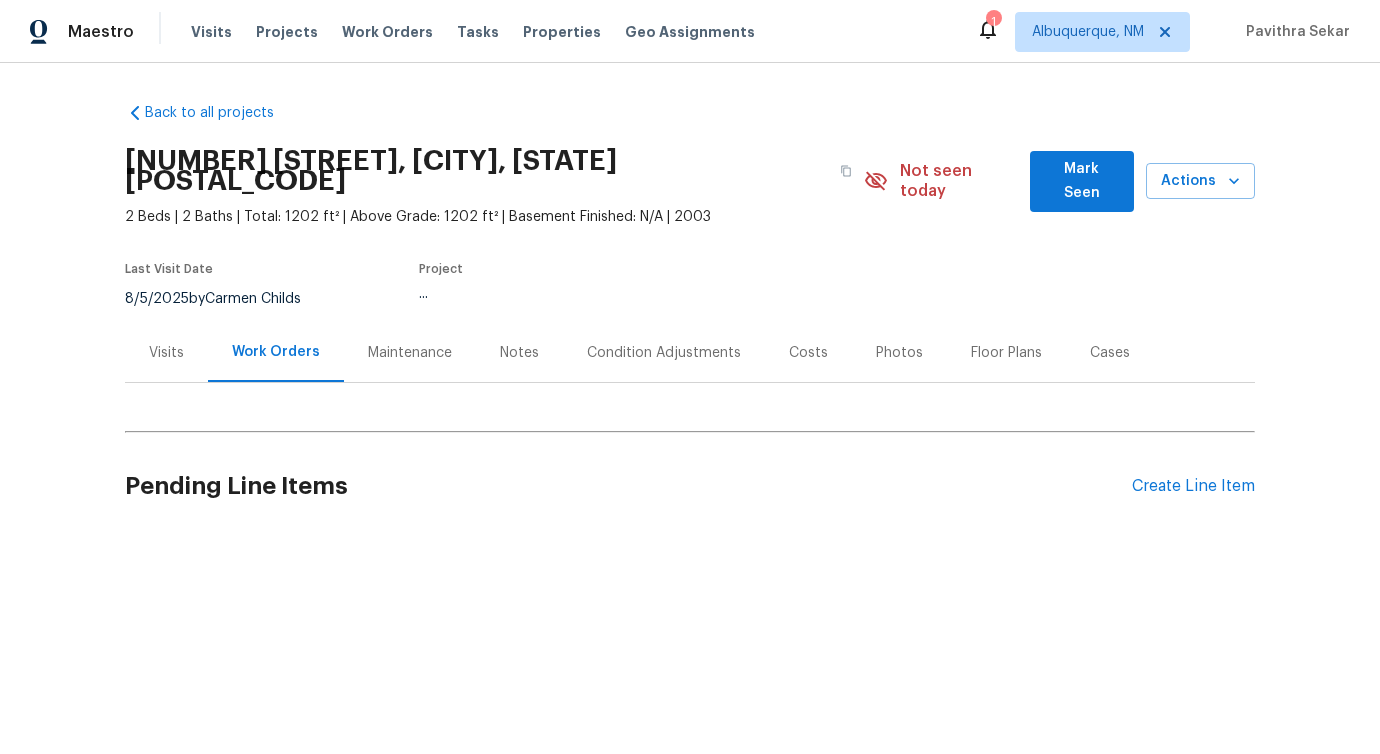 scroll, scrollTop: 0, scrollLeft: 0, axis: both 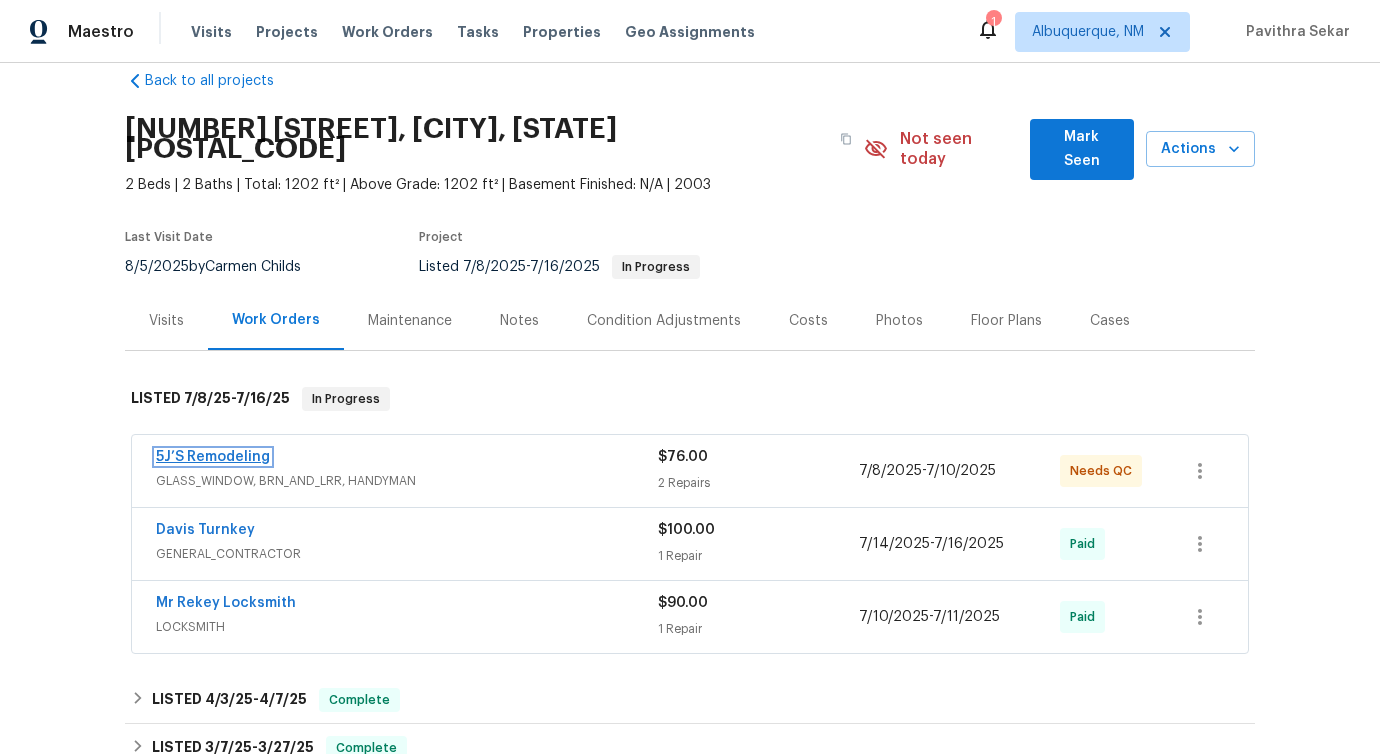 click on "5J’S Remodeling" at bounding box center (213, 457) 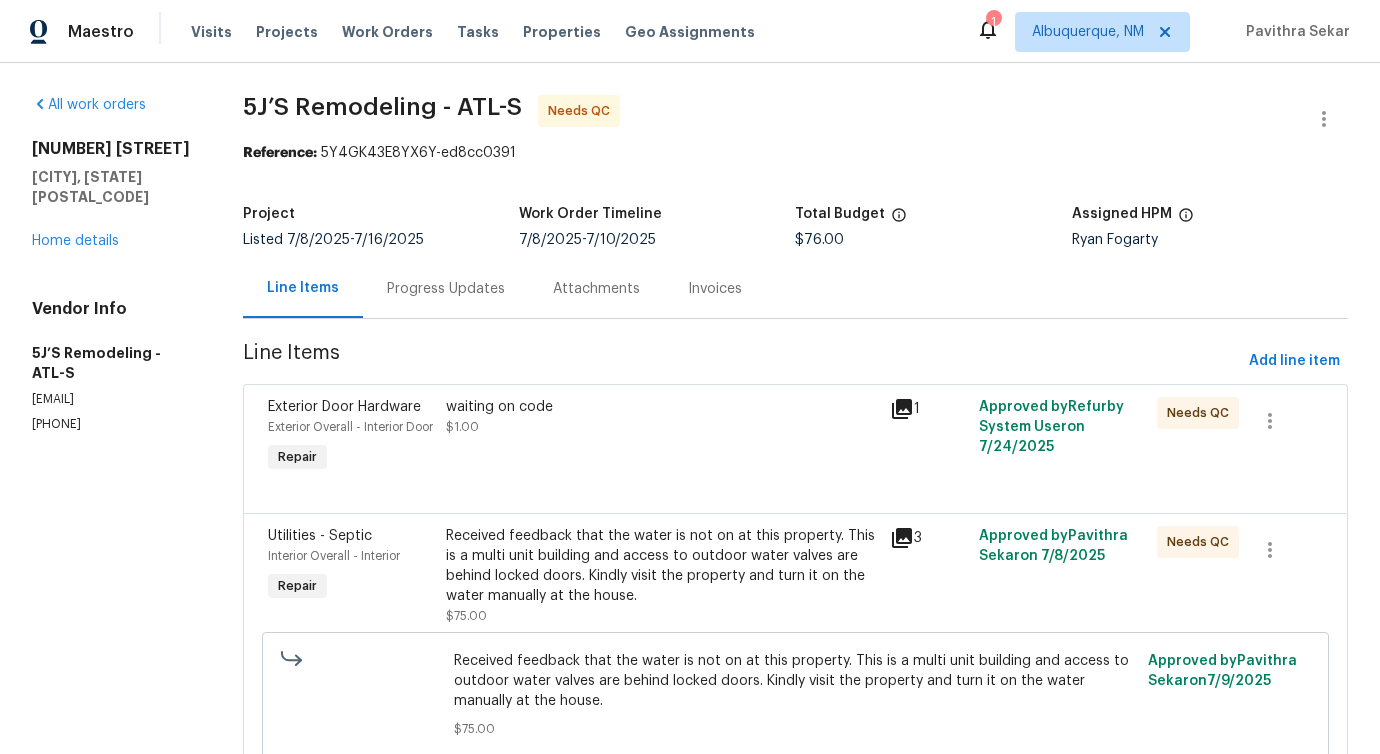 click on "Progress Updates" at bounding box center [446, 289] 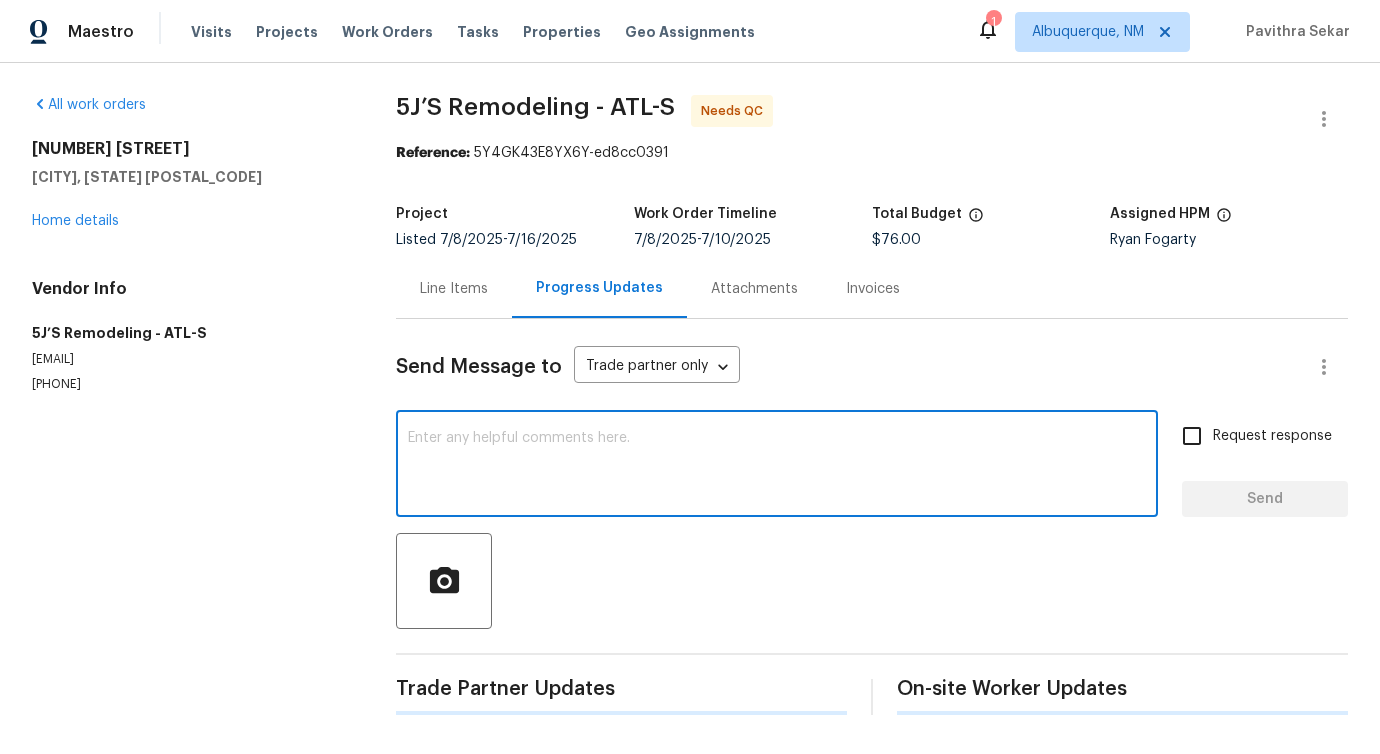 click at bounding box center (777, 466) 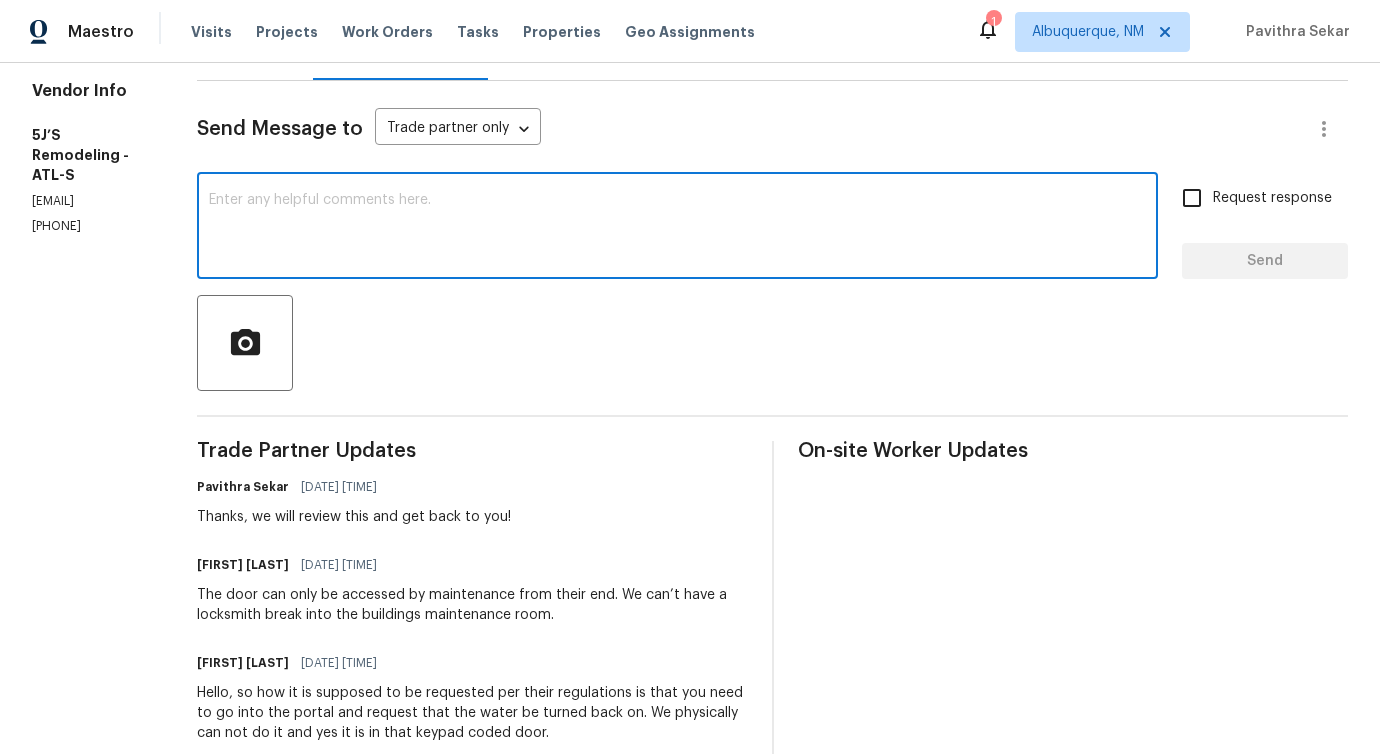 scroll, scrollTop: 390, scrollLeft: 0, axis: vertical 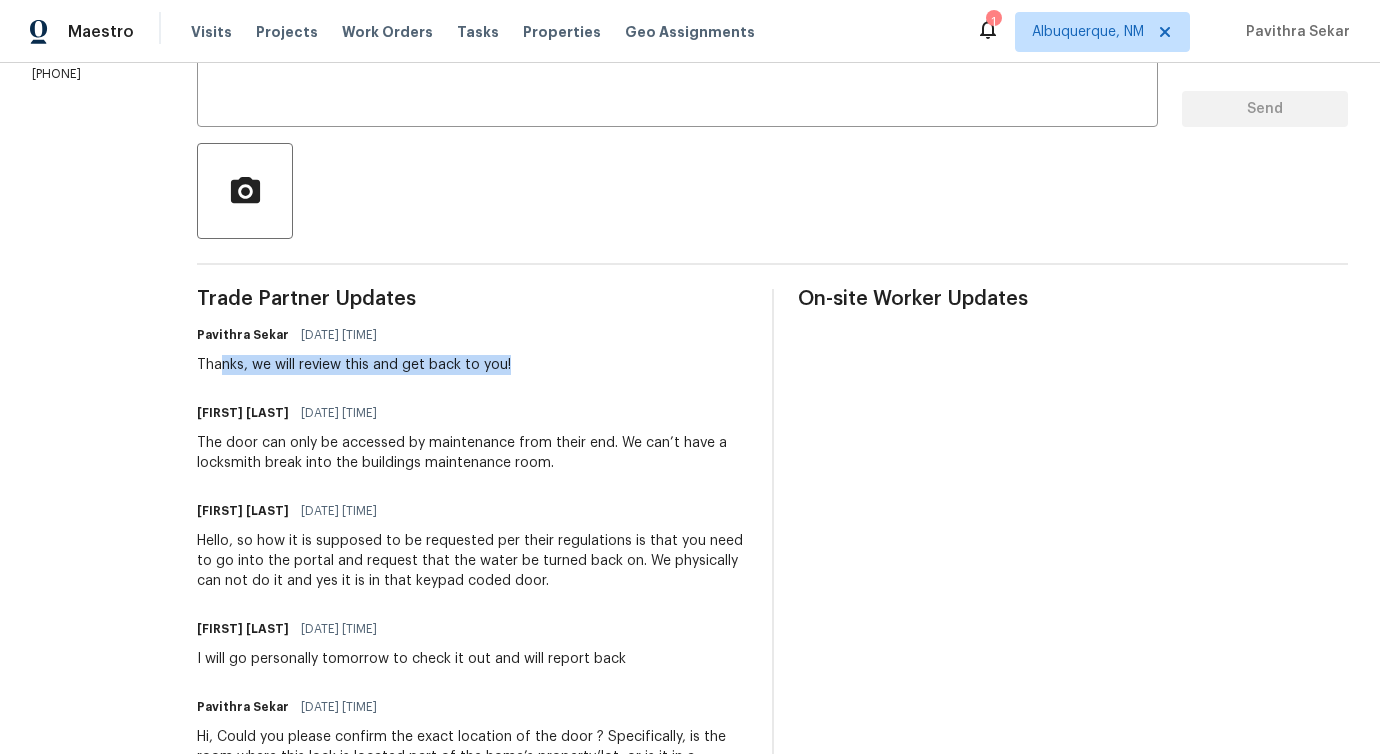 drag, startPoint x: 259, startPoint y: 371, endPoint x: 506, endPoint y: 380, distance: 247.16391 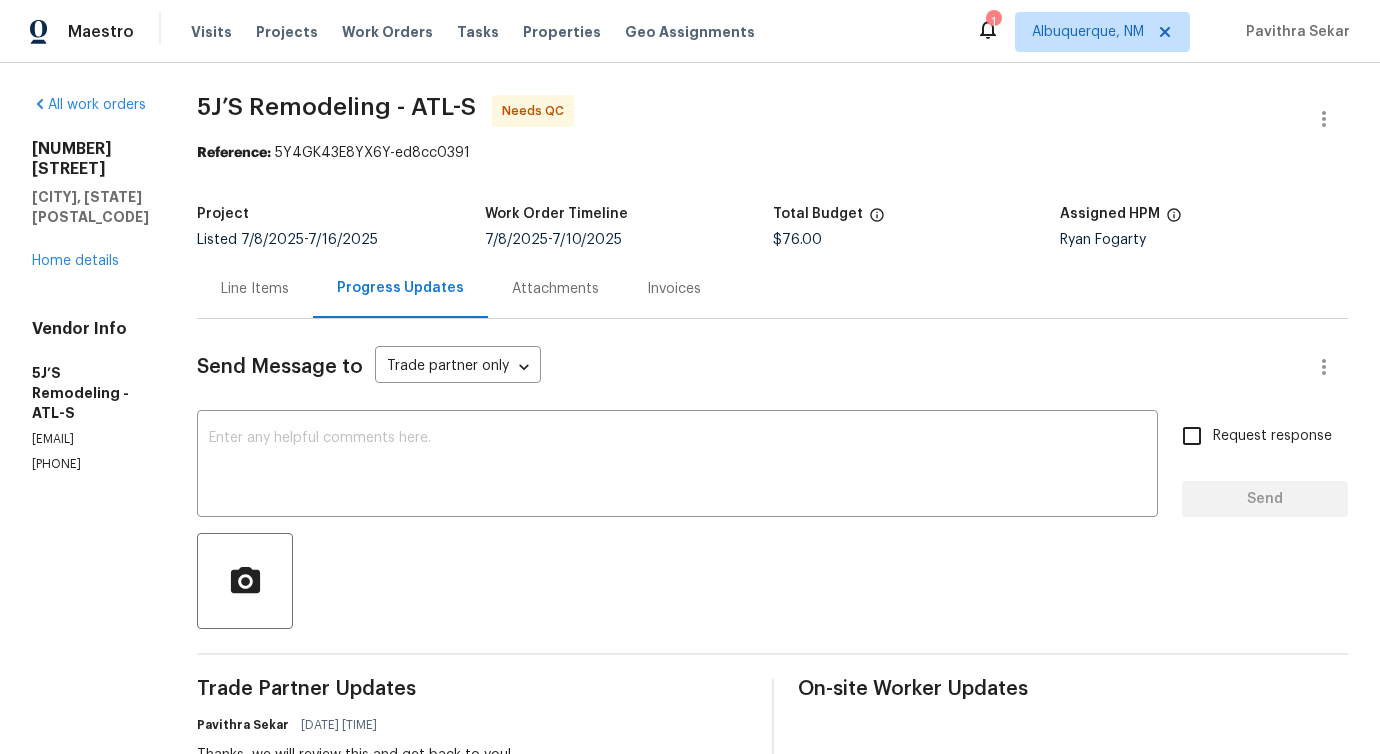 click on "Line Items" at bounding box center [255, 288] 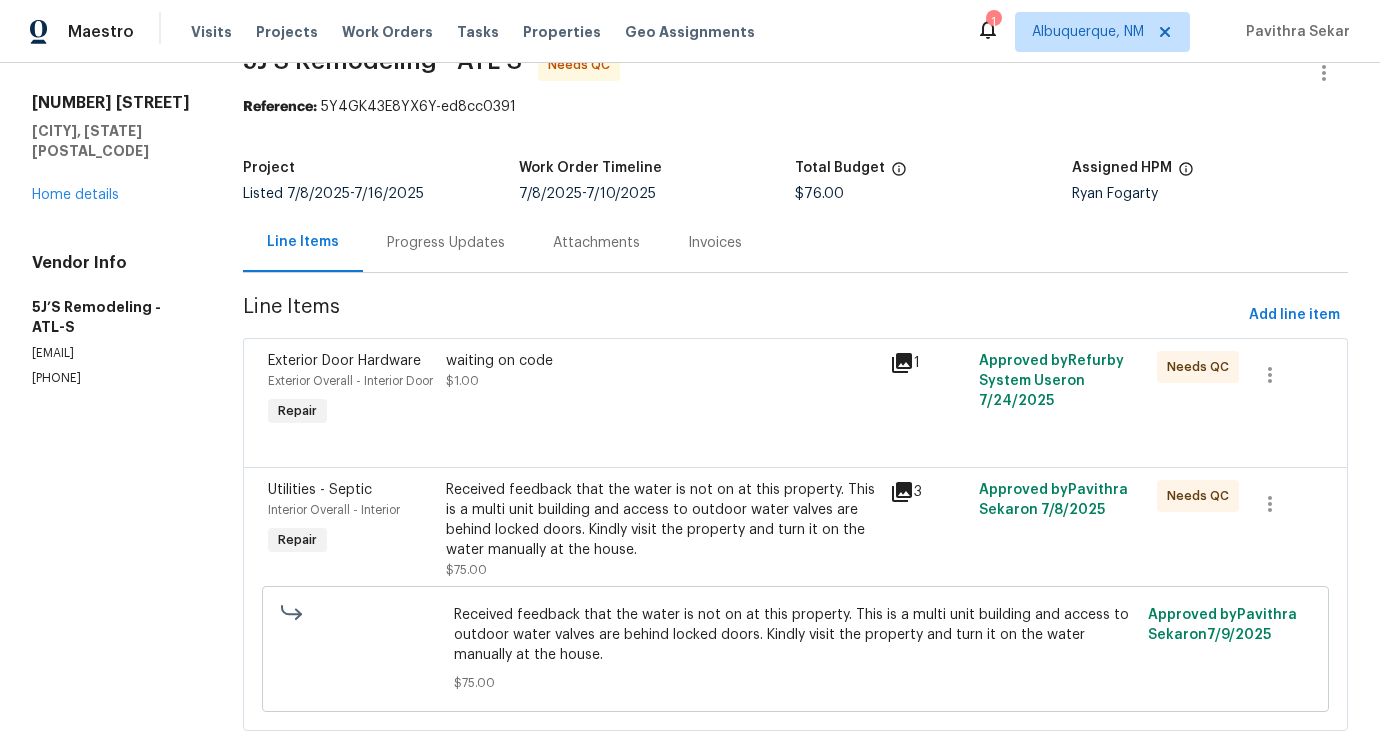 scroll, scrollTop: 0, scrollLeft: 0, axis: both 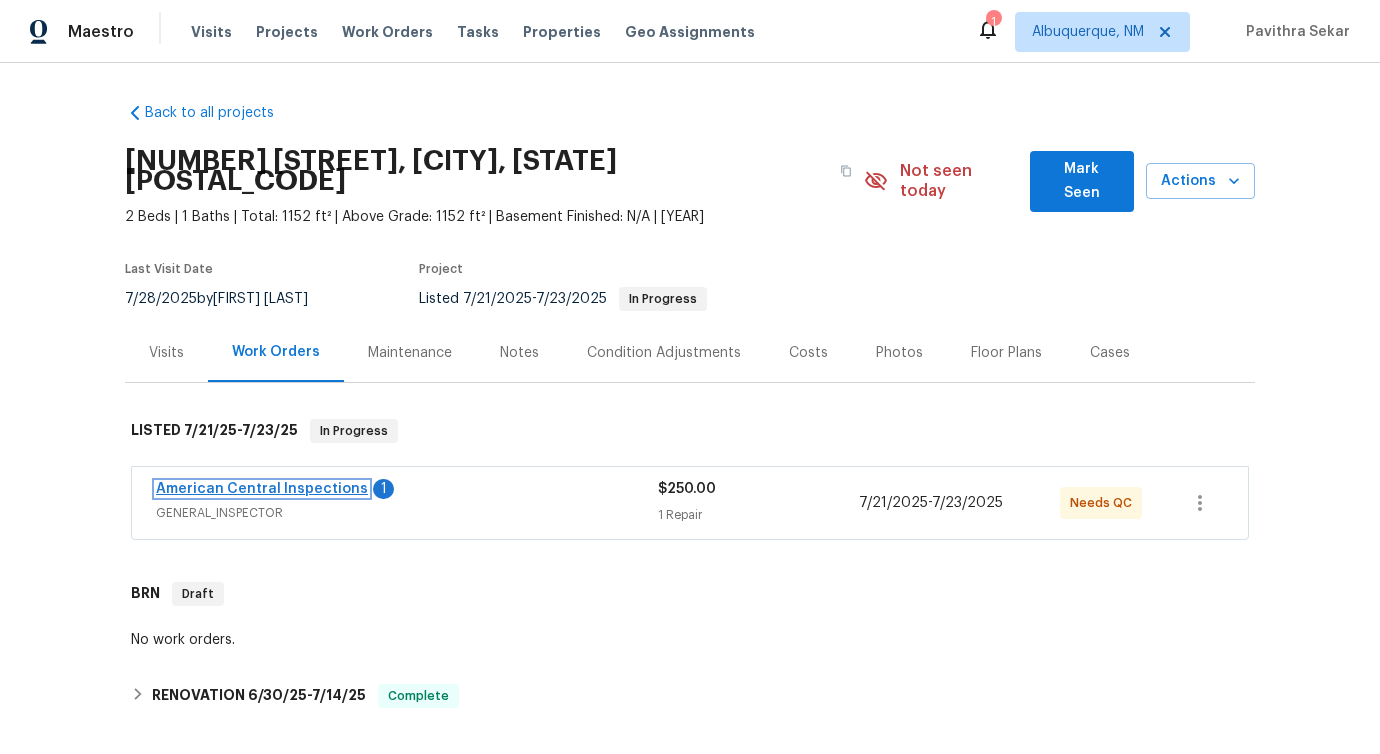 click on "American Central Inspections" at bounding box center [262, 489] 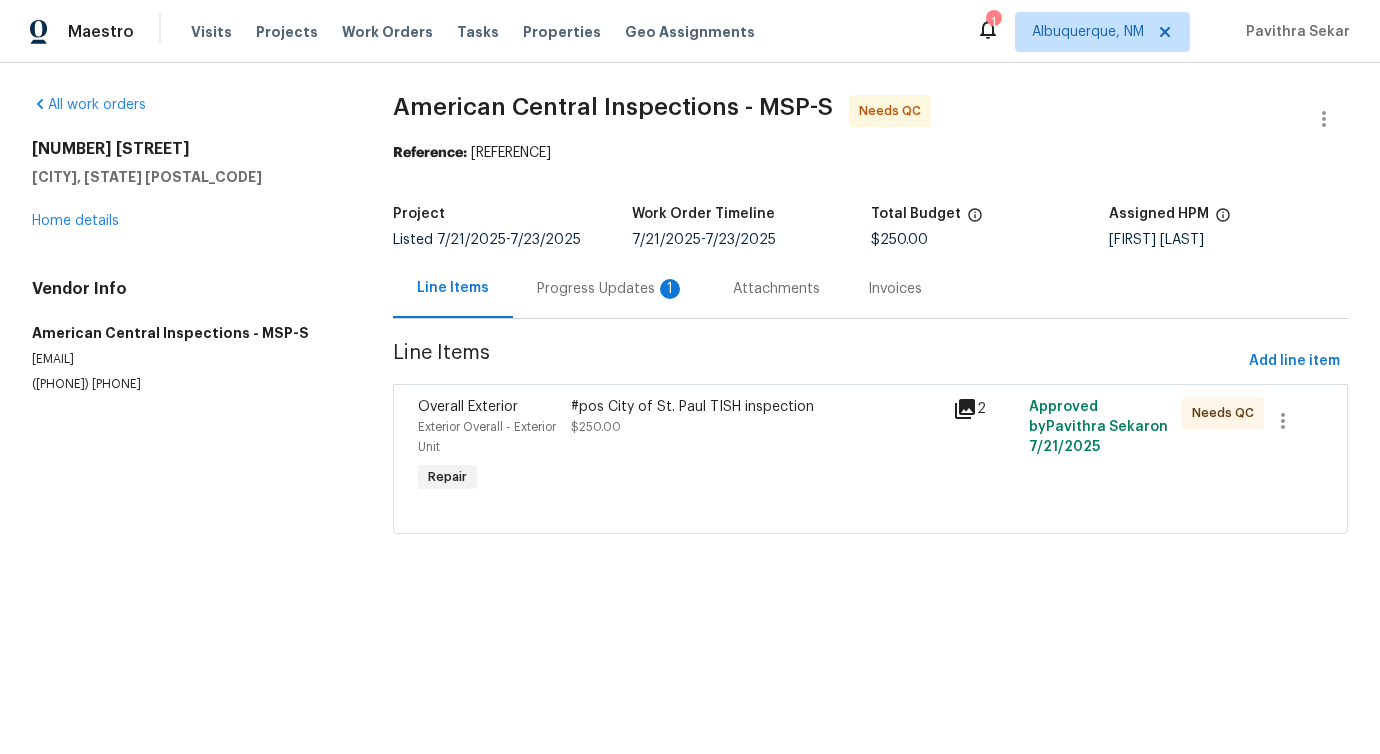 click on "Progress Updates 1" at bounding box center [611, 288] 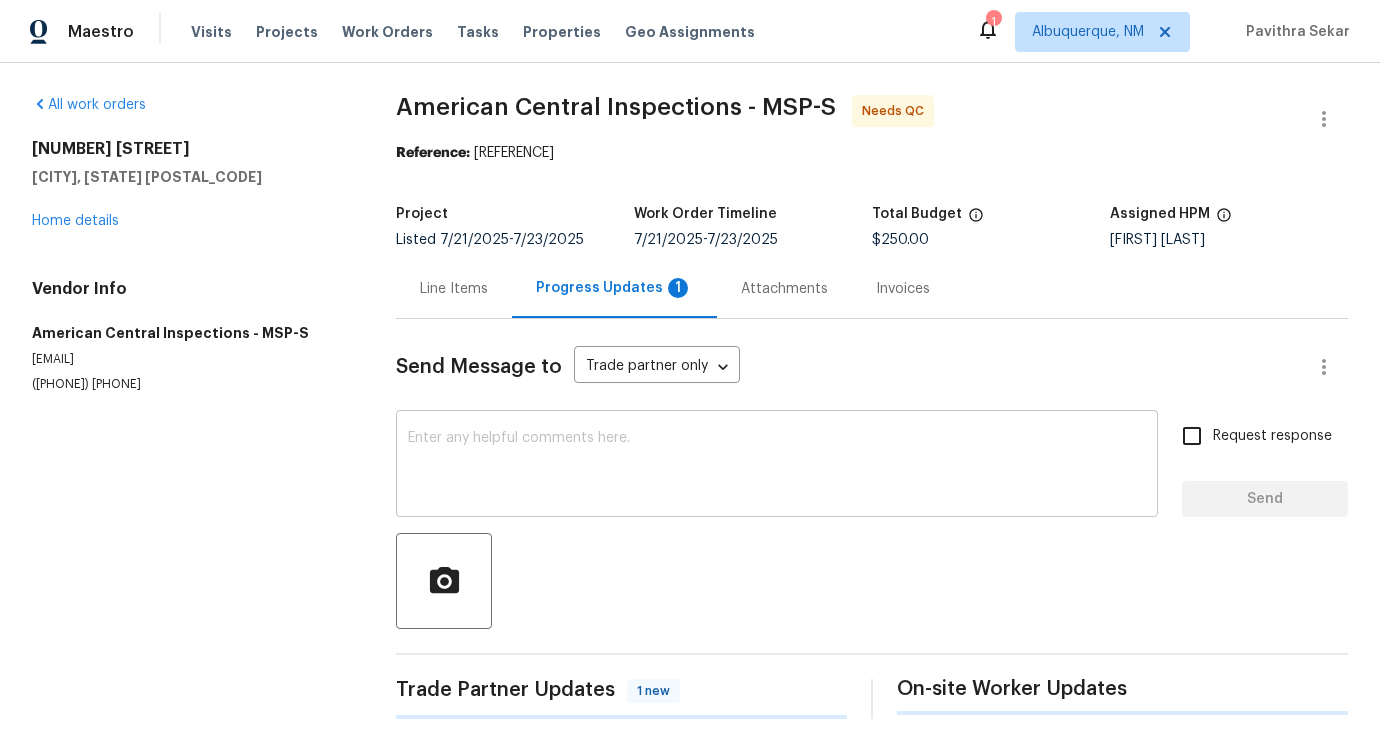 click at bounding box center [777, 466] 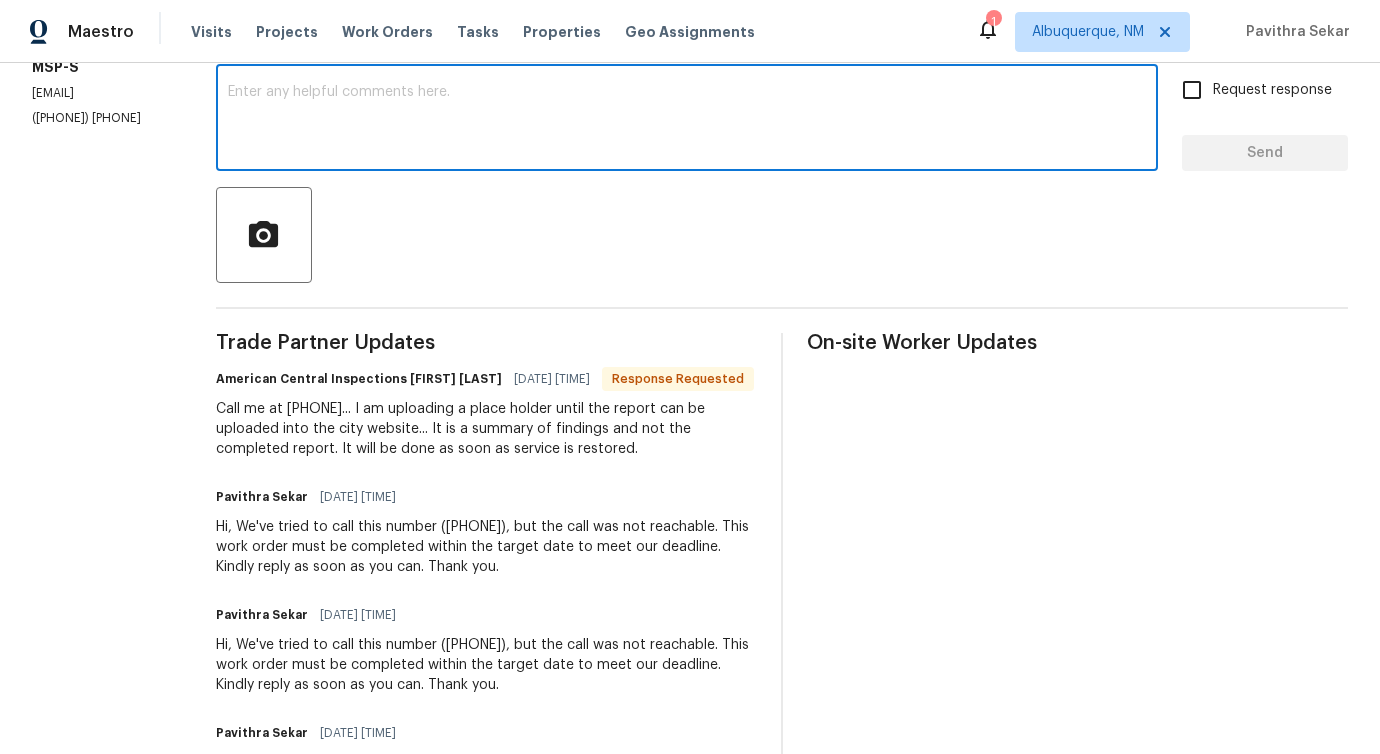 scroll, scrollTop: 0, scrollLeft: 0, axis: both 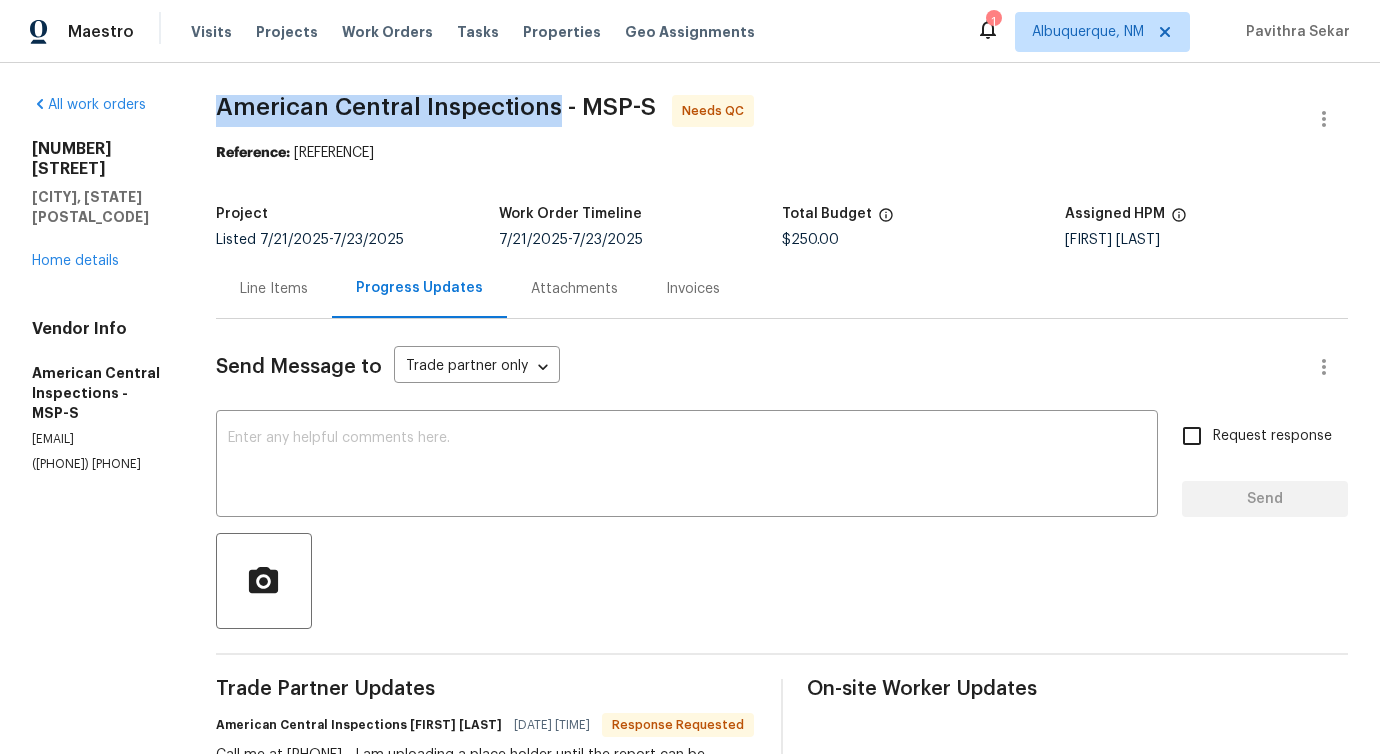 drag, startPoint x: 219, startPoint y: 97, endPoint x: 561, endPoint y: 109, distance: 342.21045 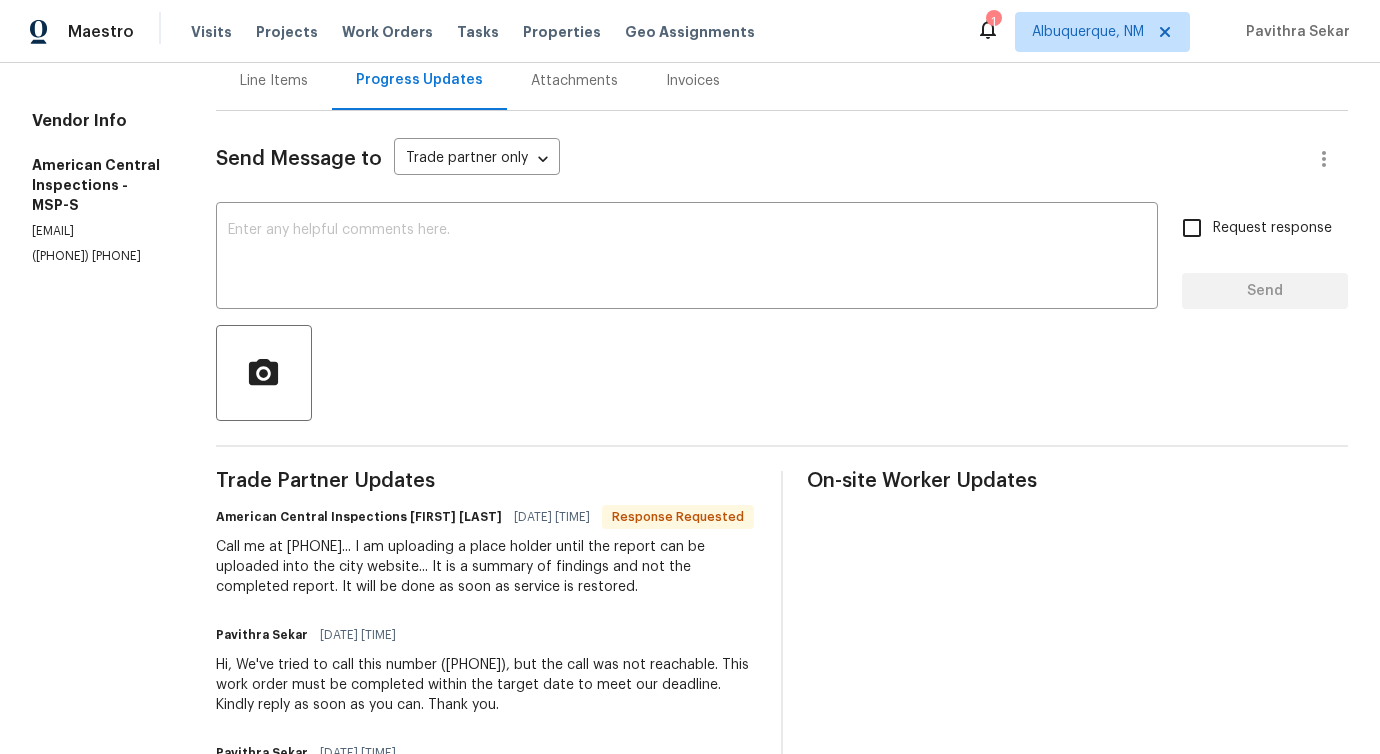 scroll, scrollTop: 229, scrollLeft: 0, axis: vertical 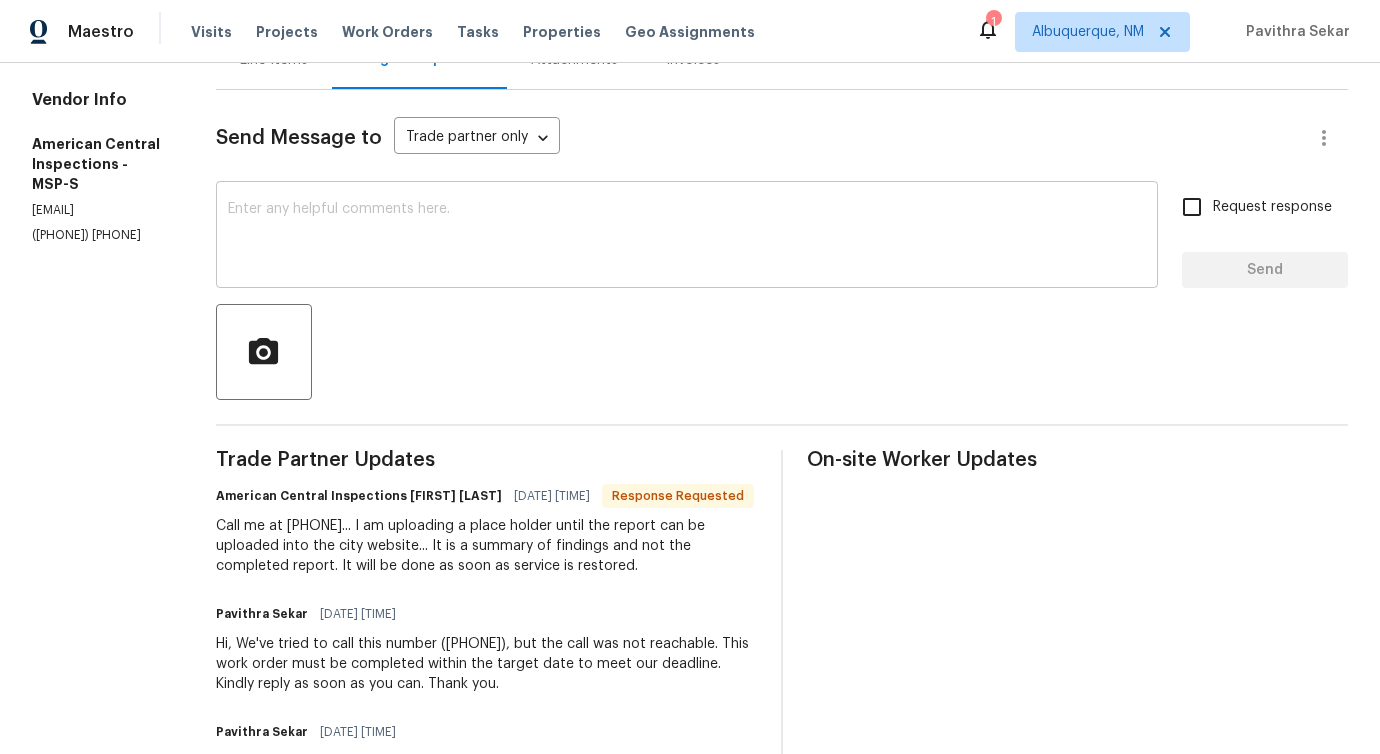 click on "x ​" at bounding box center [687, 237] 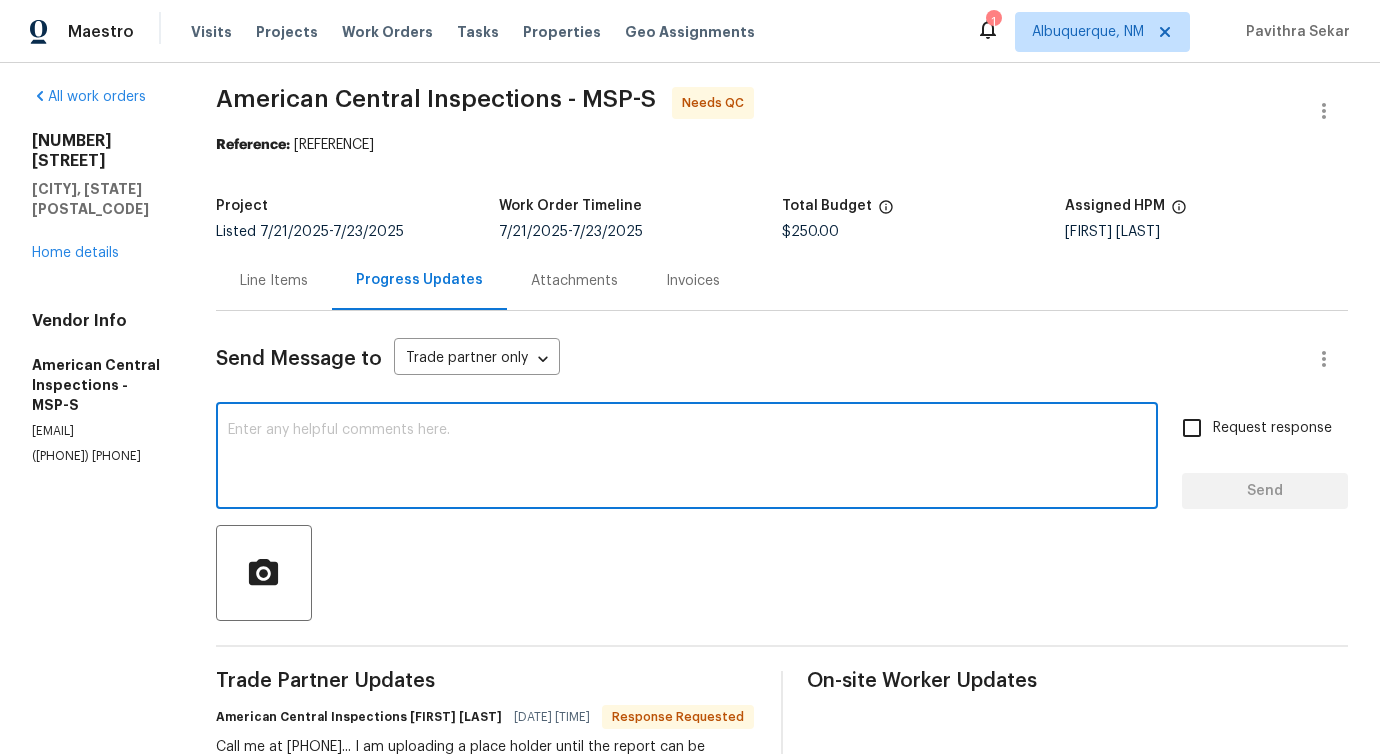 scroll, scrollTop: 0, scrollLeft: 0, axis: both 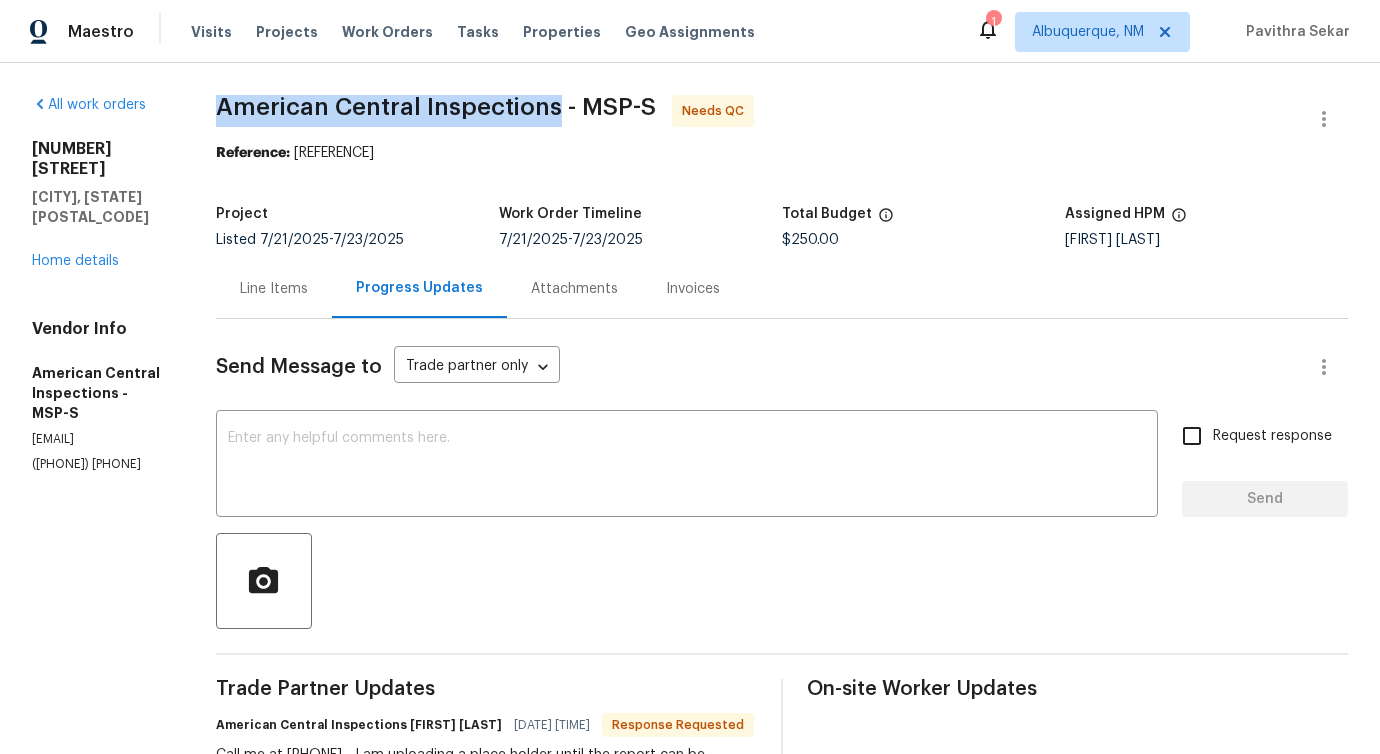 drag, startPoint x: 290, startPoint y: 114, endPoint x: 566, endPoint y: 112, distance: 276.00723 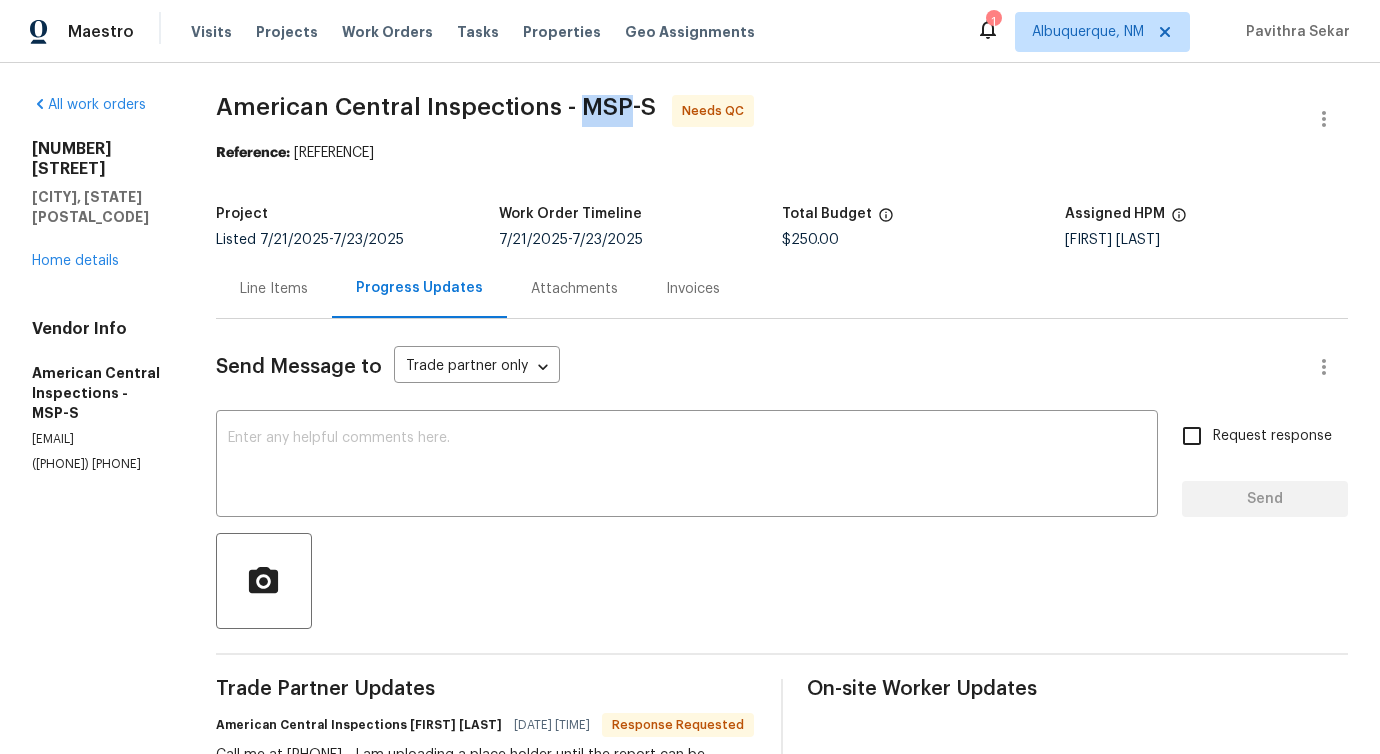 drag, startPoint x: 588, startPoint y: 106, endPoint x: 634, endPoint y: 105, distance: 46.010868 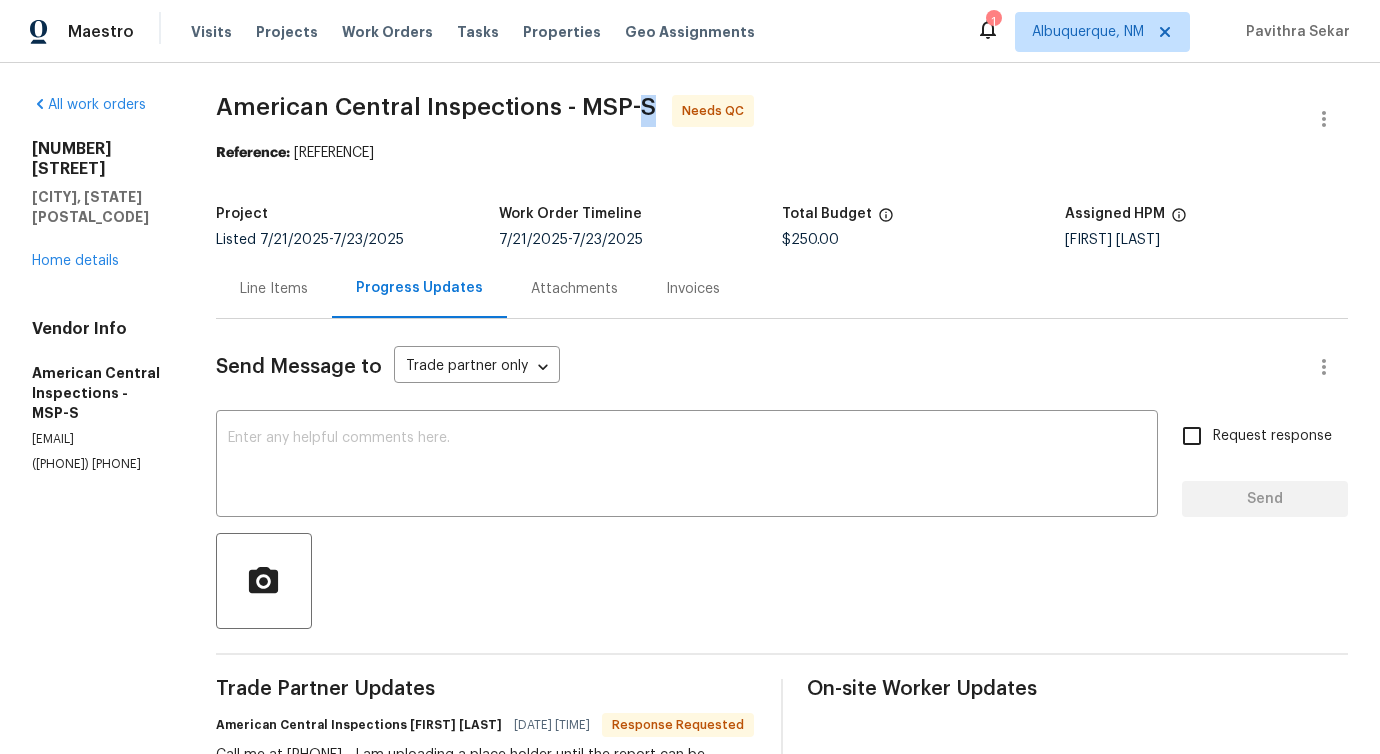 click on "American Central Inspections - MSP-S" at bounding box center (436, 107) 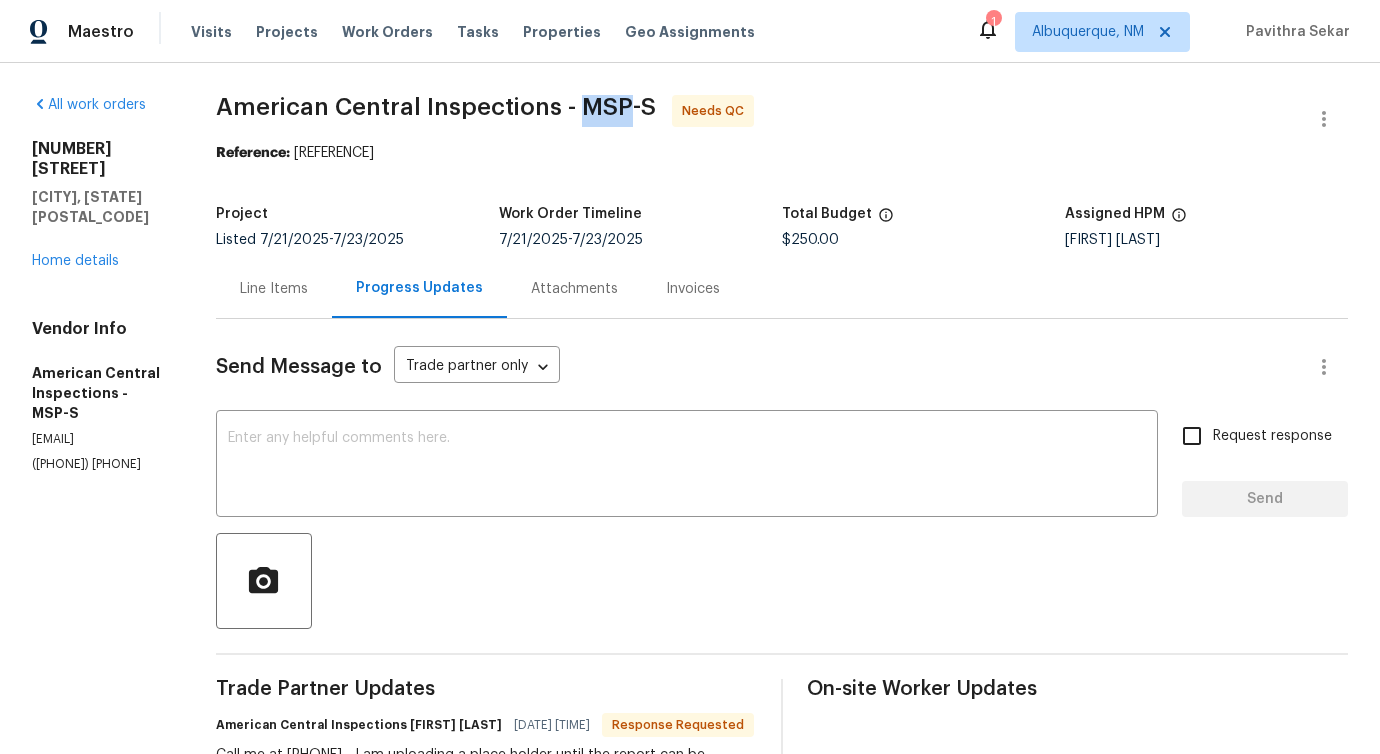 drag, startPoint x: 588, startPoint y: 102, endPoint x: 632, endPoint y: 104, distance: 44.04543 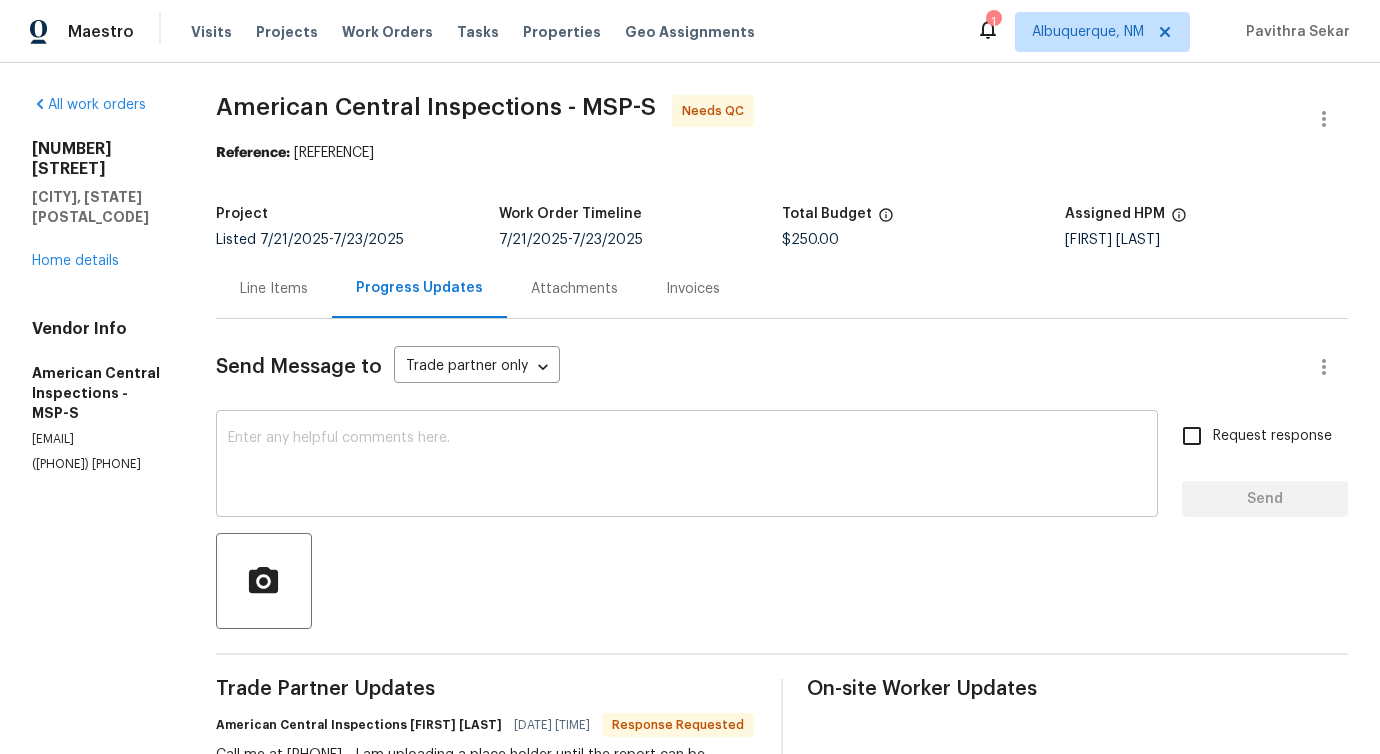 click on "x ​" at bounding box center [687, 466] 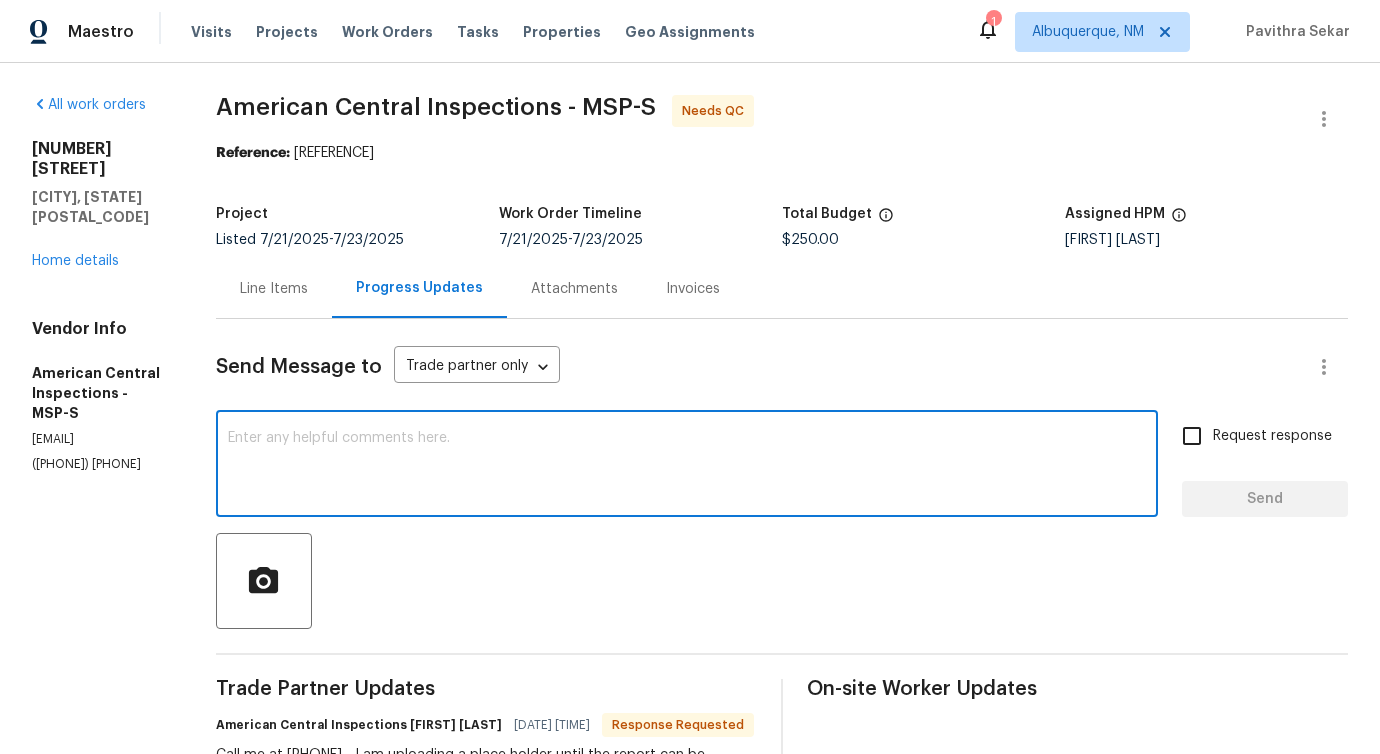 click at bounding box center [687, 466] 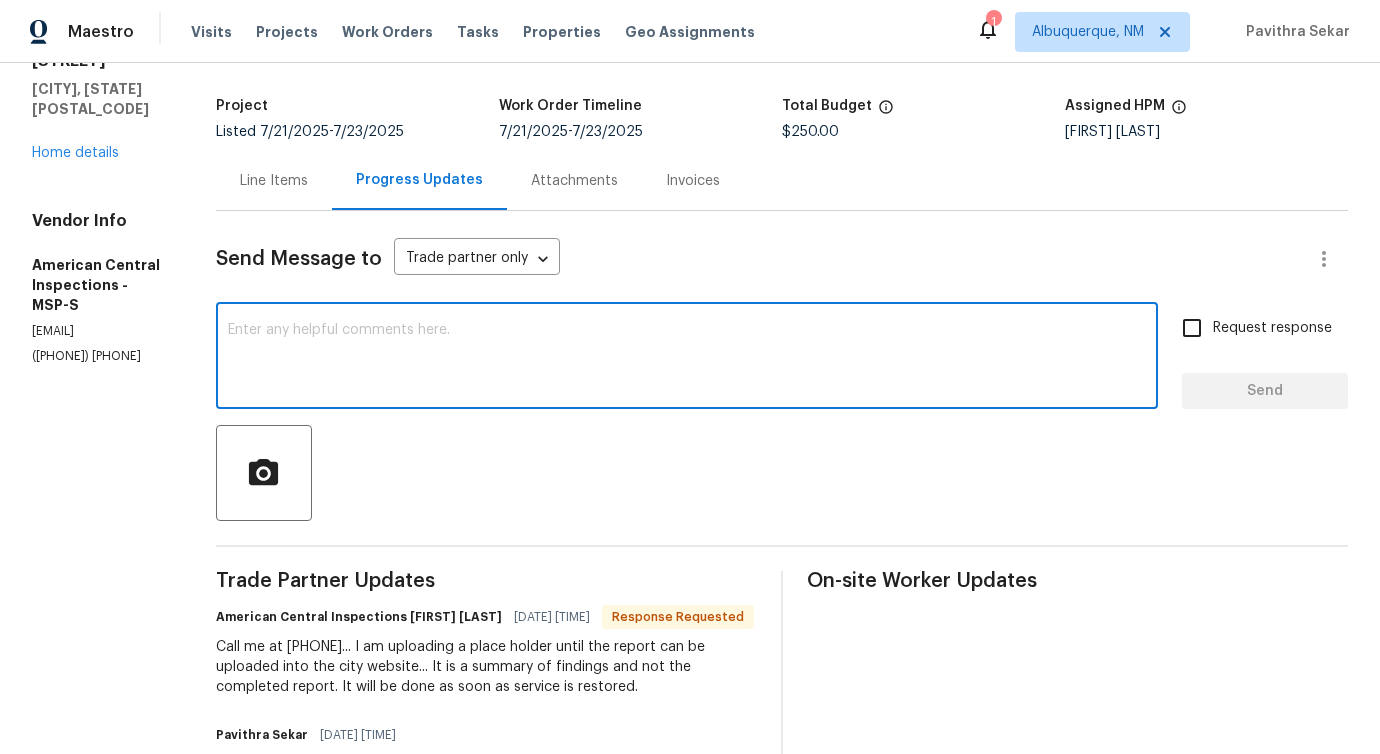 scroll, scrollTop: 0, scrollLeft: 0, axis: both 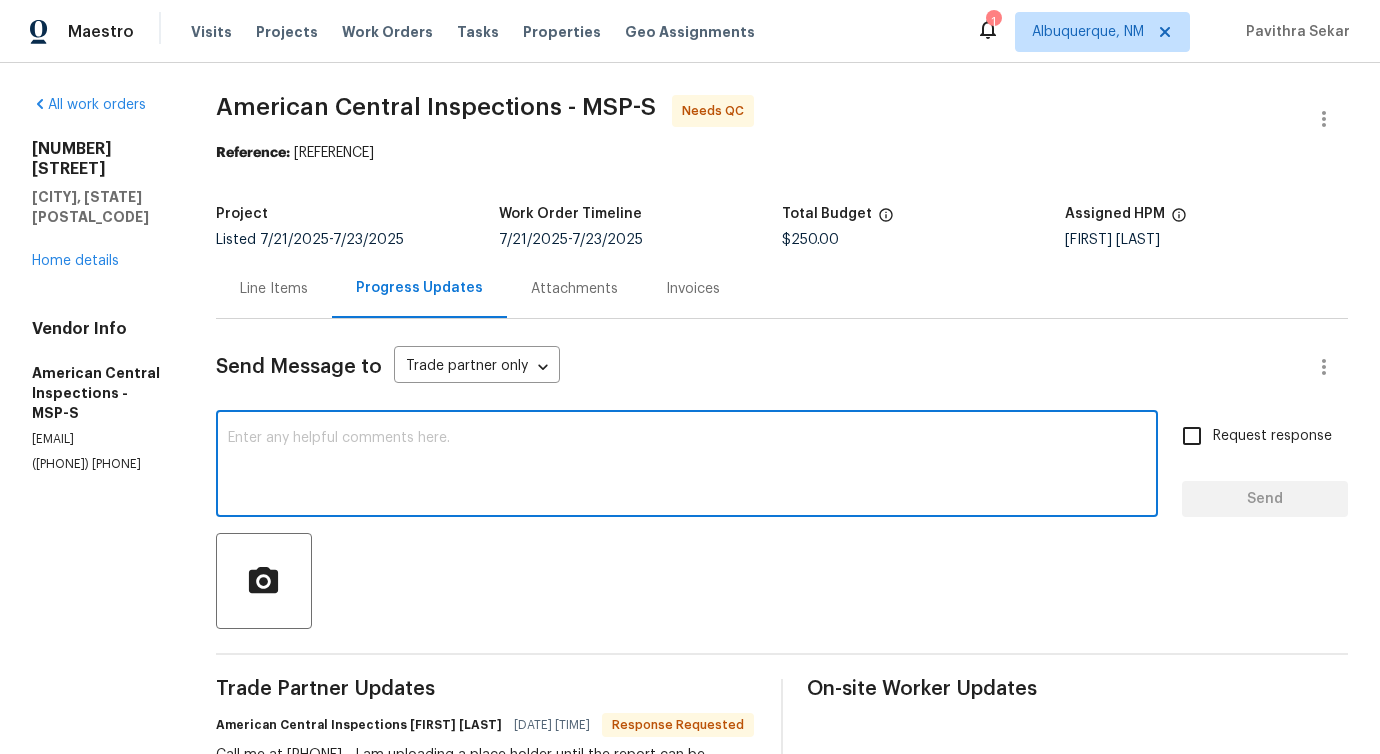 click on "Line Items" at bounding box center (274, 288) 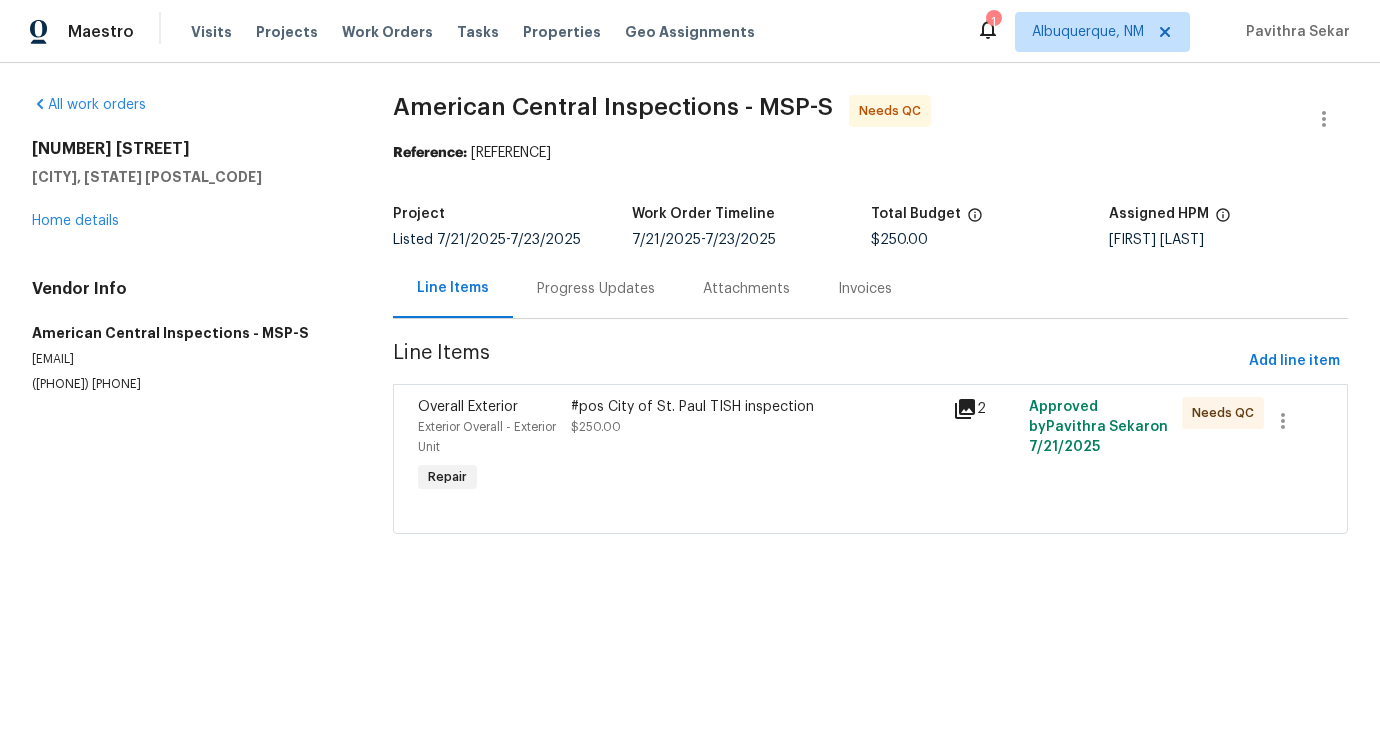 click on "Progress Updates" at bounding box center (596, 288) 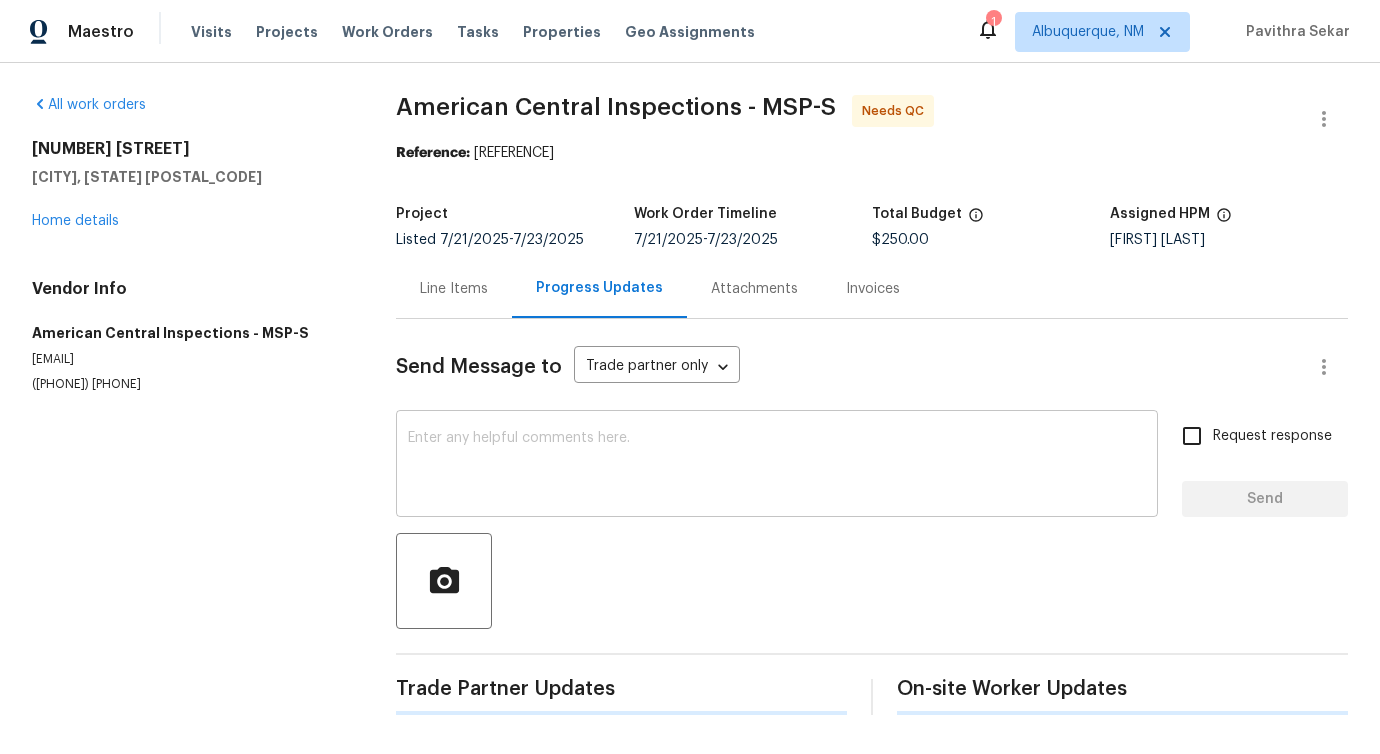 click at bounding box center (777, 466) 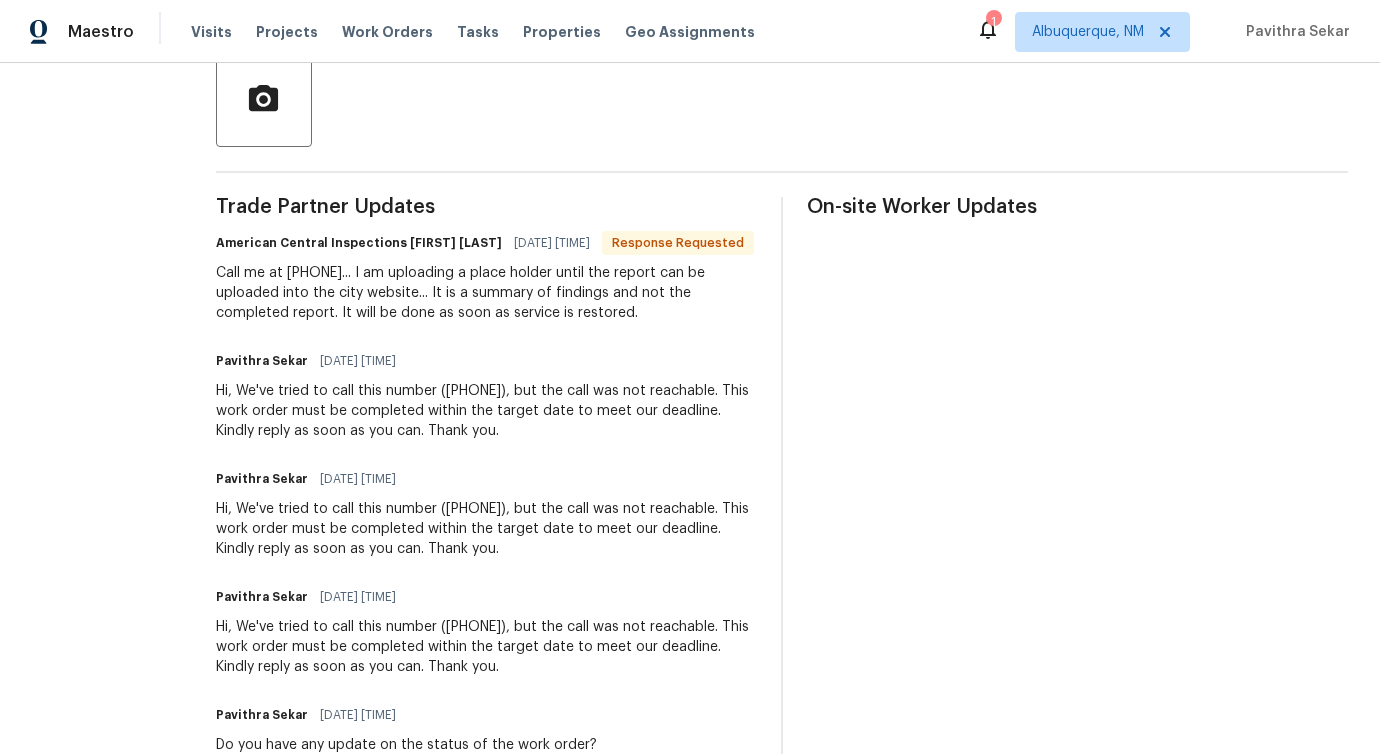 scroll, scrollTop: 461, scrollLeft: 0, axis: vertical 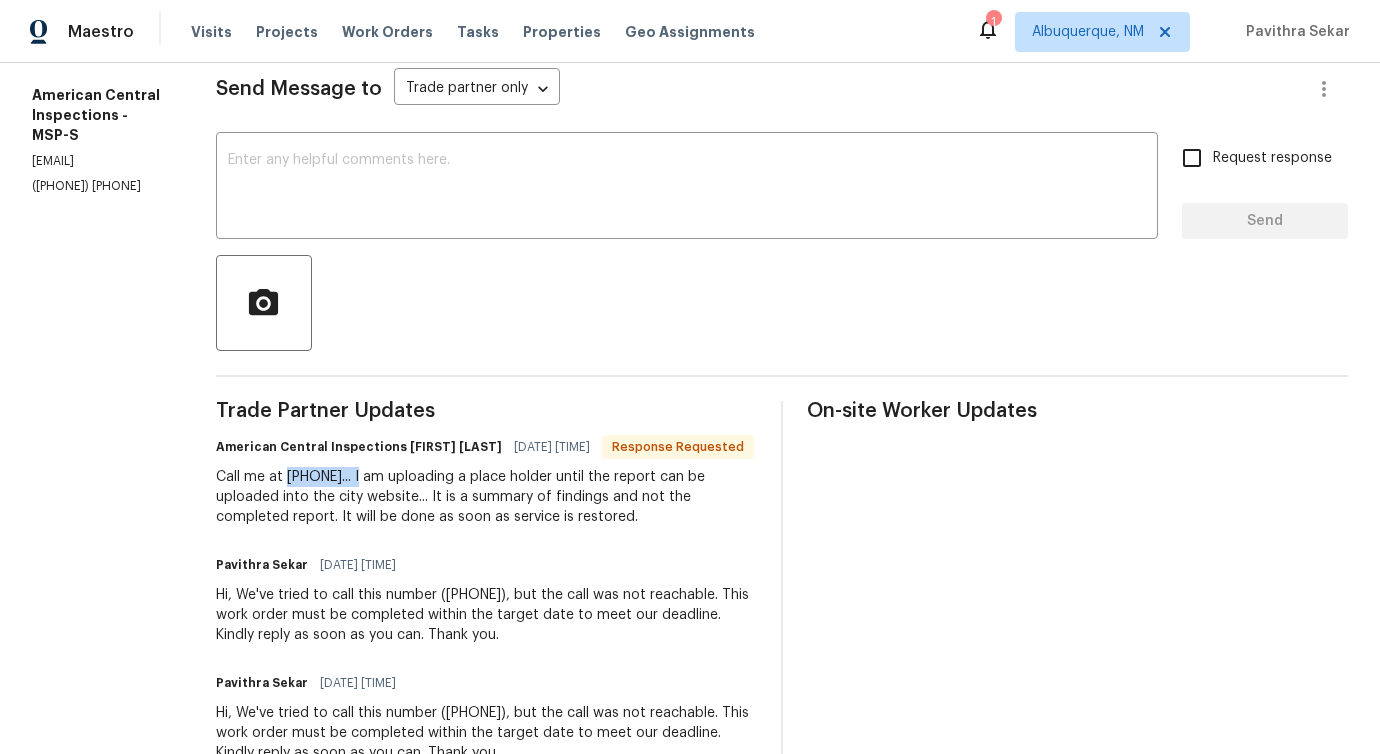 drag, startPoint x: 297, startPoint y: 499, endPoint x: 381, endPoint y: 497, distance: 84.0238 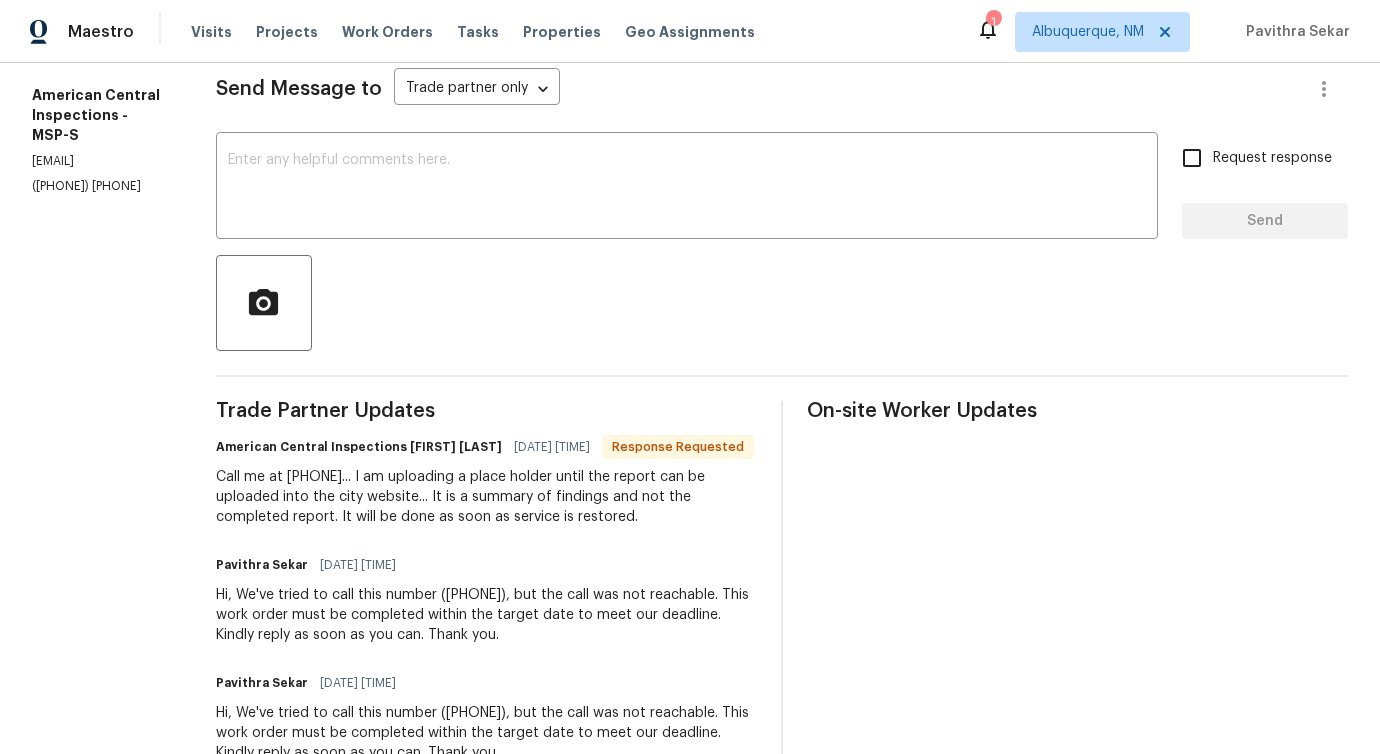 click on "([PHONE]) [PHONE]" at bounding box center (100, 186) 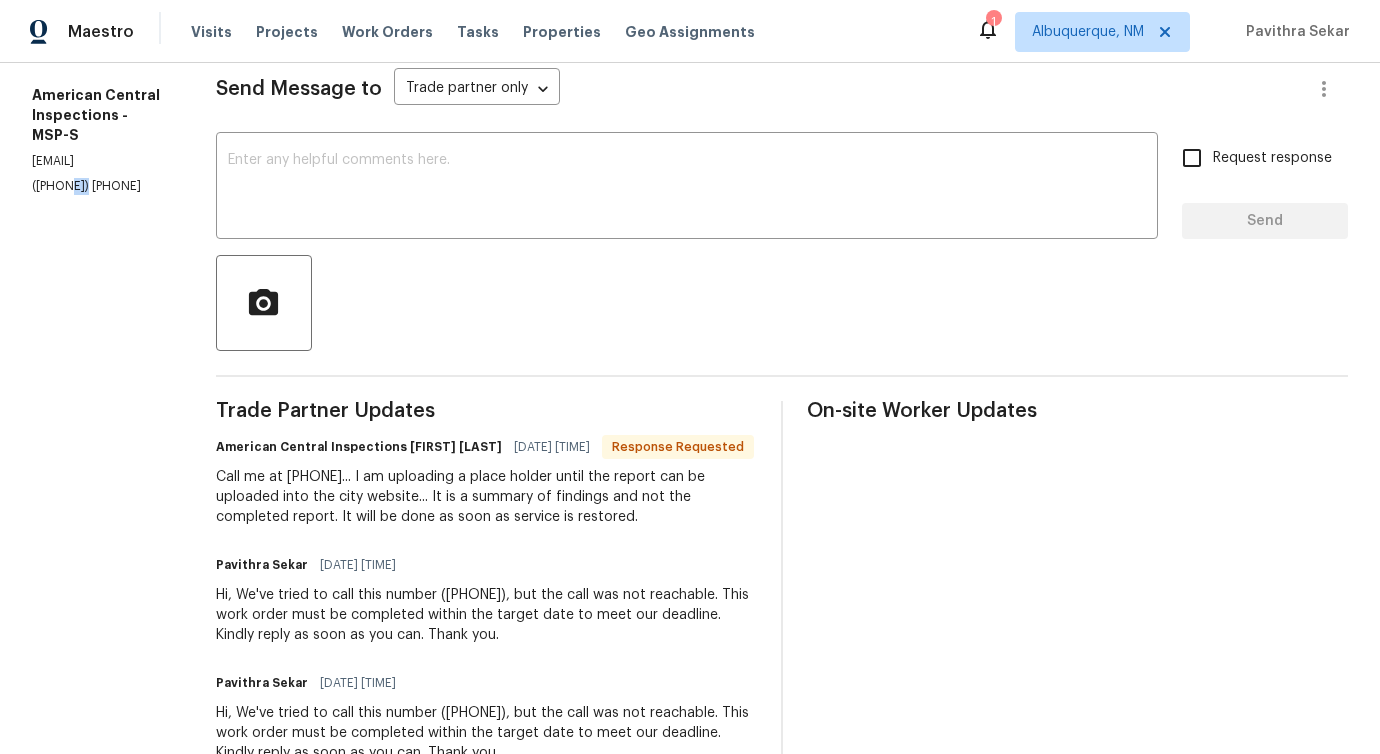click on "([PHONE]) [PHONE]" at bounding box center [100, 186] 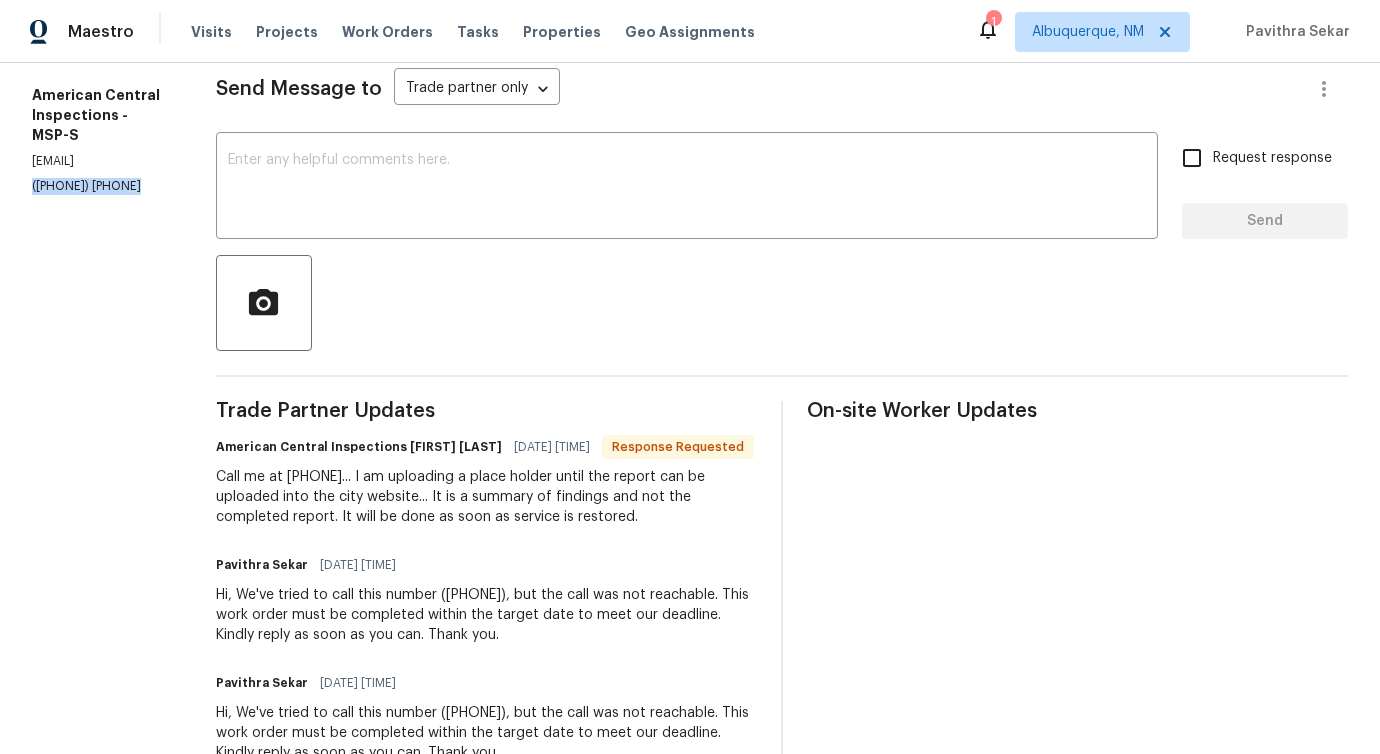 click on "([PHONE]) [PHONE]" at bounding box center [100, 186] 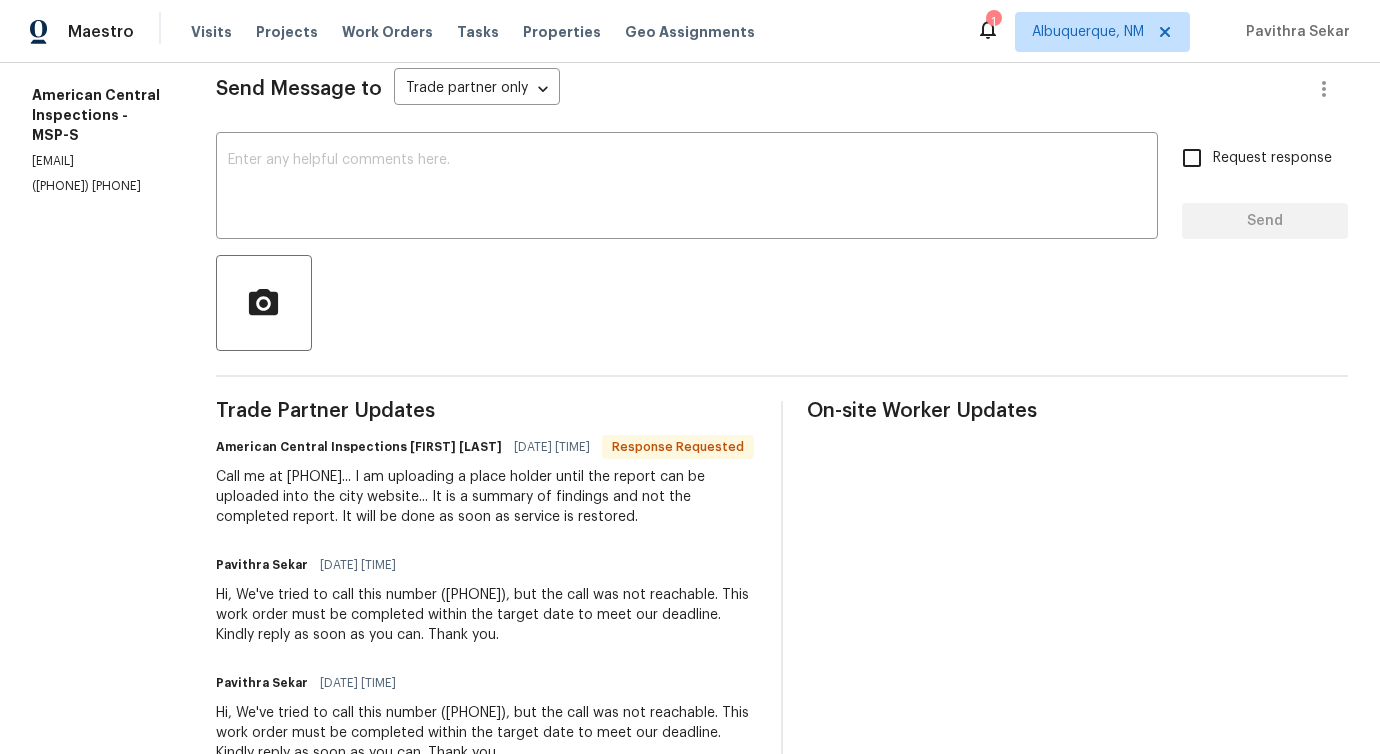 click on "American Central Inspections [FIRST] [LAST]" at bounding box center (359, 447) 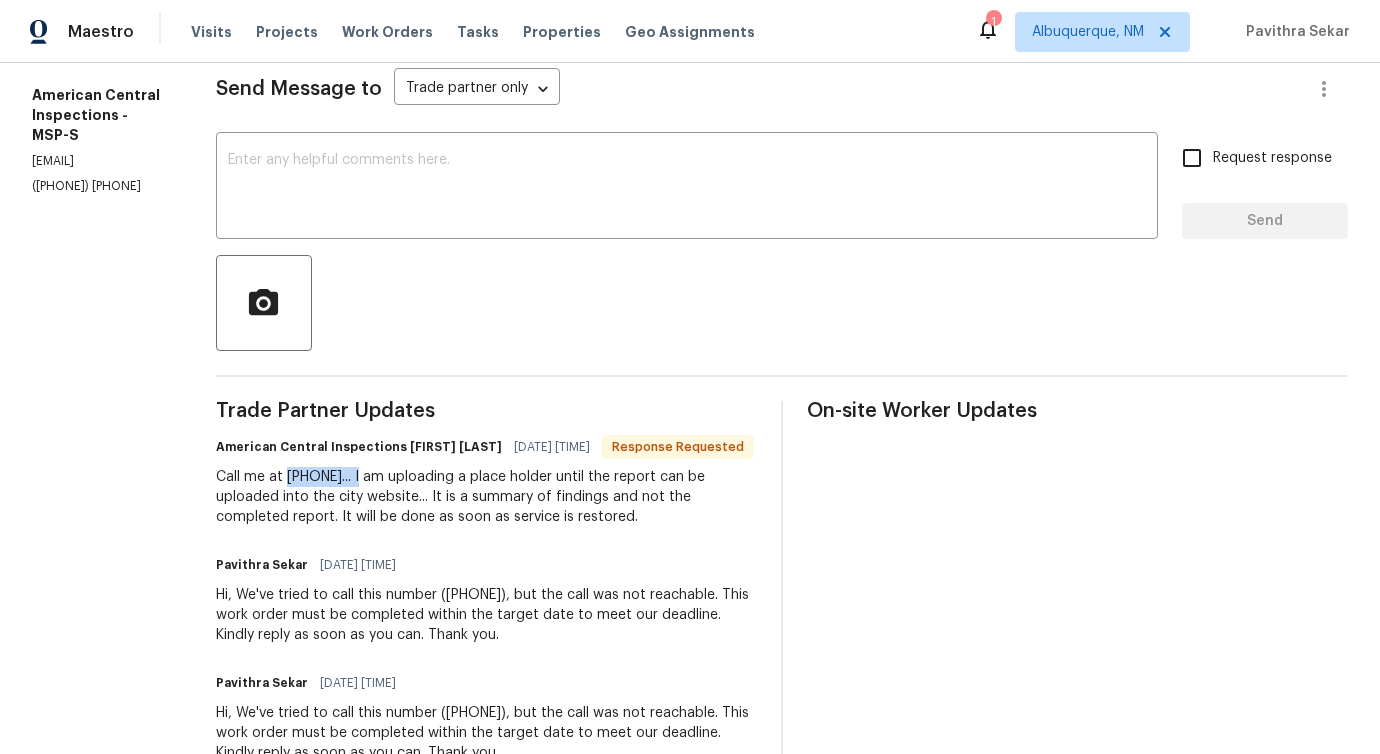 click on "Call me at [PHONE]... I am uploading a place holder until the report can be uploaded into the city website... It is a summary of findings and not the completed report. It will be done as soon as service is restored." at bounding box center [486, 497] 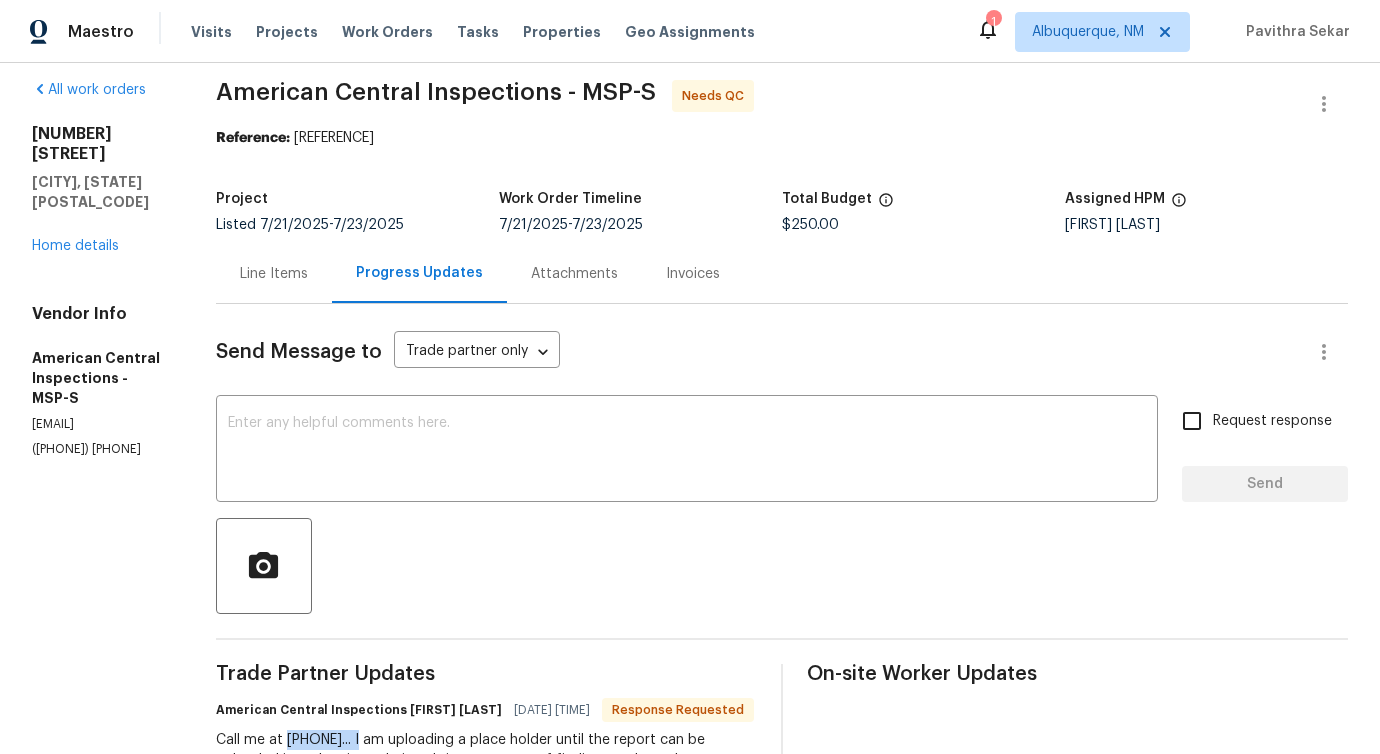 scroll, scrollTop: 0, scrollLeft: 0, axis: both 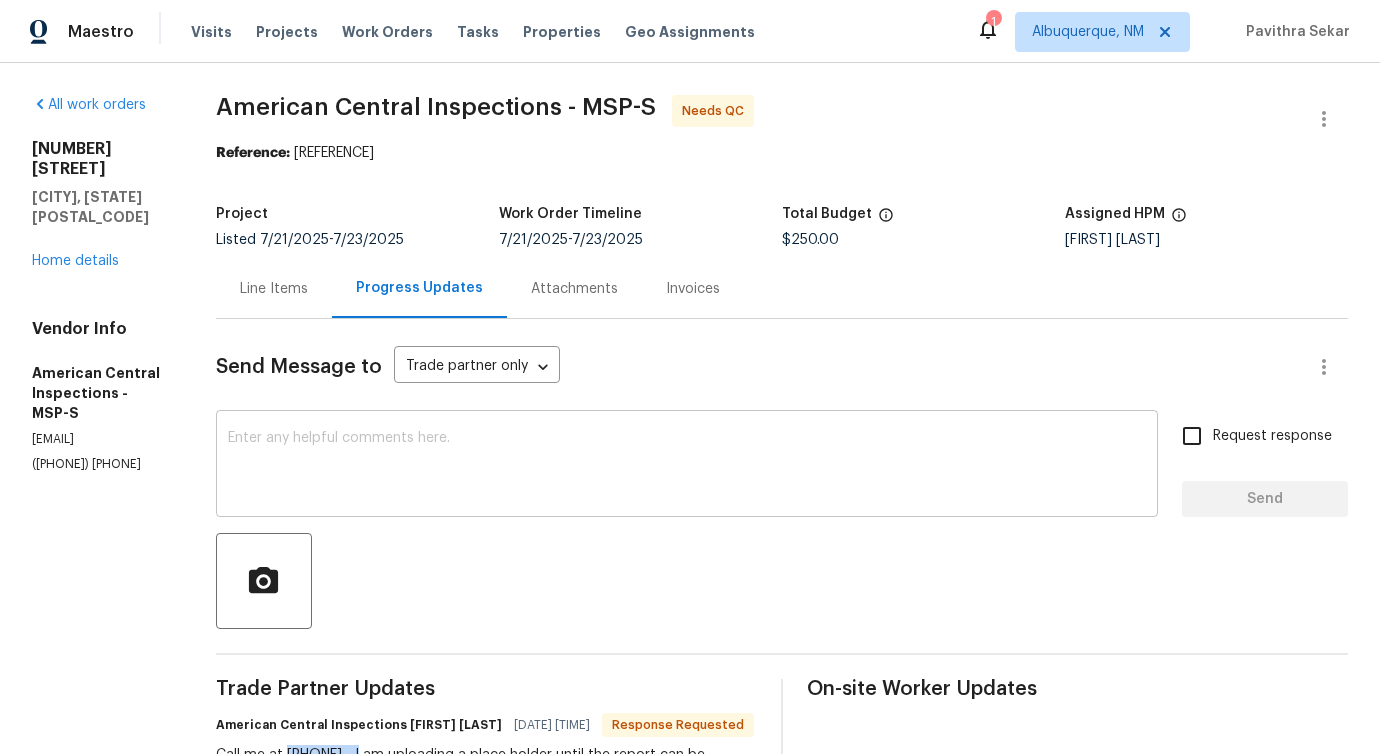 click at bounding box center (687, 466) 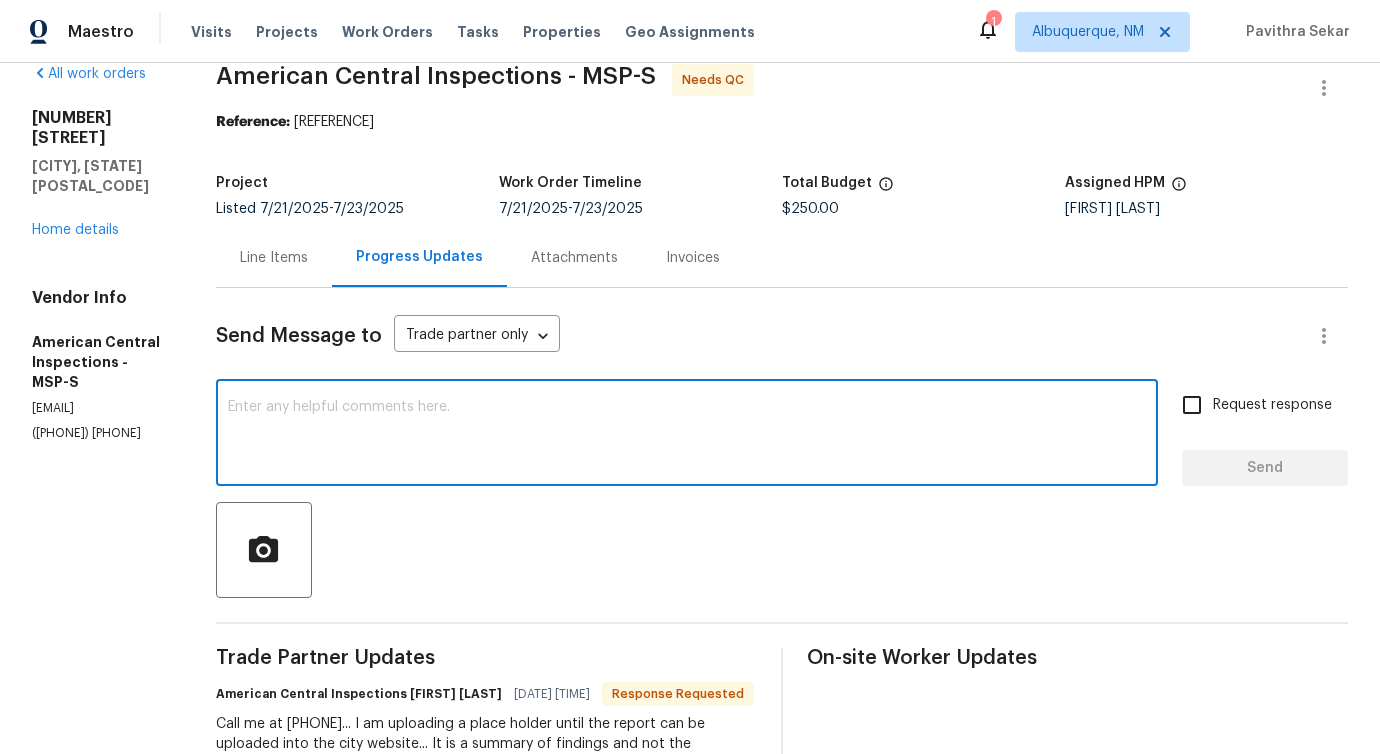 scroll, scrollTop: 12, scrollLeft: 0, axis: vertical 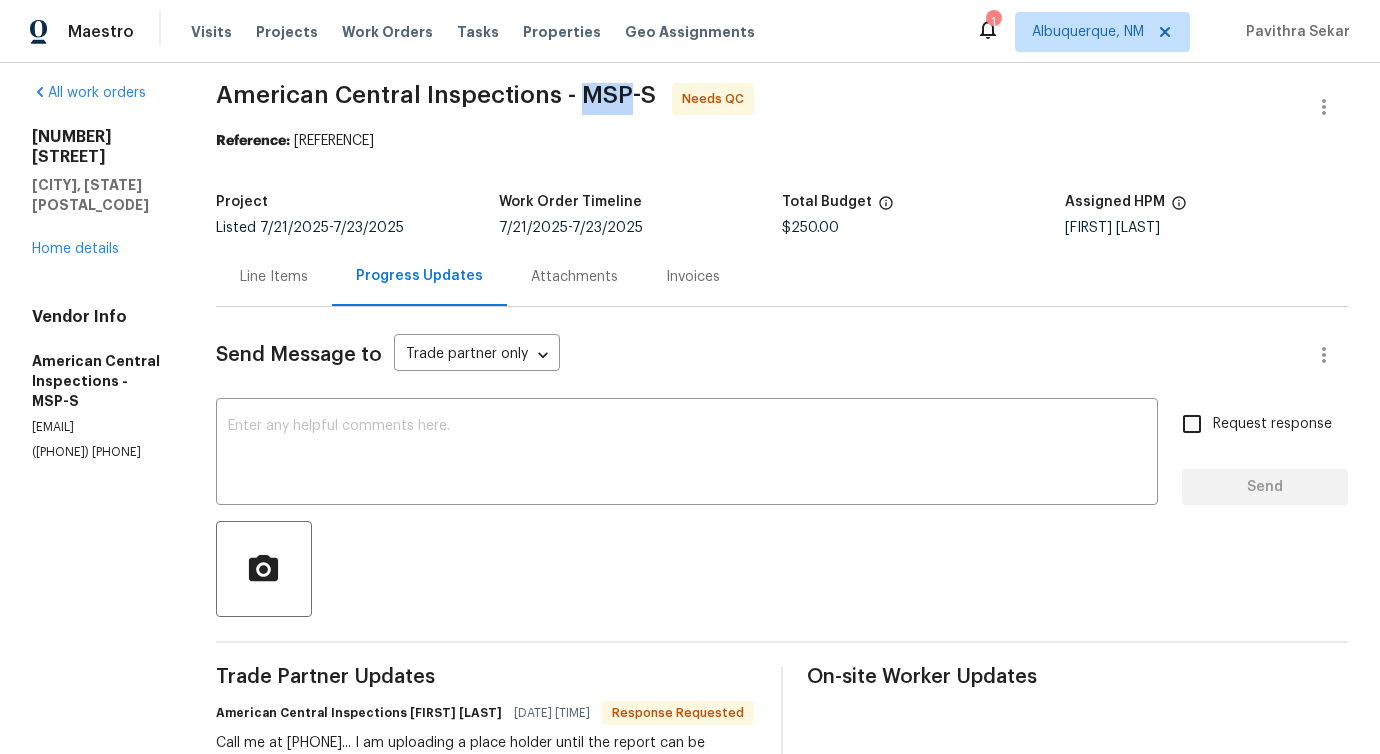 drag, startPoint x: 592, startPoint y: 96, endPoint x: 630, endPoint y: 105, distance: 39.051247 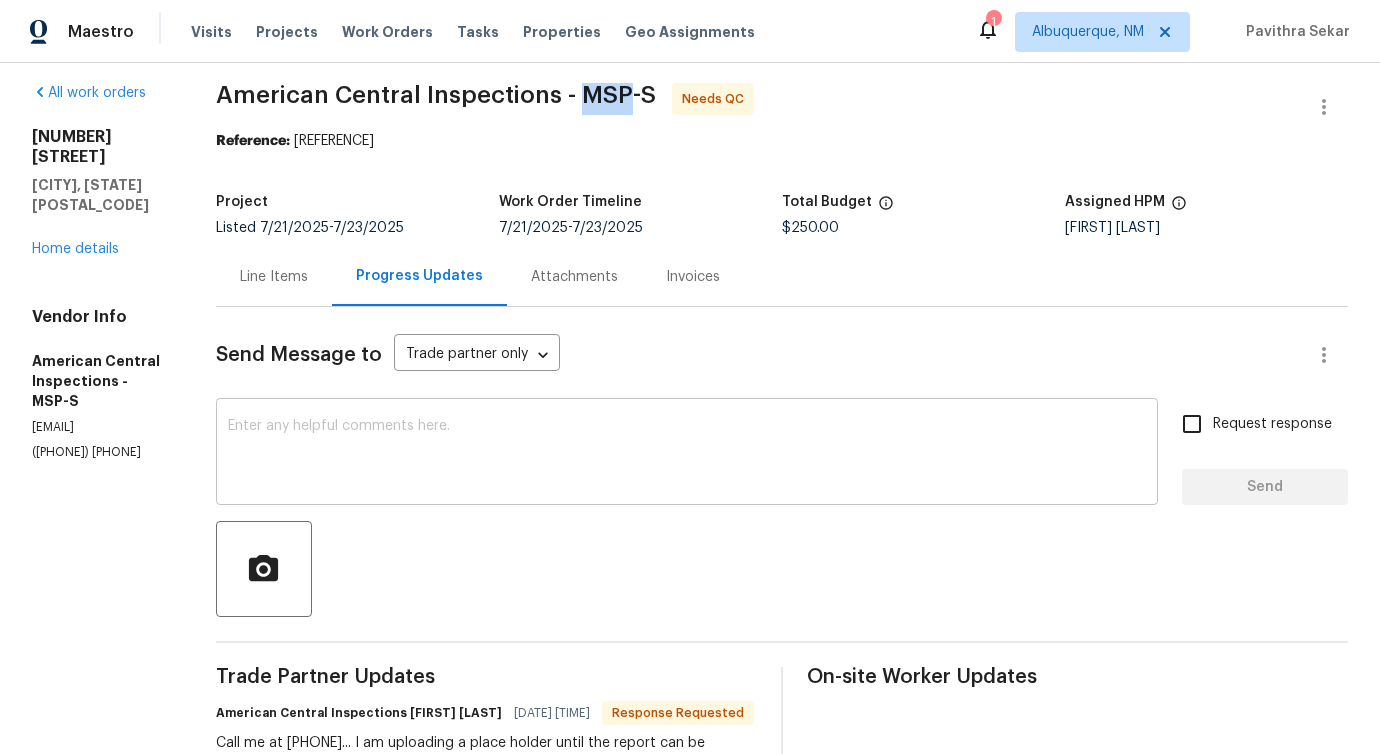 click at bounding box center (687, 454) 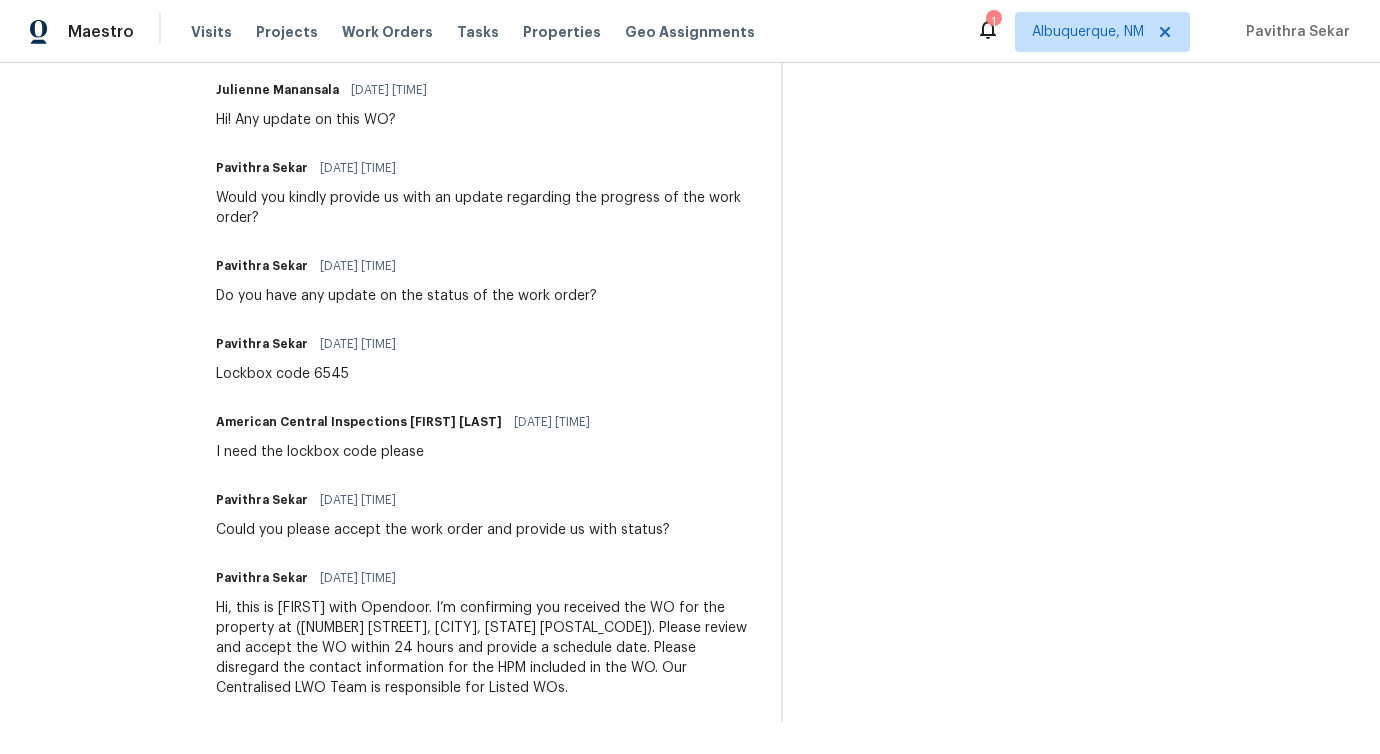 scroll, scrollTop: 1376, scrollLeft: 0, axis: vertical 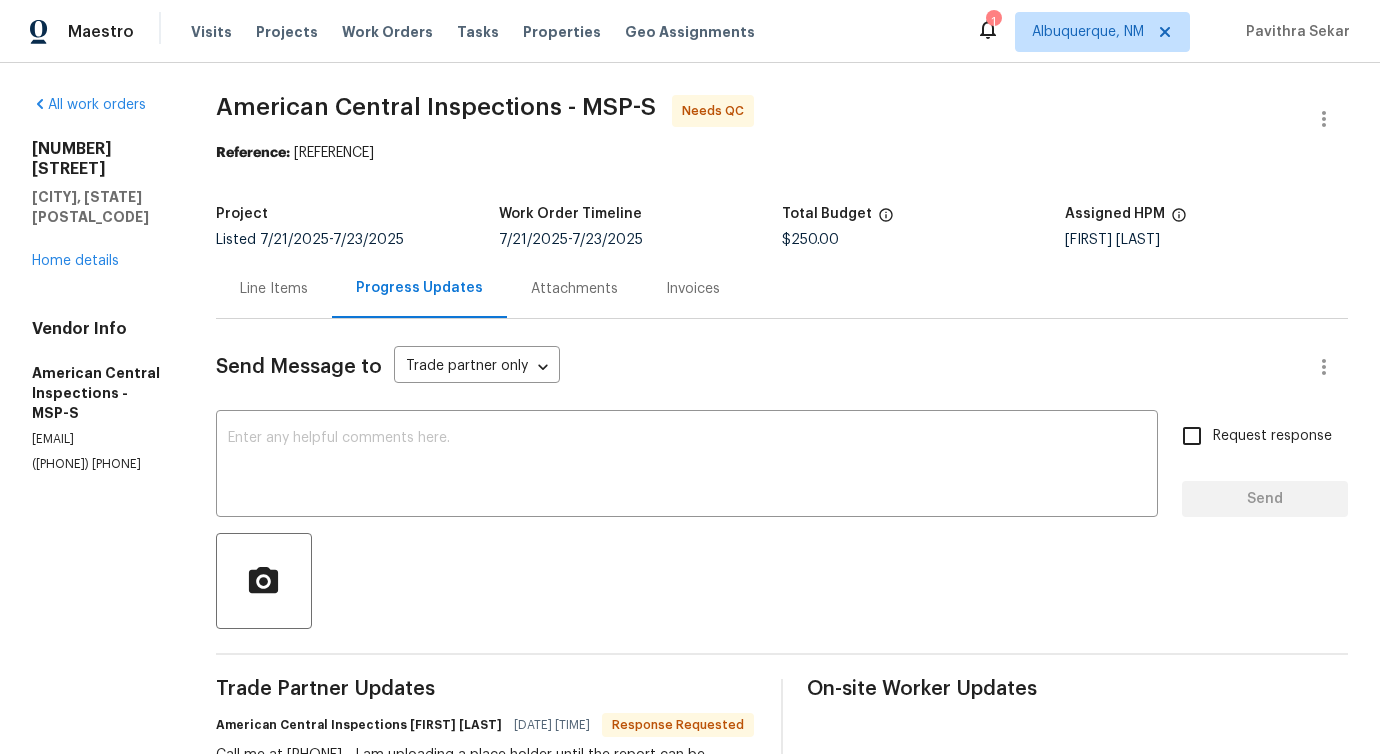 click on "Line Items" at bounding box center (274, 289) 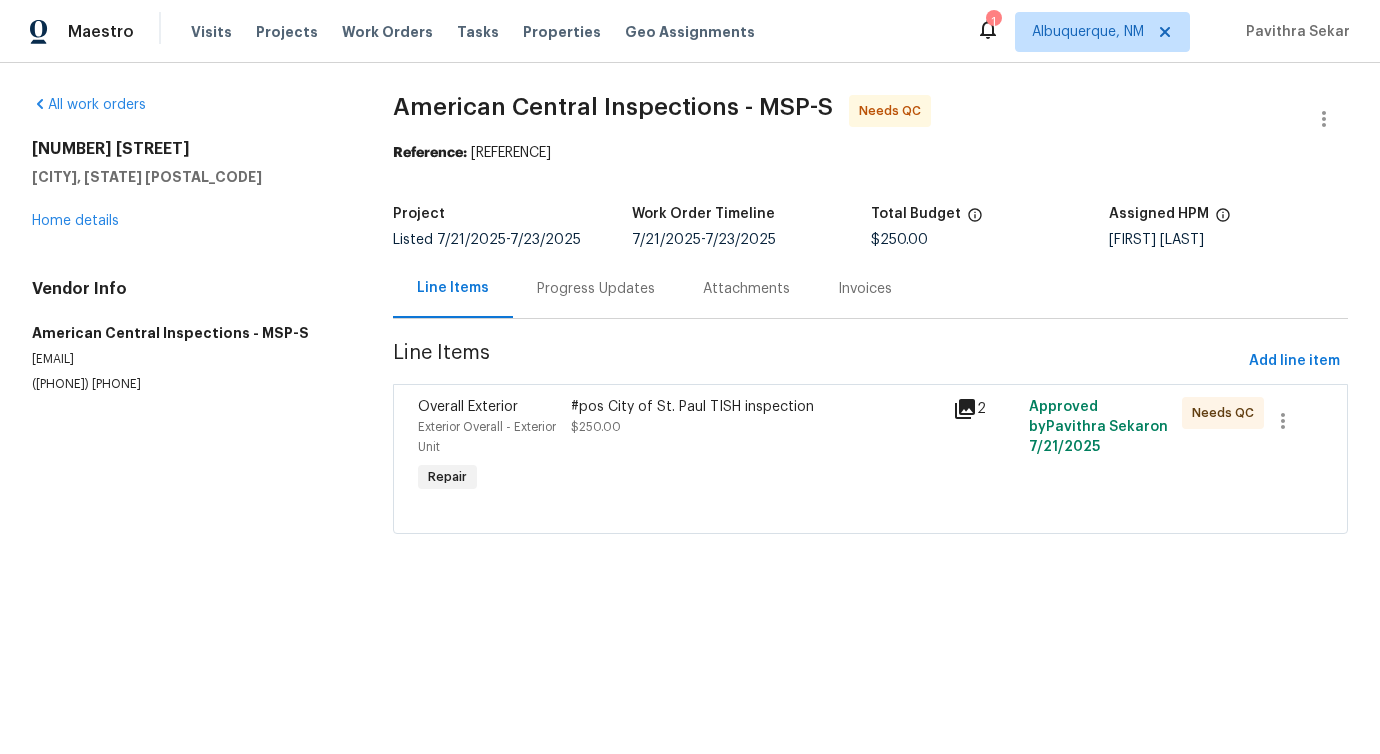 click on "#pos [CITY] of St. Paul TISH inspection $250.00" at bounding box center (756, 447) 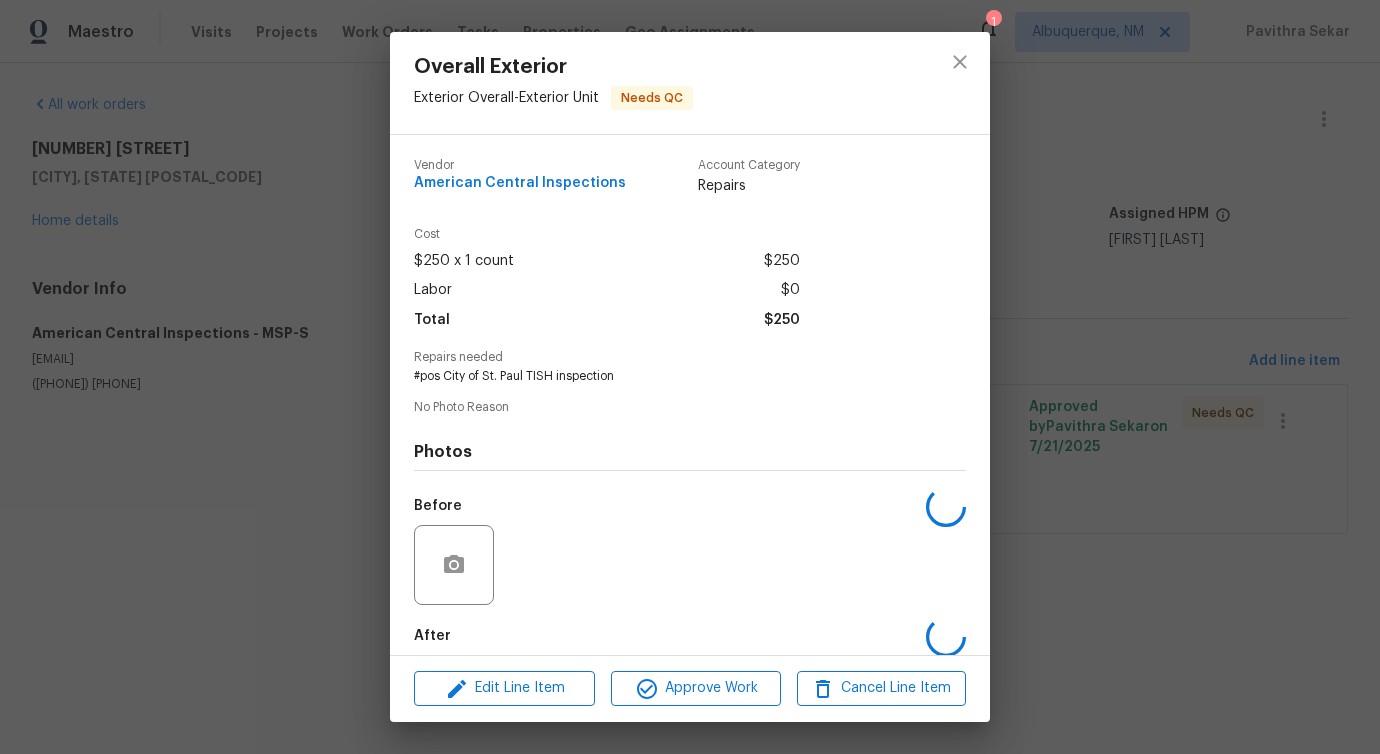 scroll, scrollTop: 100, scrollLeft: 0, axis: vertical 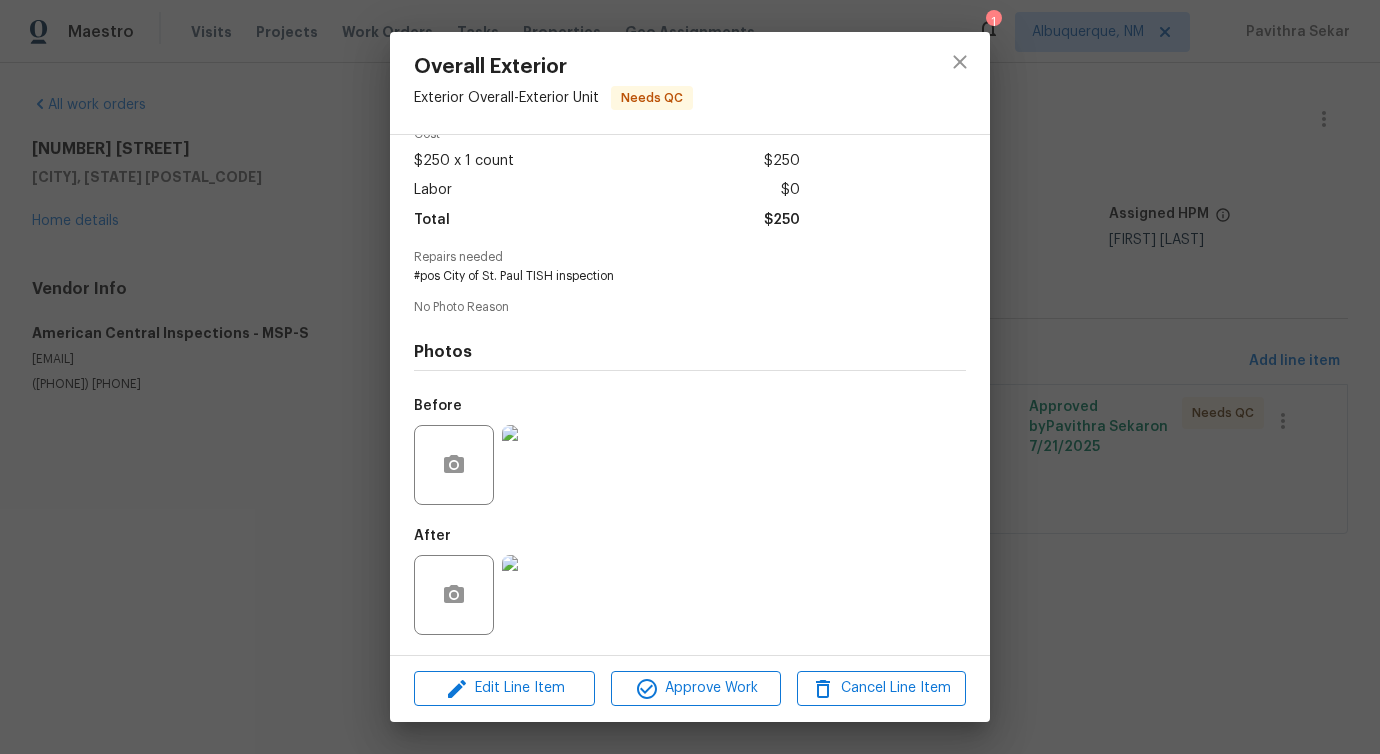 click at bounding box center (542, 595) 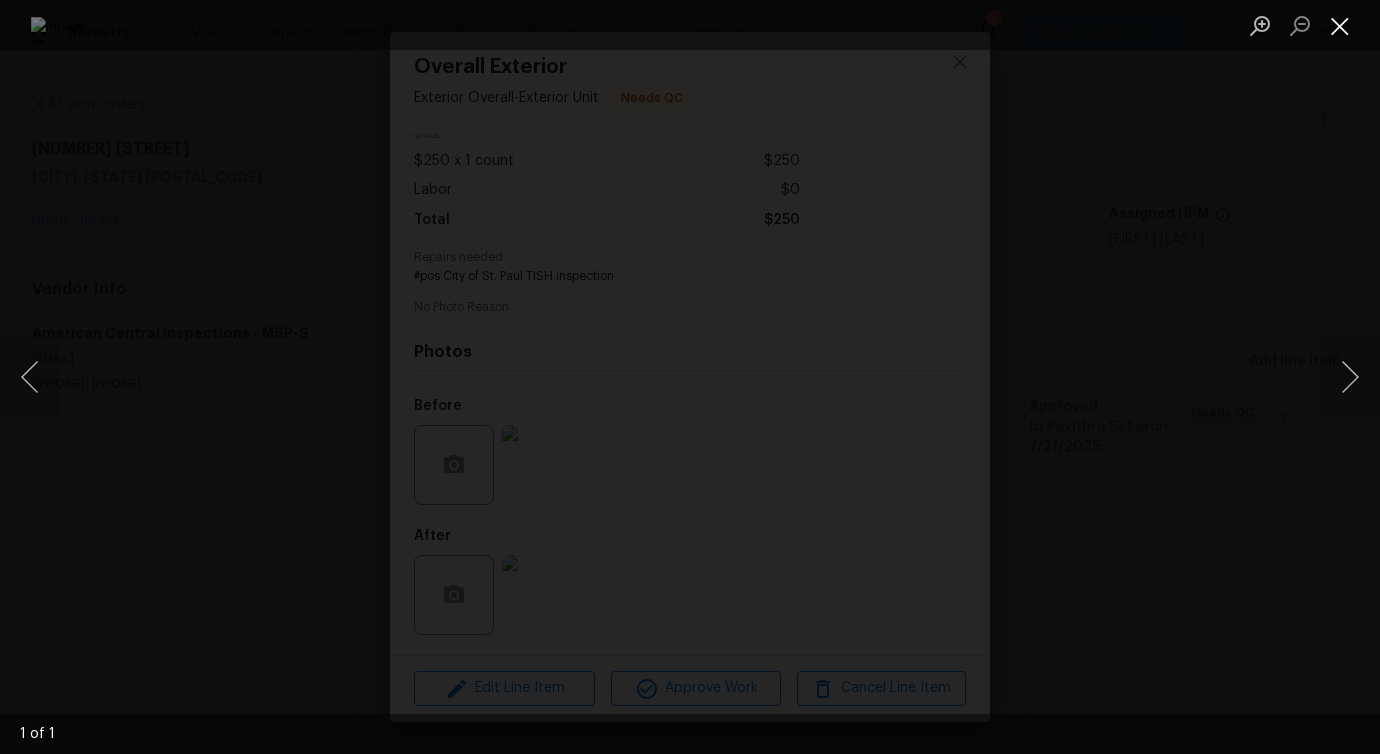 click at bounding box center [1340, 25] 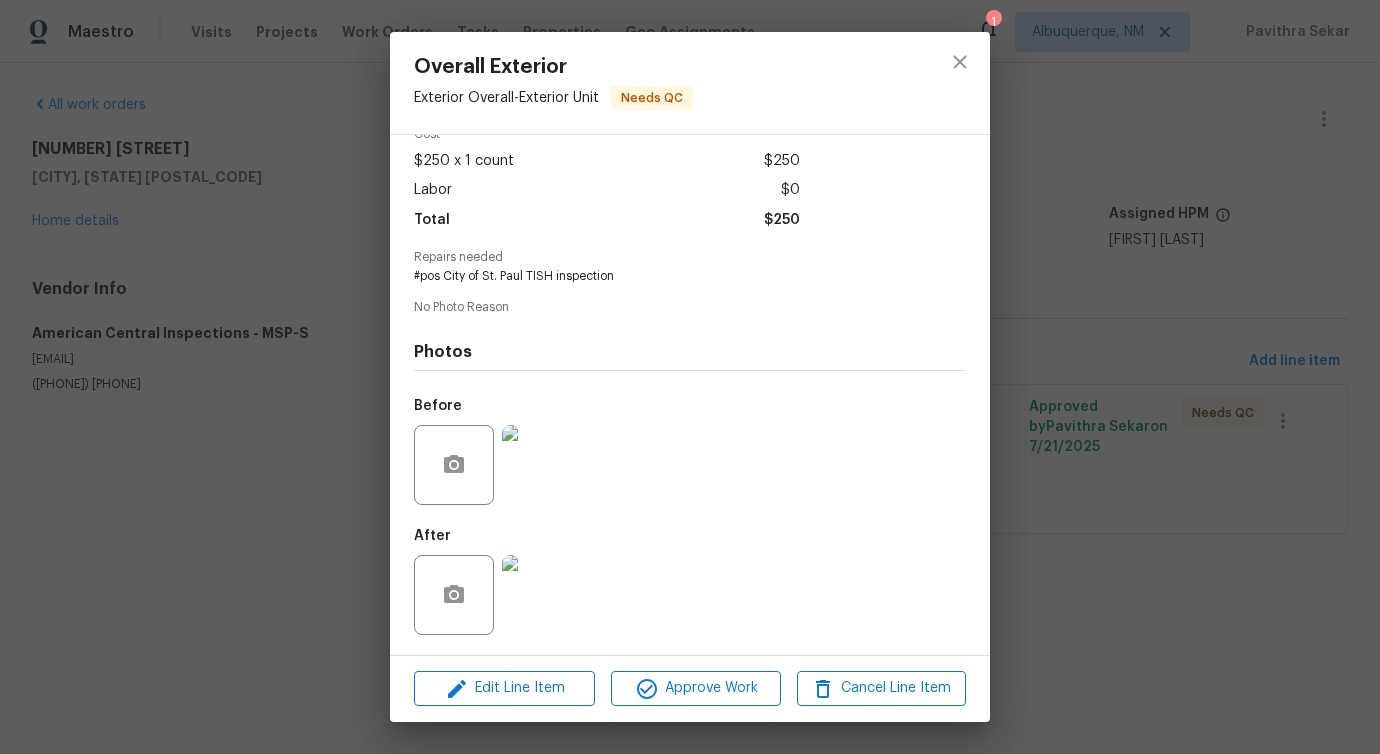 click at bounding box center [542, 465] 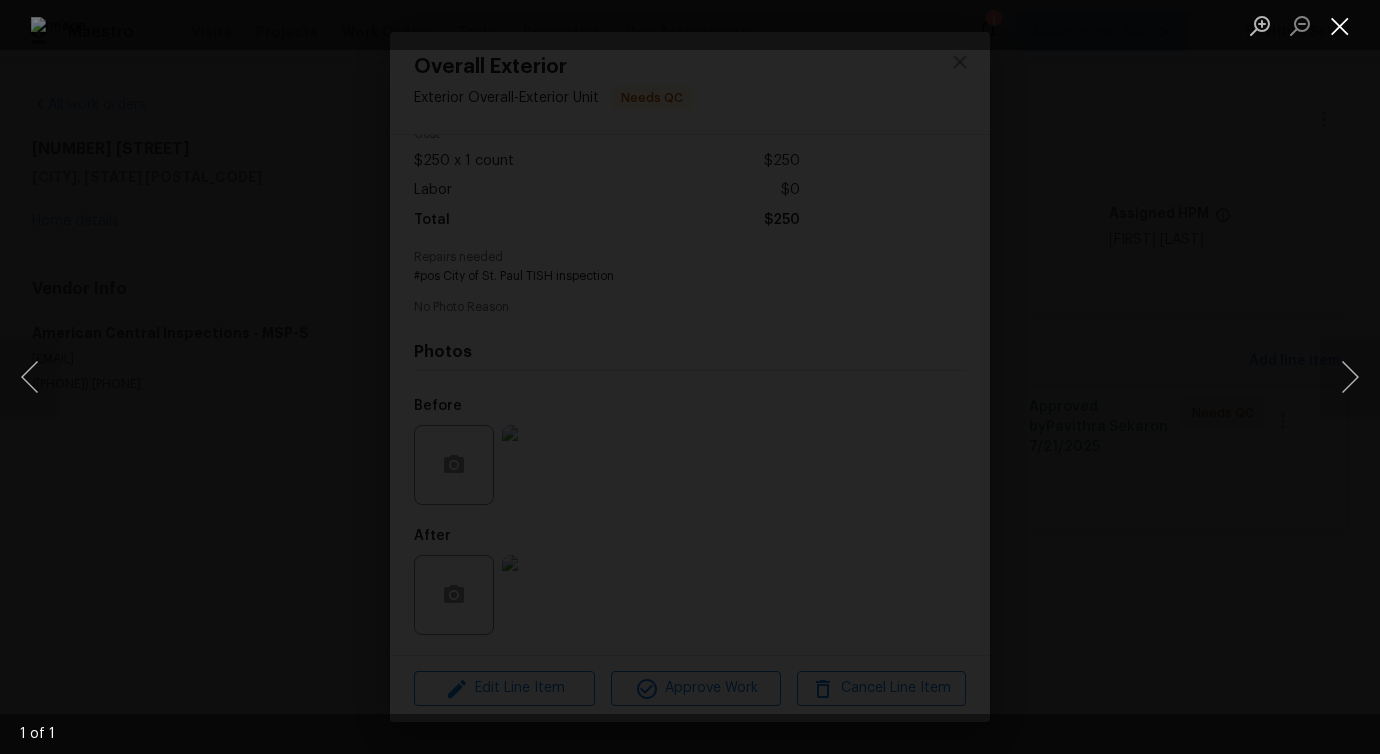click at bounding box center [1340, 25] 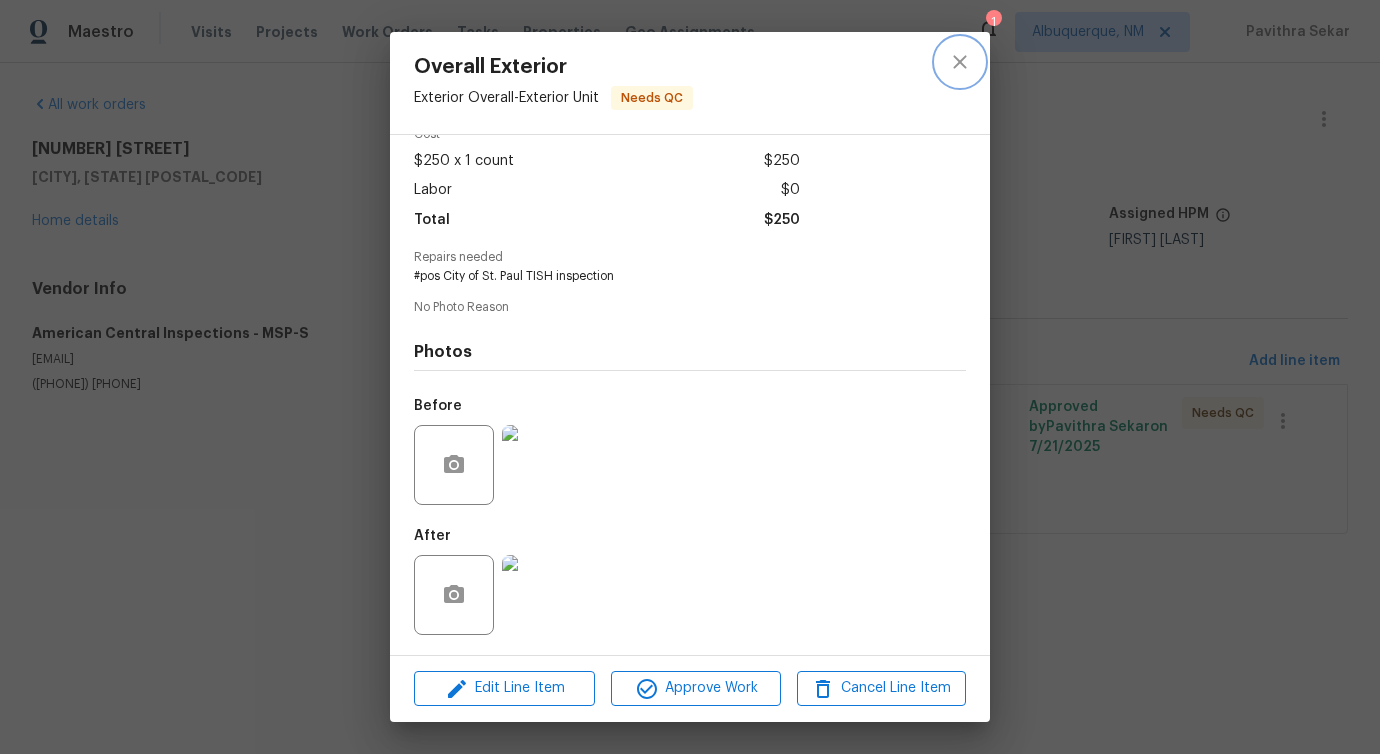 click 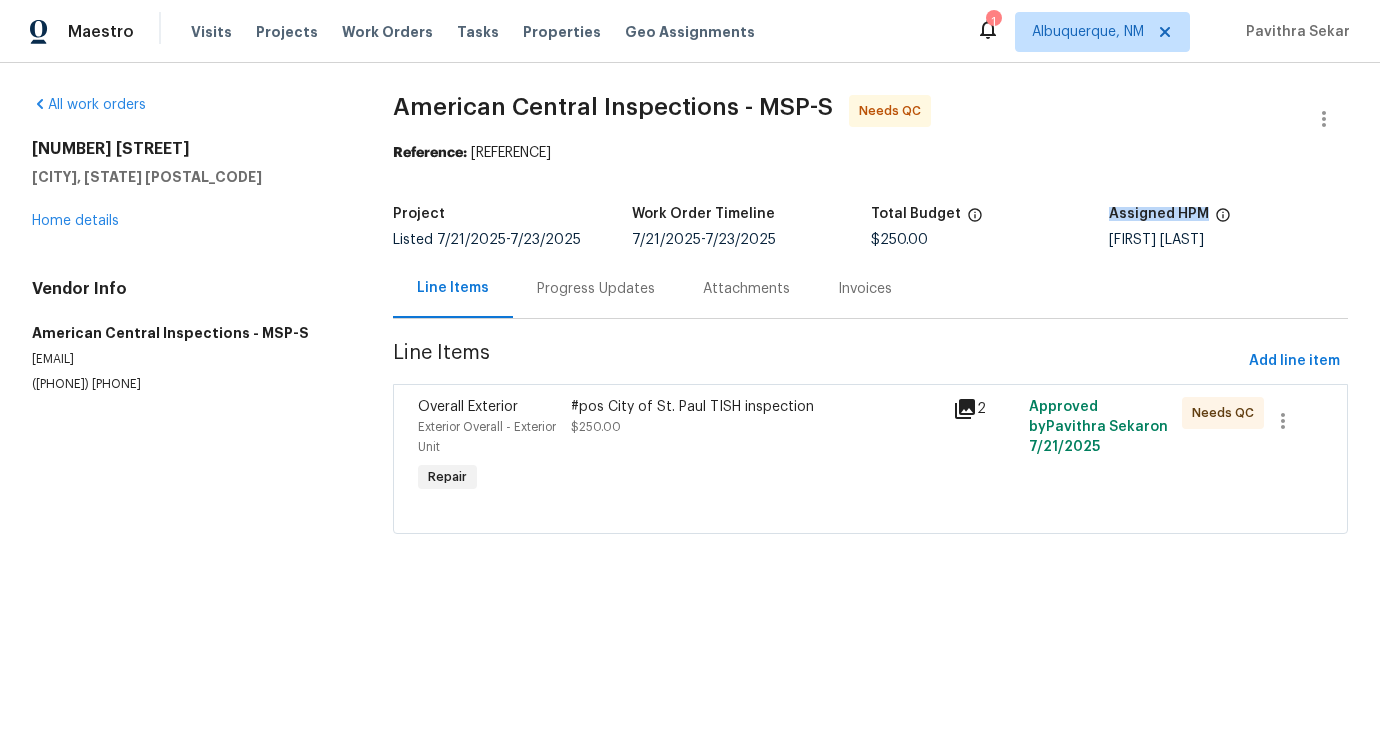 drag, startPoint x: 1096, startPoint y: 239, endPoint x: 1185, endPoint y: 232, distance: 89.27486 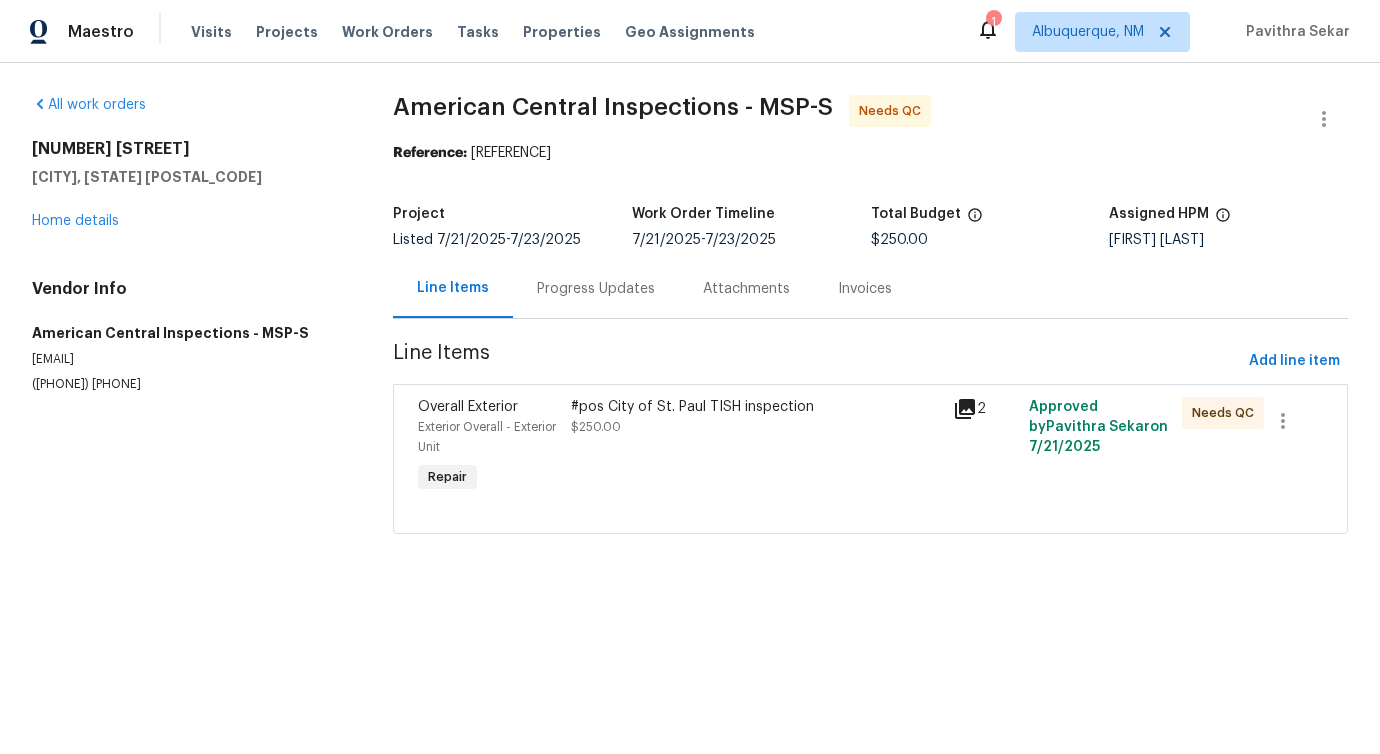 click on "Project Listed   [DATE]  -  [DATE] Work Order Timeline [DATE]  -  [DATE] Total Budget $250.00 Assigned HPM [FIRST] [LAST]" at bounding box center [870, 227] 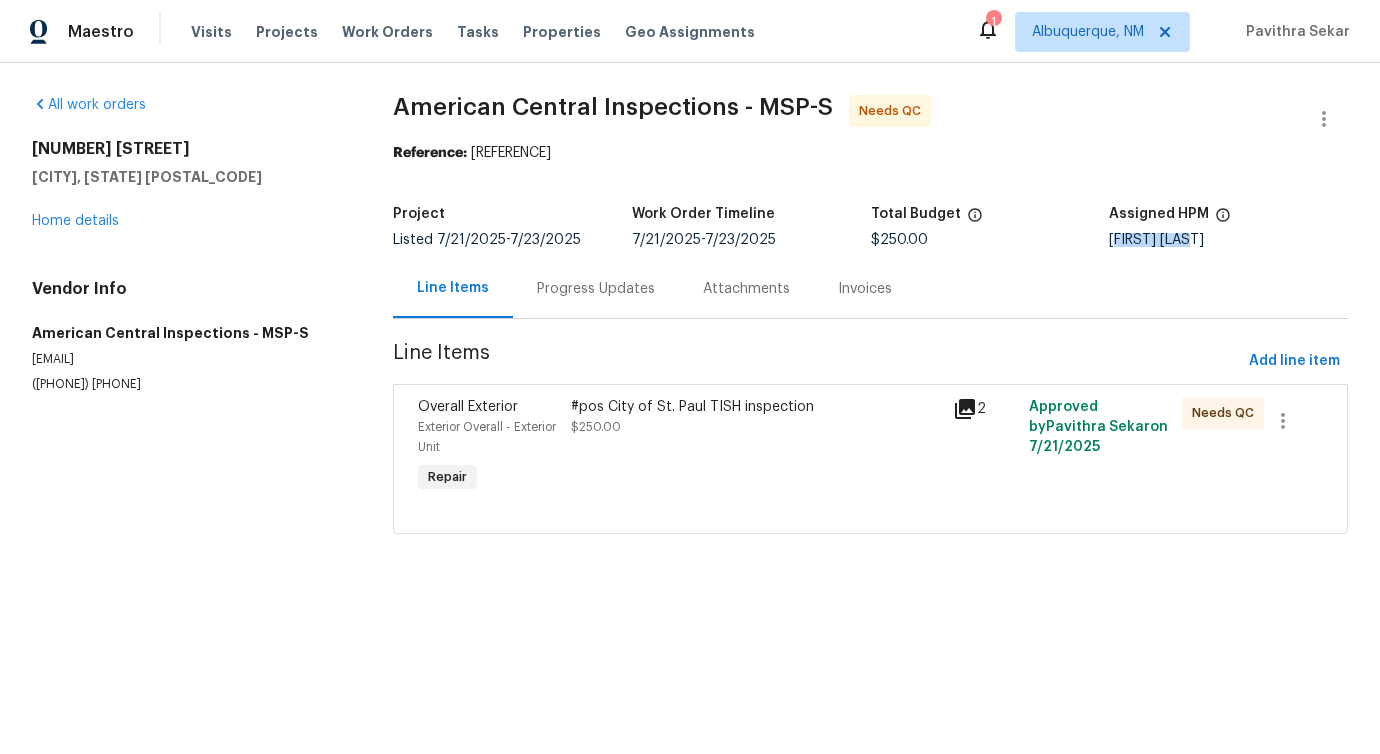 drag, startPoint x: 1101, startPoint y: 239, endPoint x: 1195, endPoint y: 238, distance: 94.00532 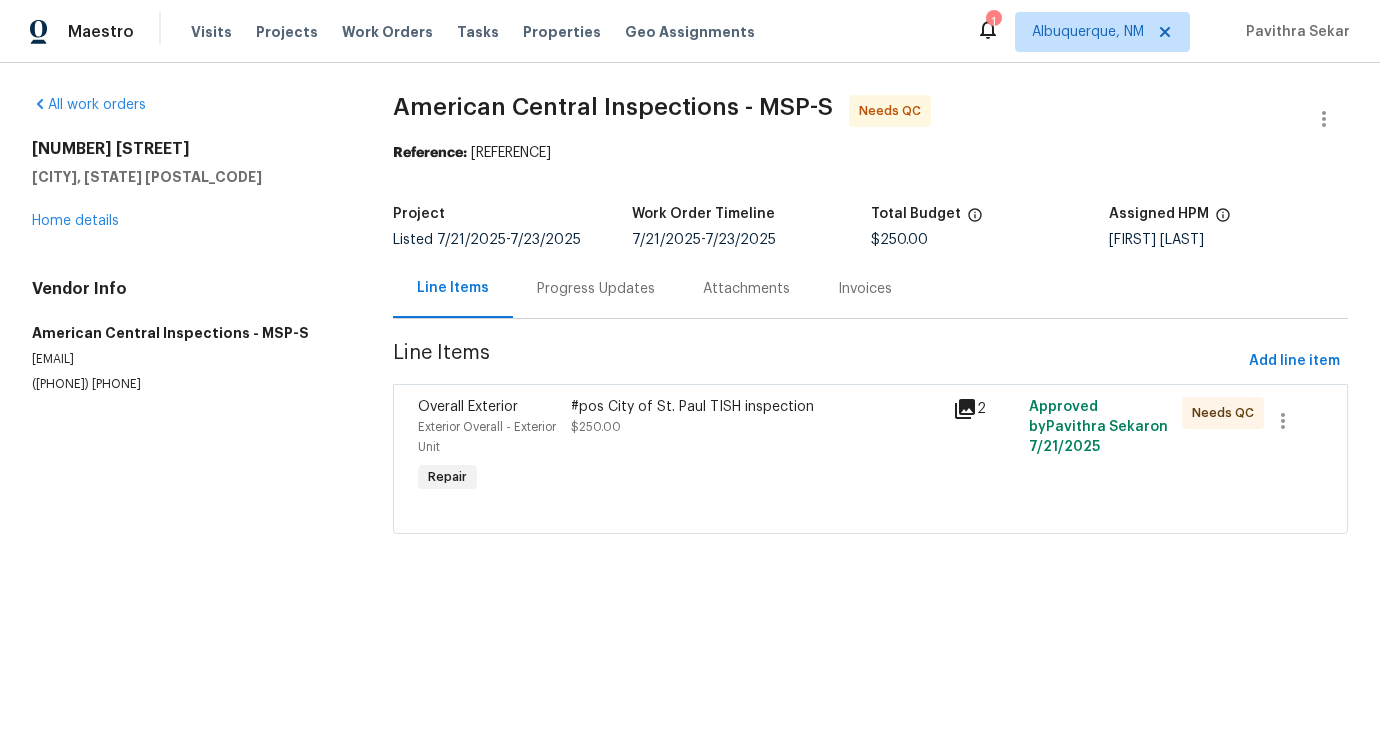 click on "Line Items Progress Updates Attachments Invoices" at bounding box center [870, 289] 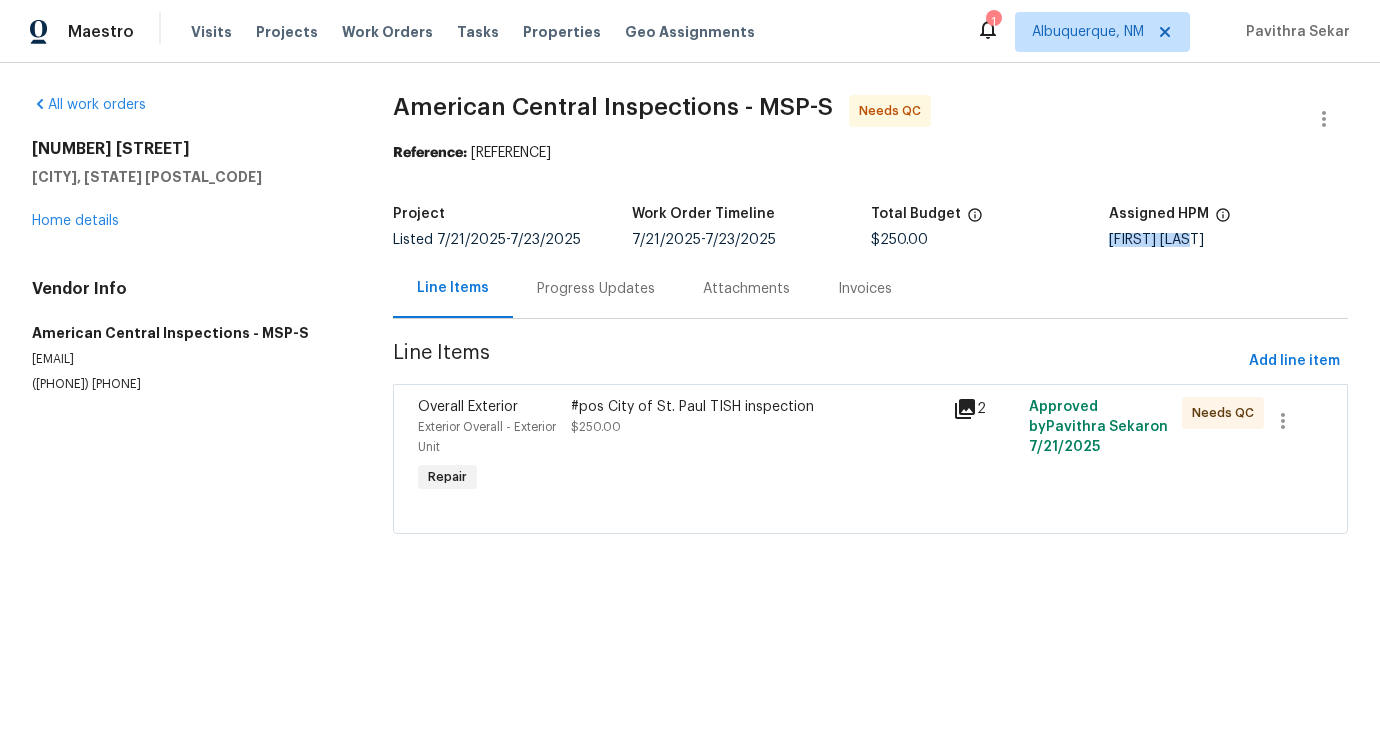 drag, startPoint x: 1099, startPoint y: 242, endPoint x: 1190, endPoint y: 240, distance: 91.02197 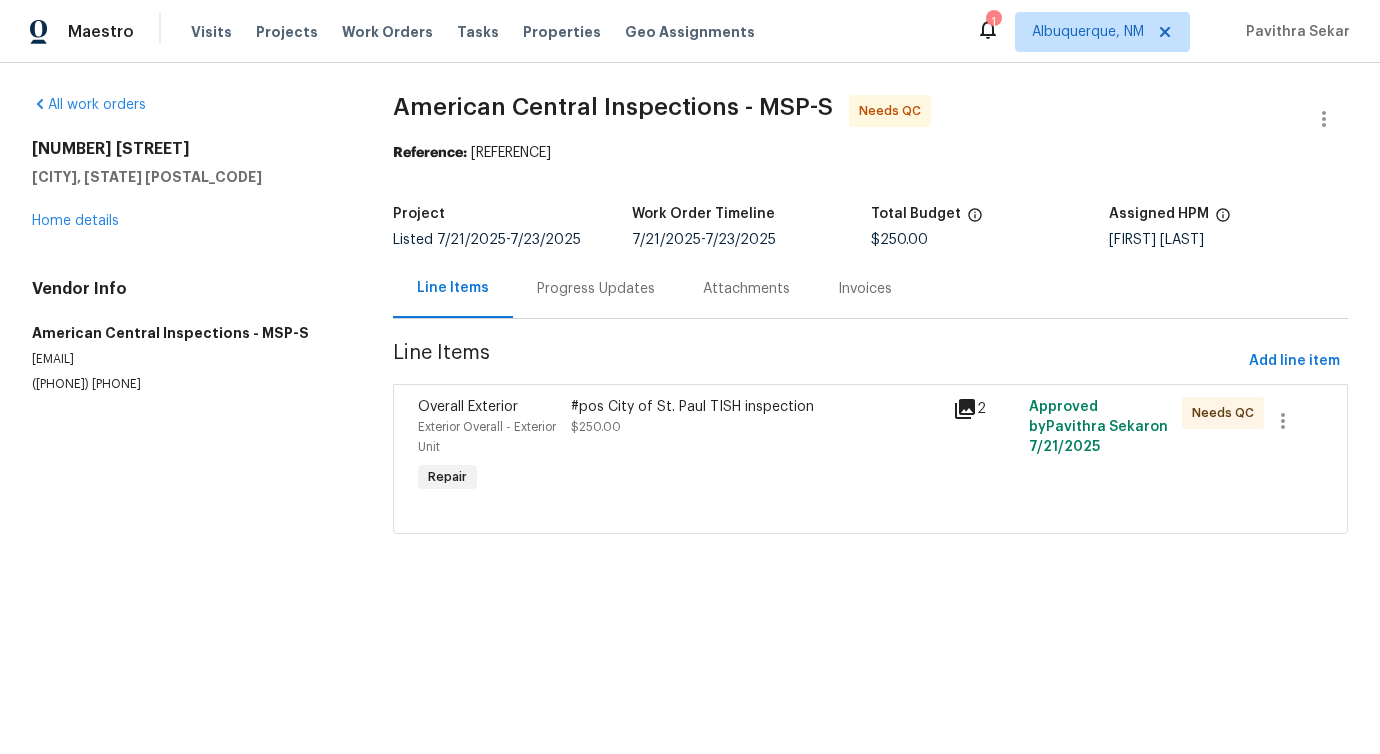 click on "Line Items Progress Updates Attachments Invoices" at bounding box center [870, 289] 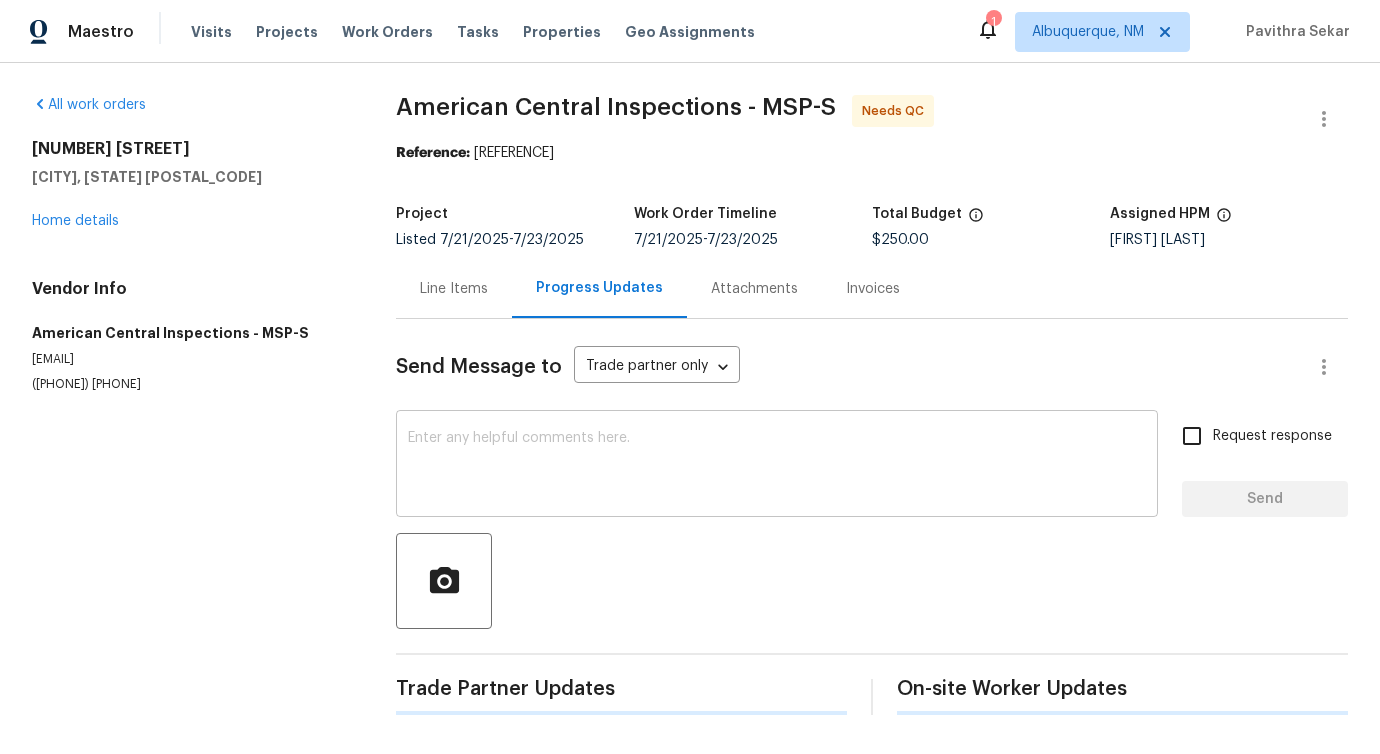 drag, startPoint x: 593, startPoint y: 303, endPoint x: 594, endPoint y: 479, distance: 176.00284 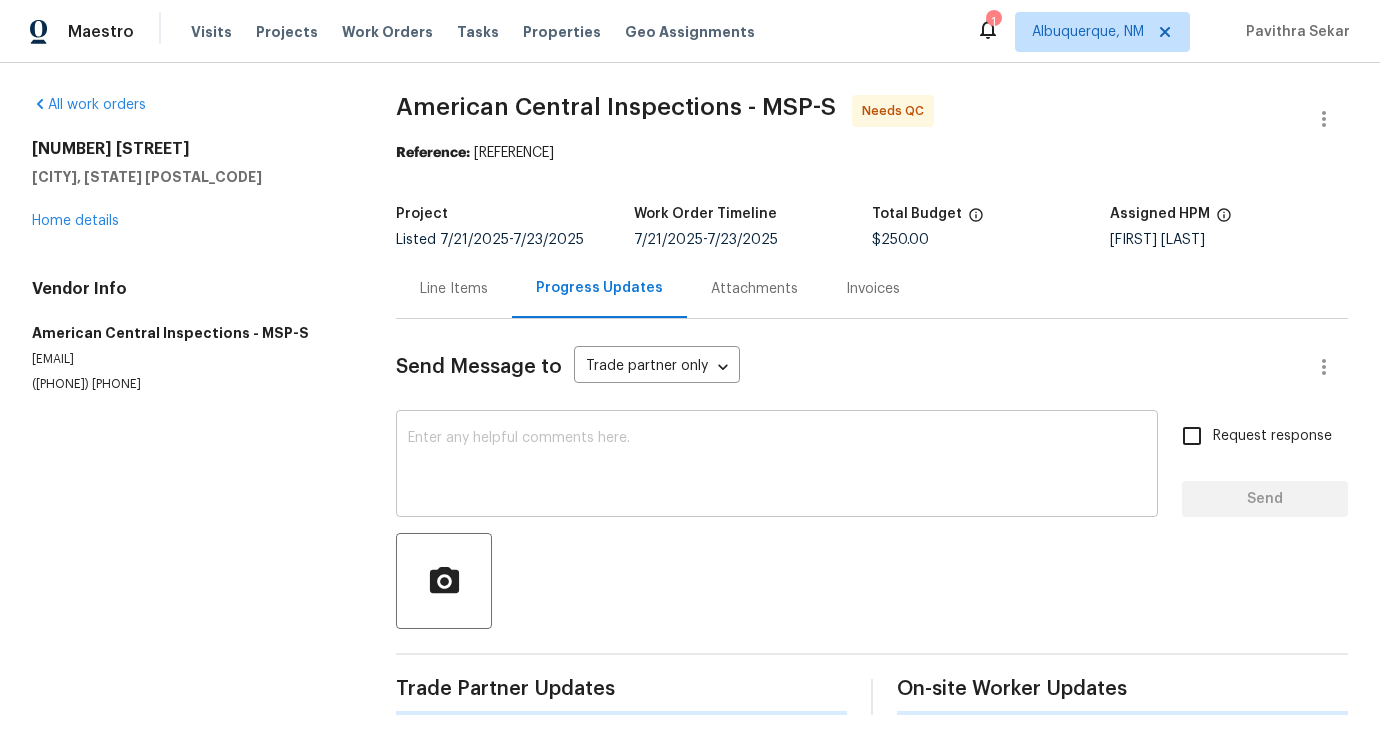 click at bounding box center (777, 466) 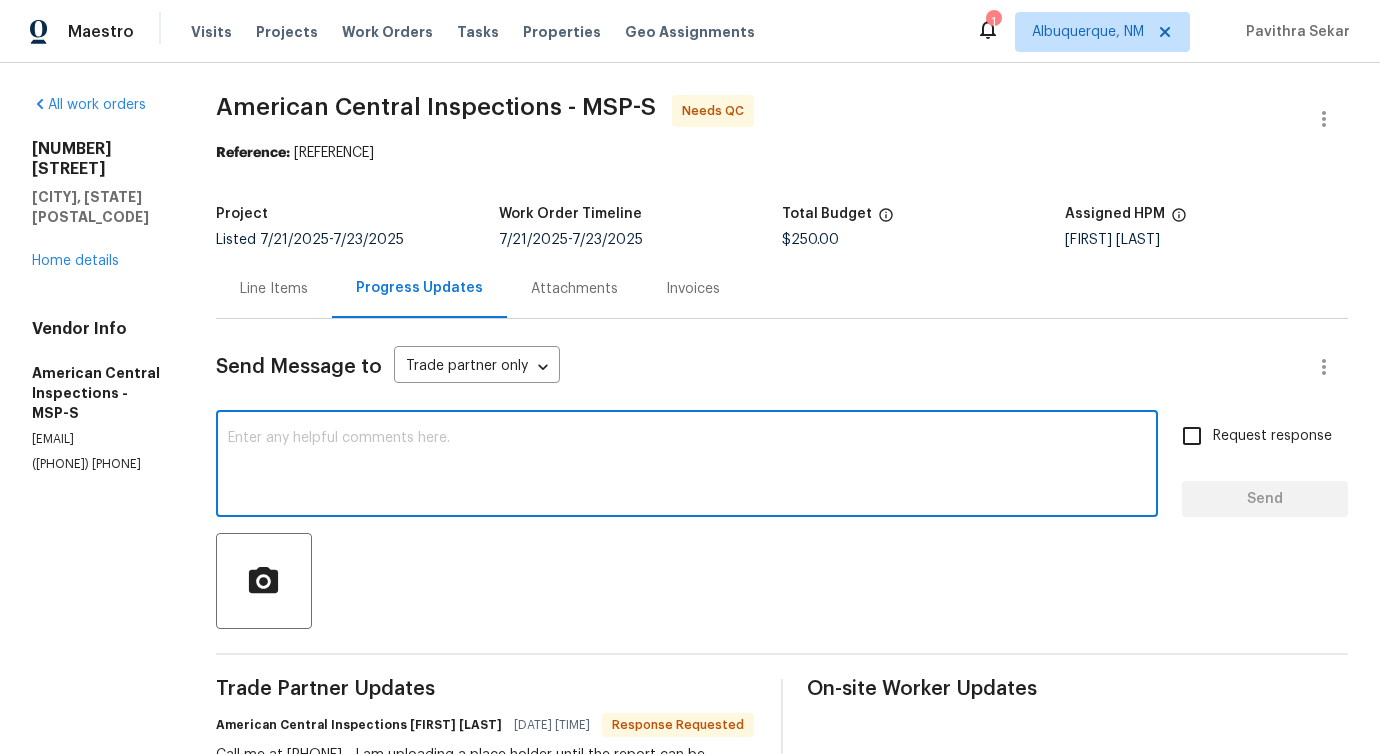 scroll, scrollTop: 346, scrollLeft: 0, axis: vertical 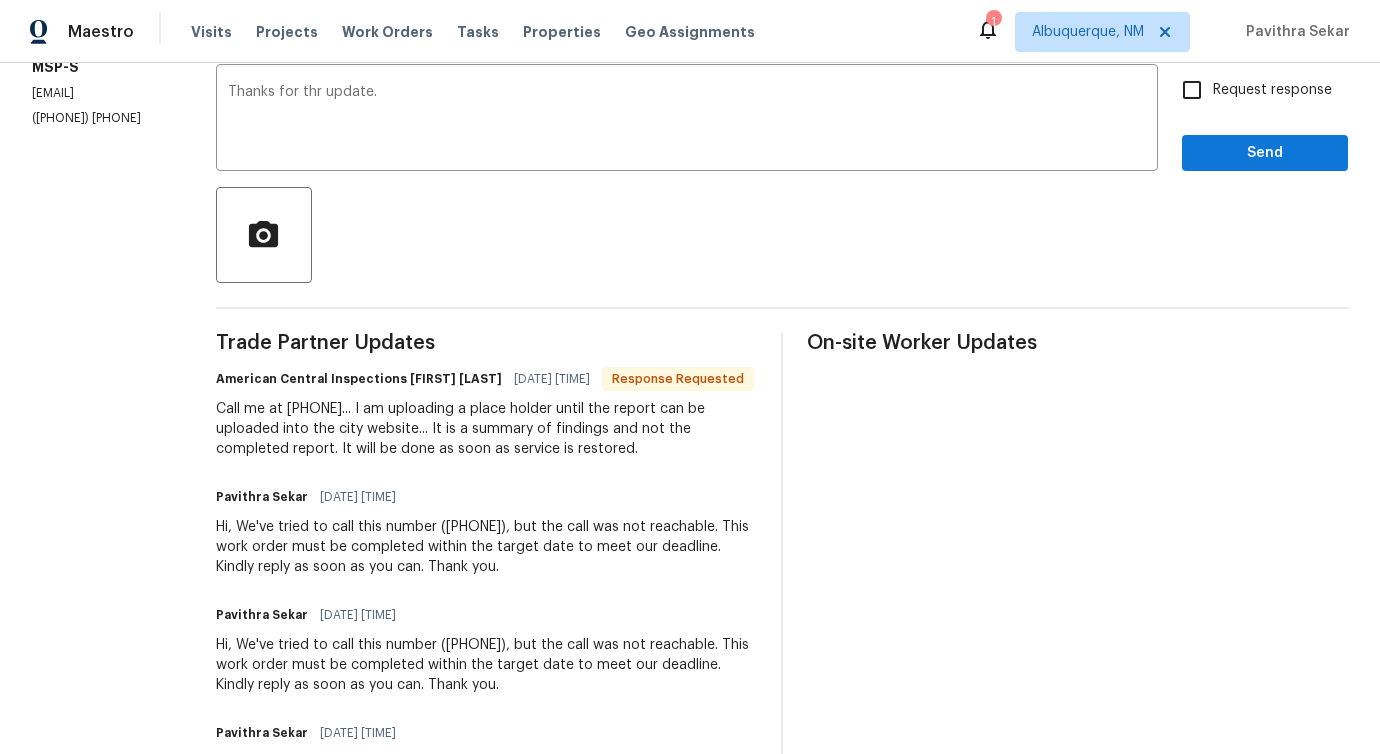 drag, startPoint x: 440, startPoint y: 446, endPoint x: 740, endPoint y: 475, distance: 301.3984 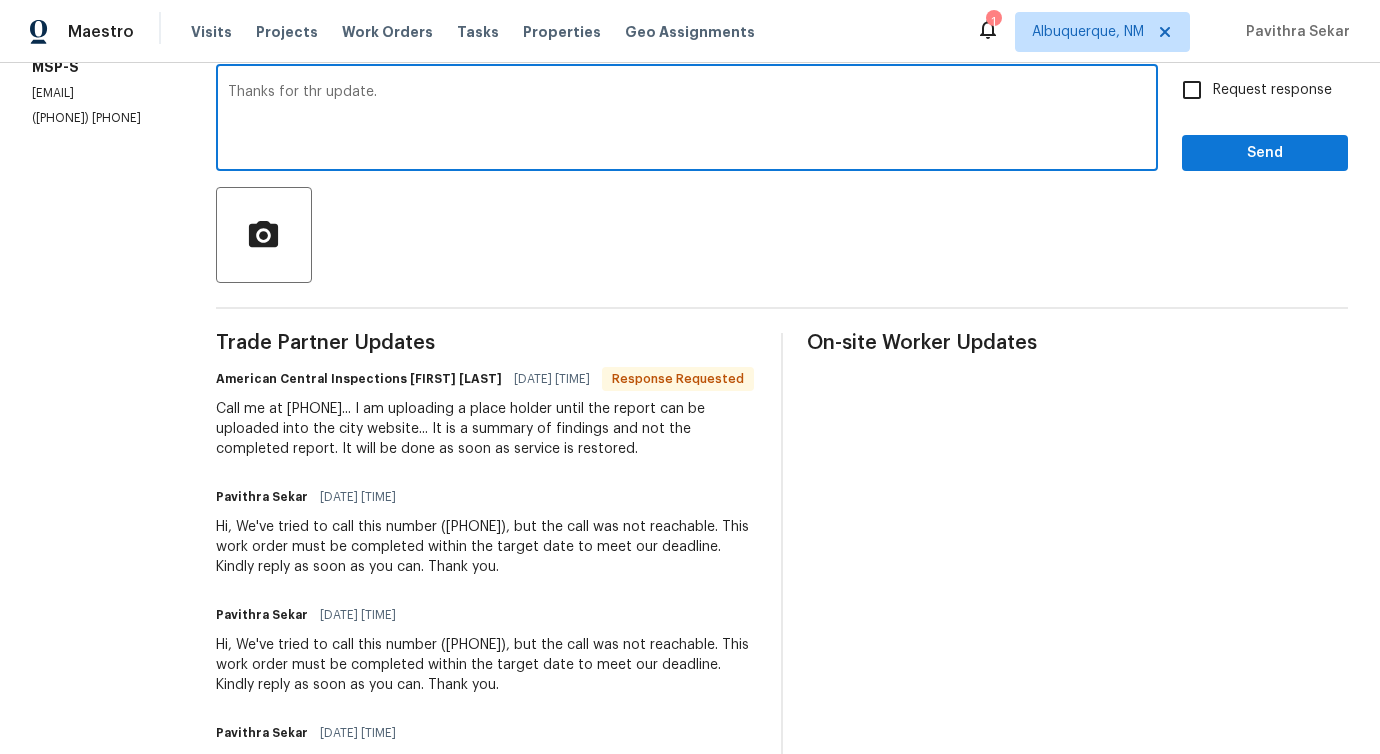 click on "Thanks for thr update." at bounding box center [687, 120] 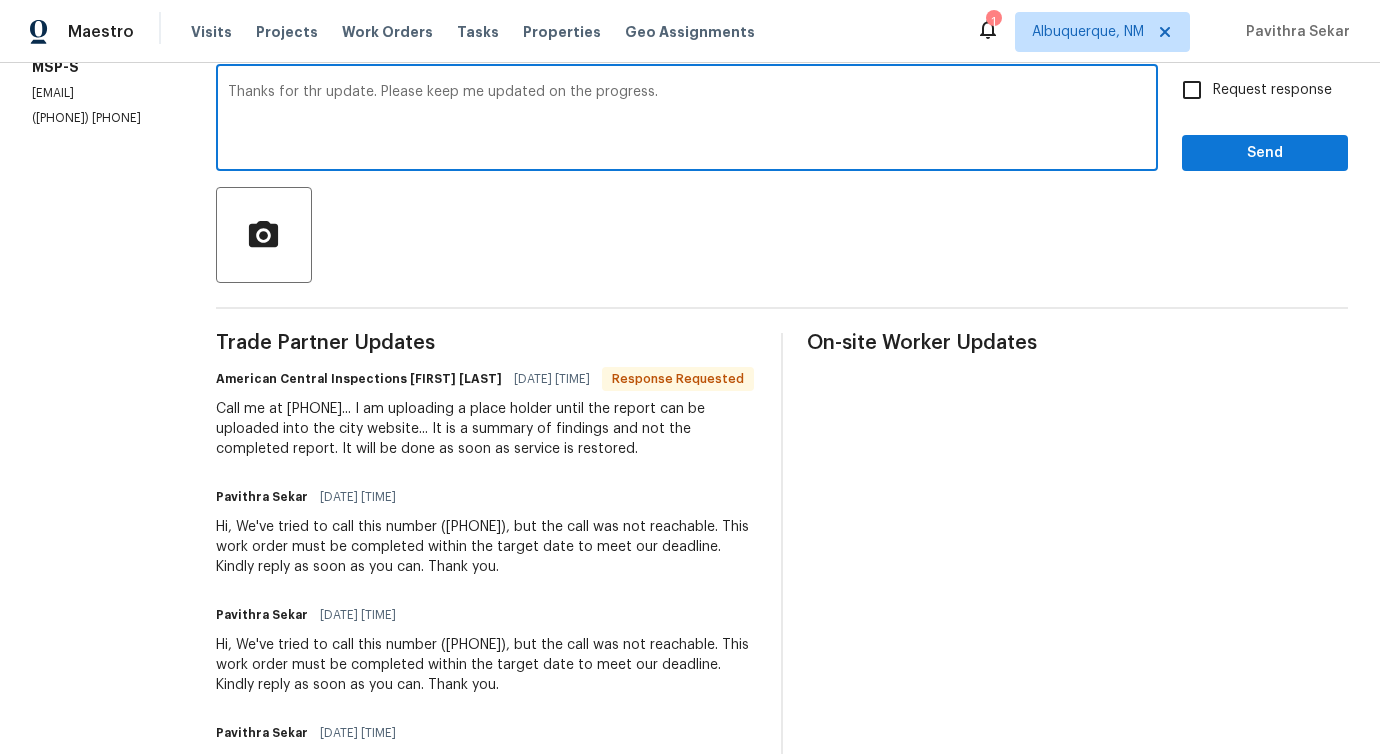 click on "Thanks for thr update. Please keep me updated on the progress." at bounding box center (687, 120) 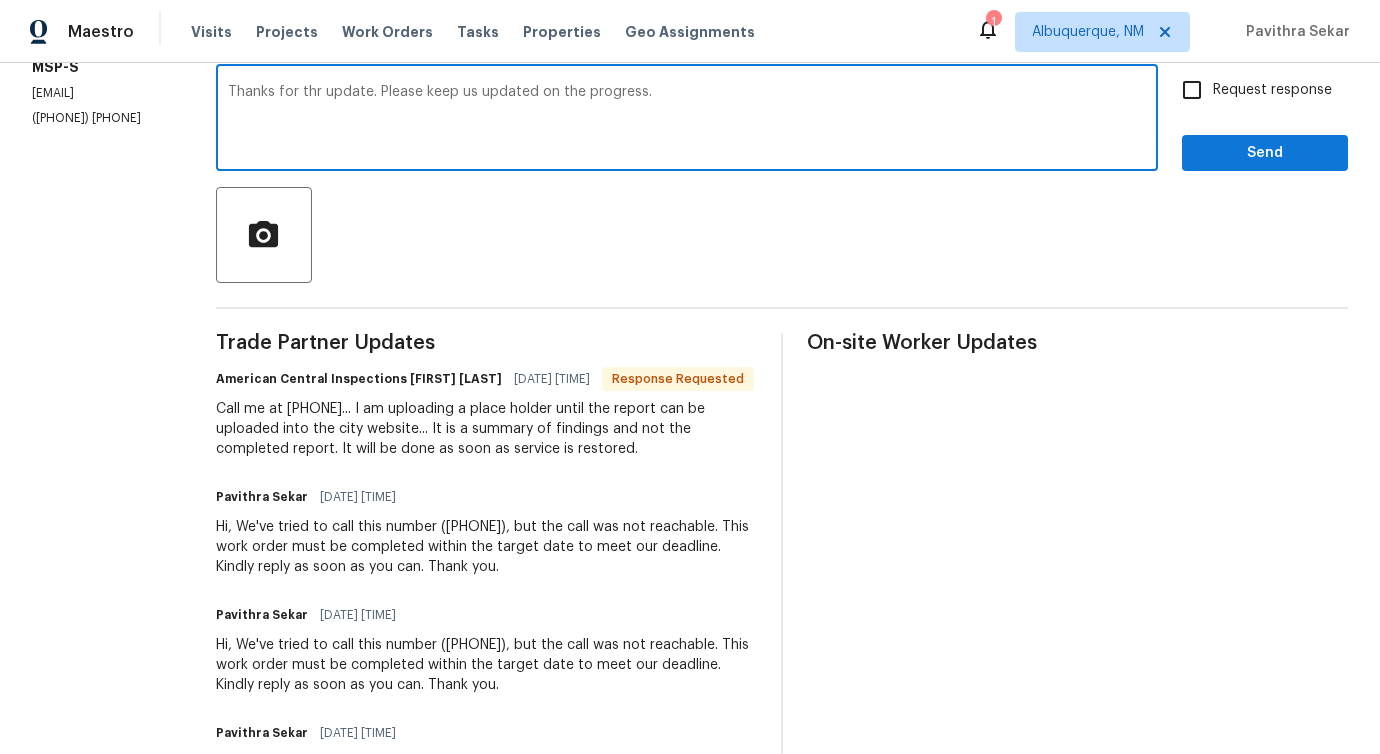 click on "the" at bounding box center (0, 0) 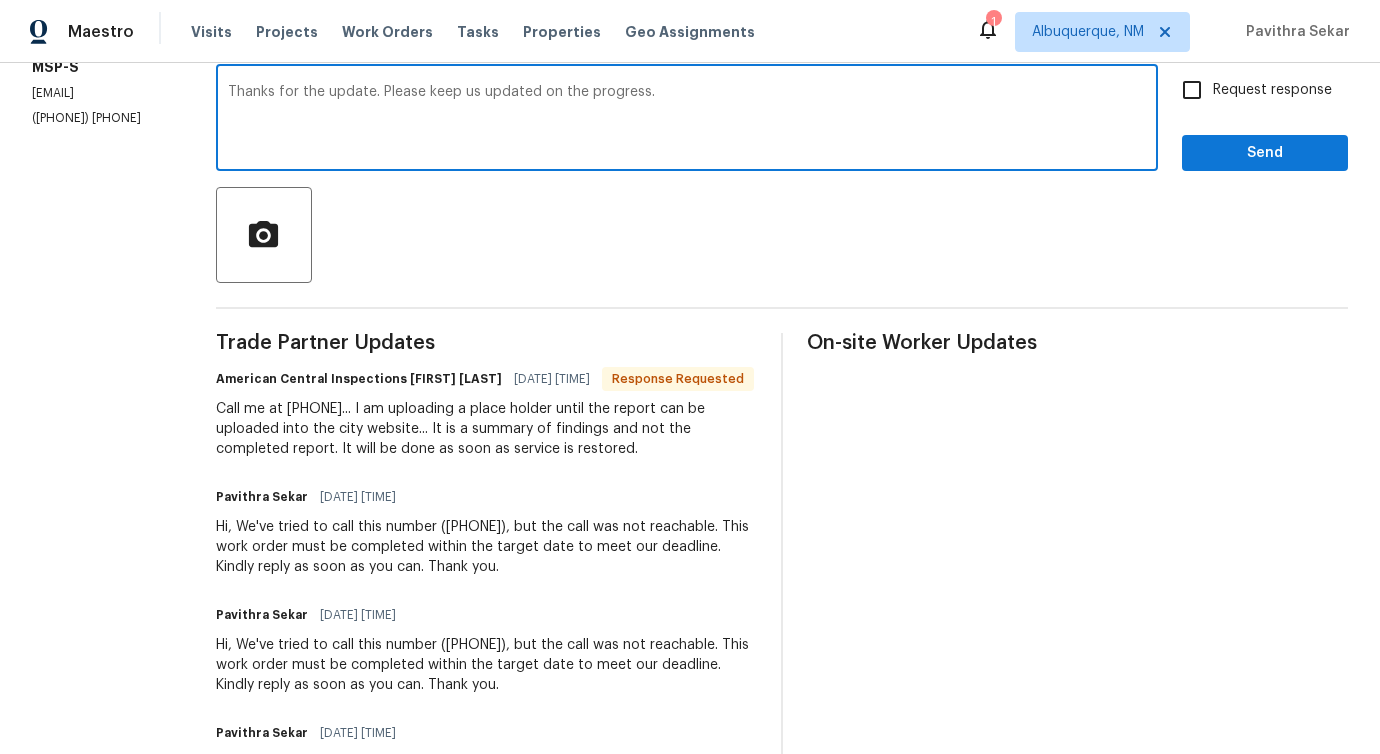 type on "Thanks for the update. Please keep us updated on the progress." 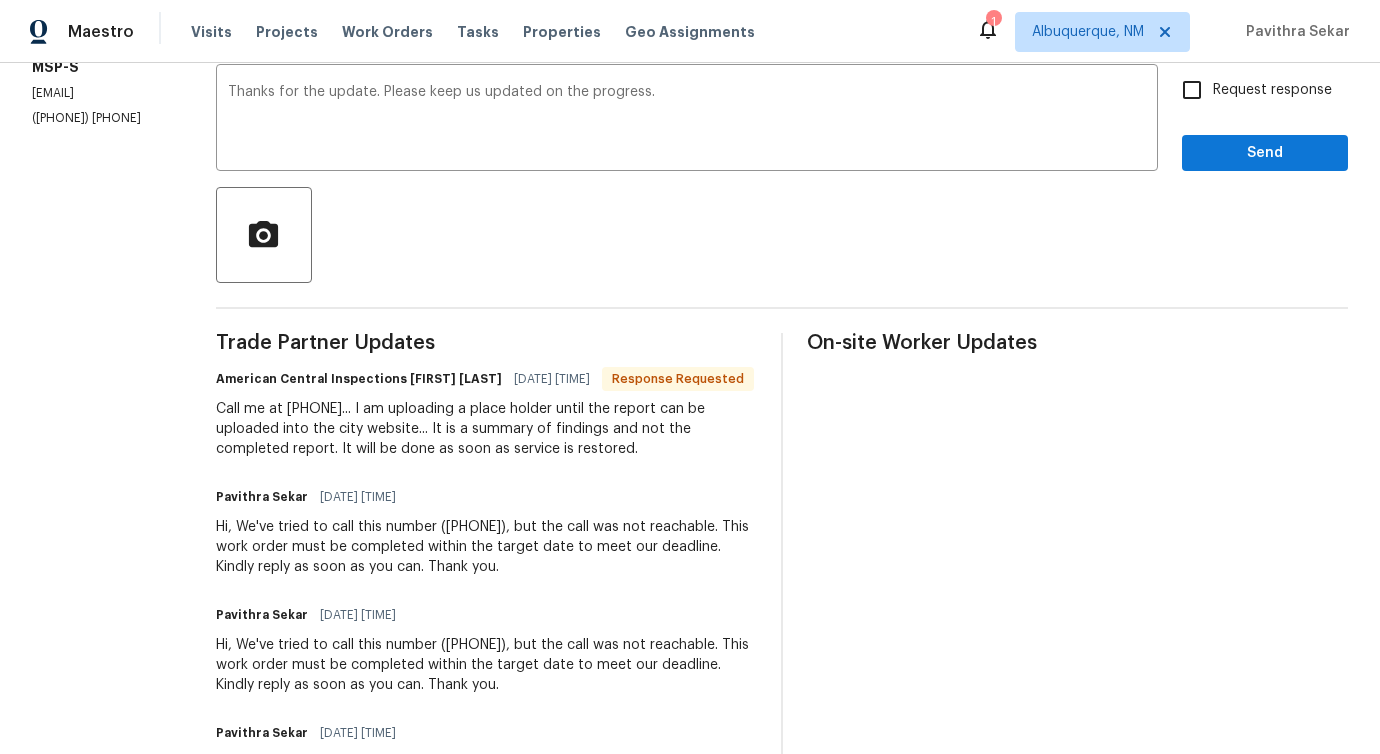 click on "Request response" at bounding box center (1272, 90) 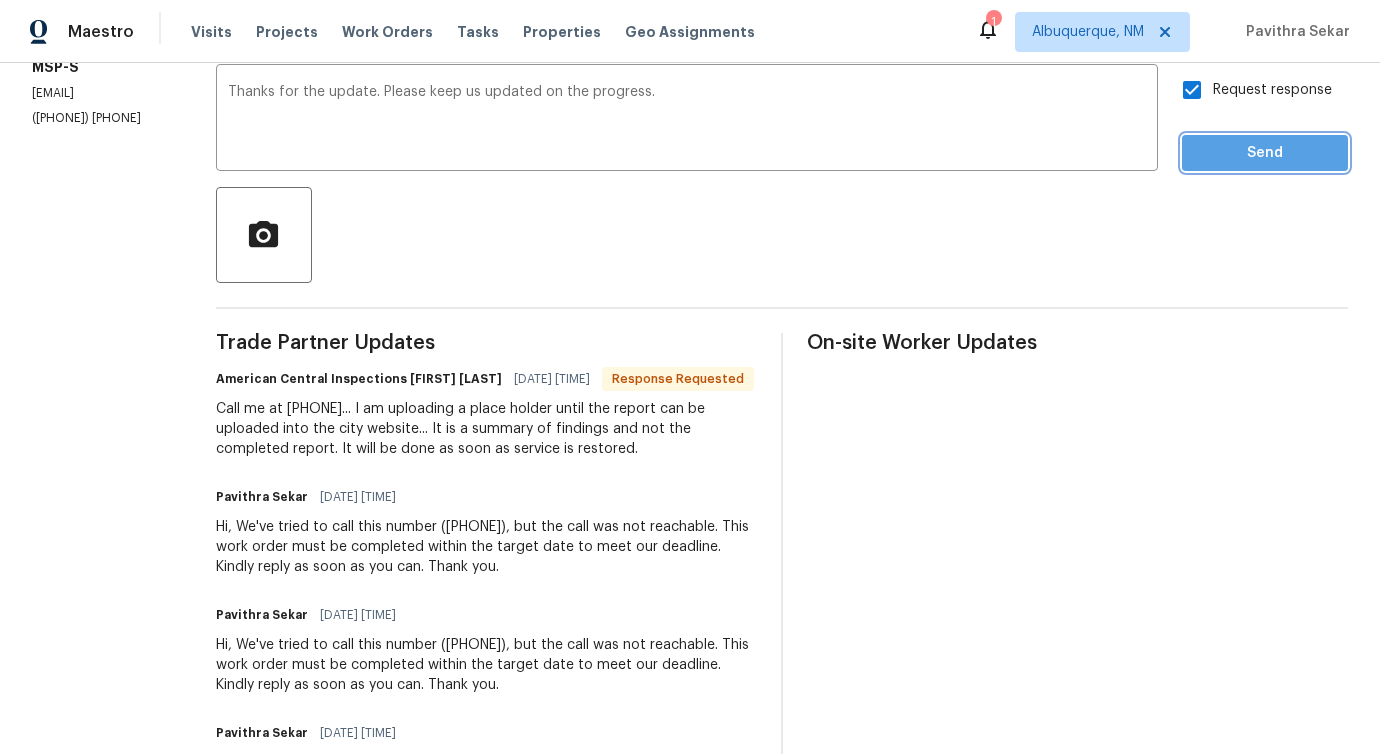 click on "Send" at bounding box center (1265, 153) 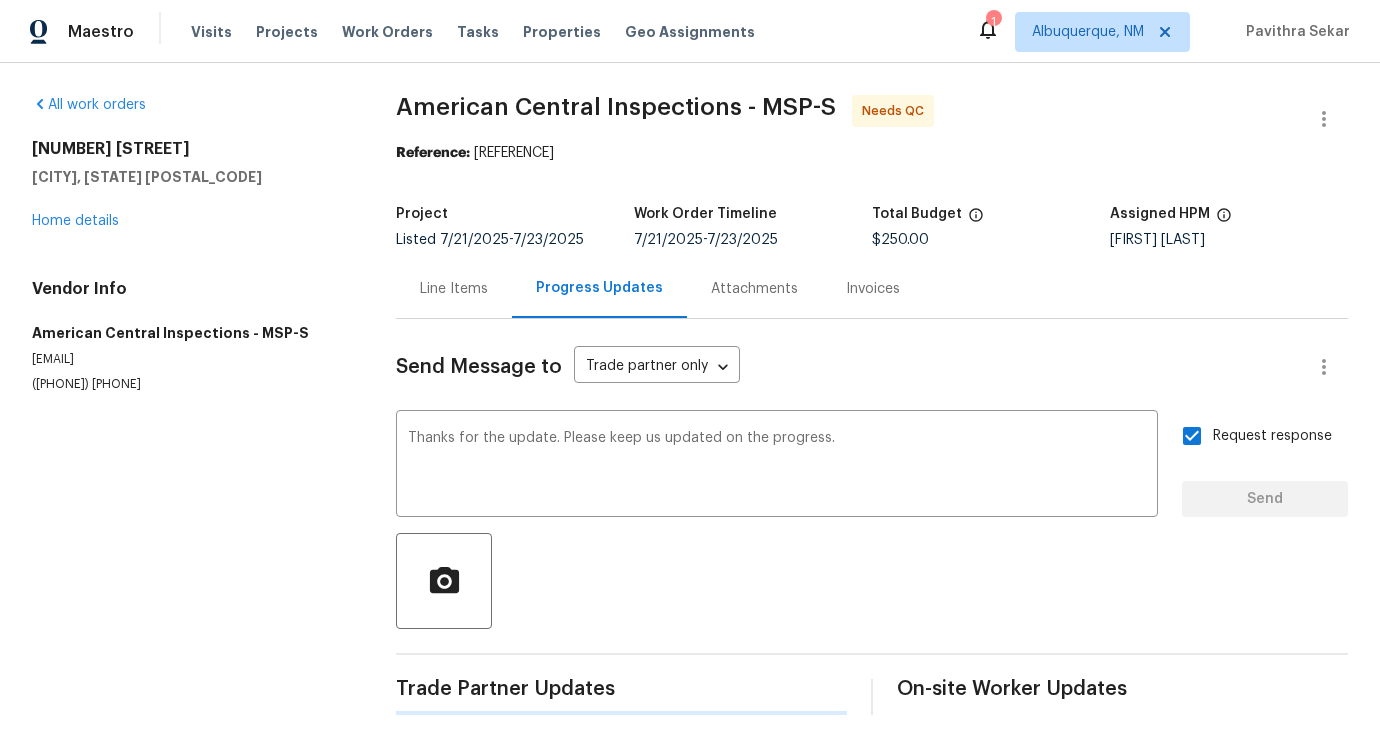 type 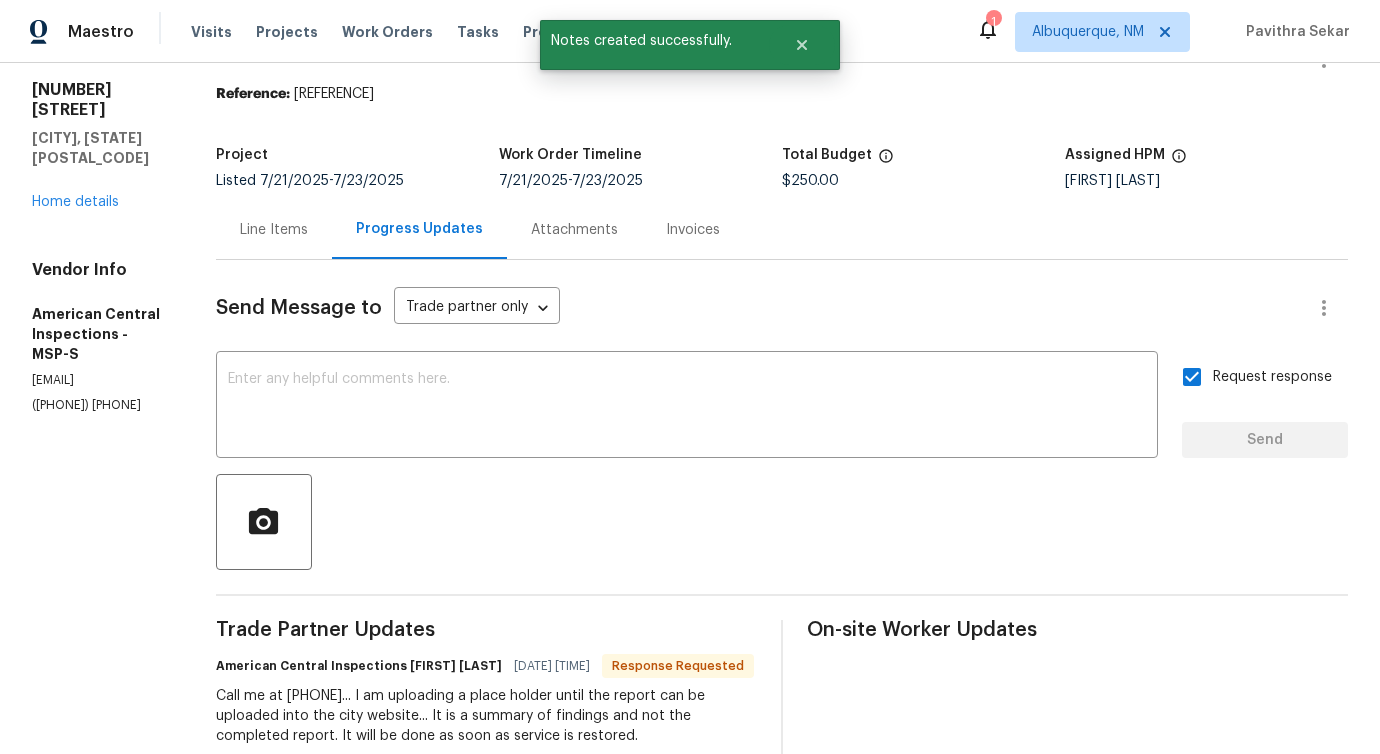 scroll, scrollTop: 0, scrollLeft: 0, axis: both 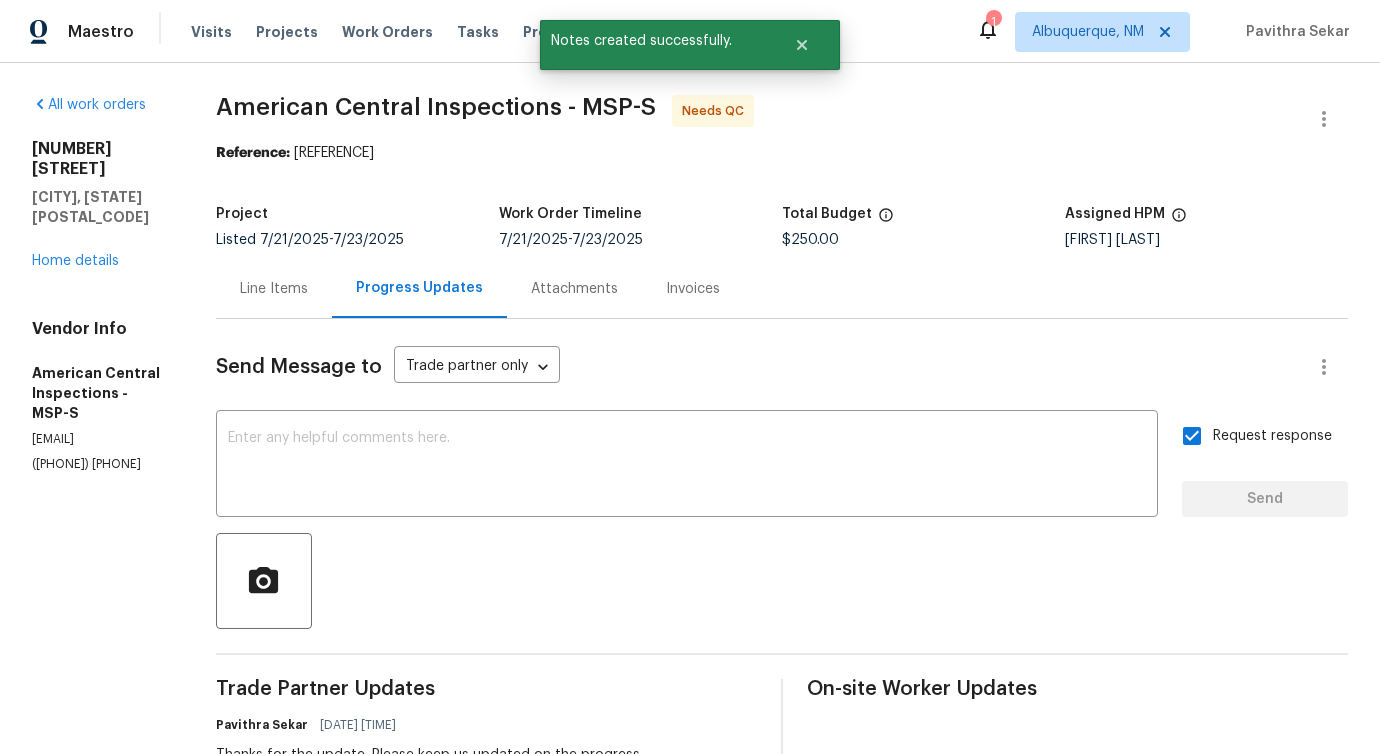 click on "Line Items" at bounding box center [274, 289] 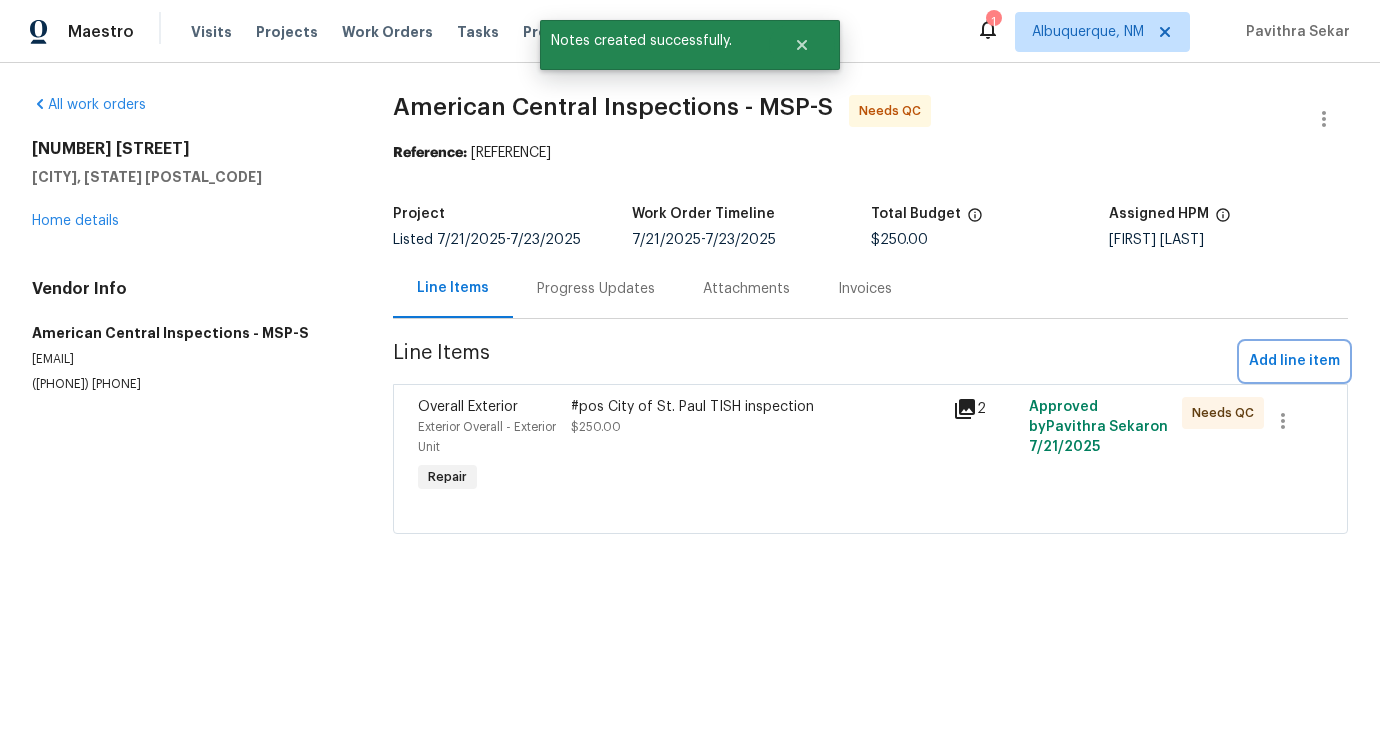 click on "Add line item" at bounding box center (1294, 361) 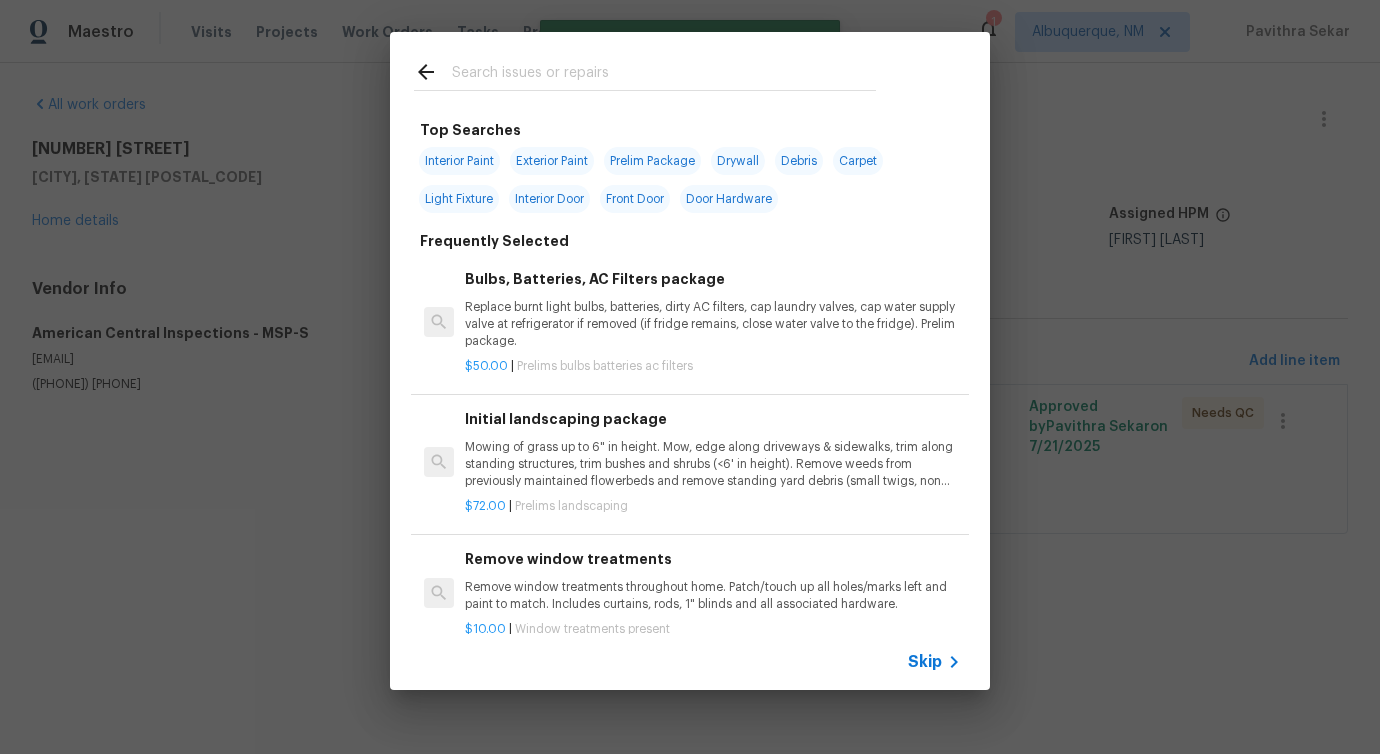 click at bounding box center [664, 75] 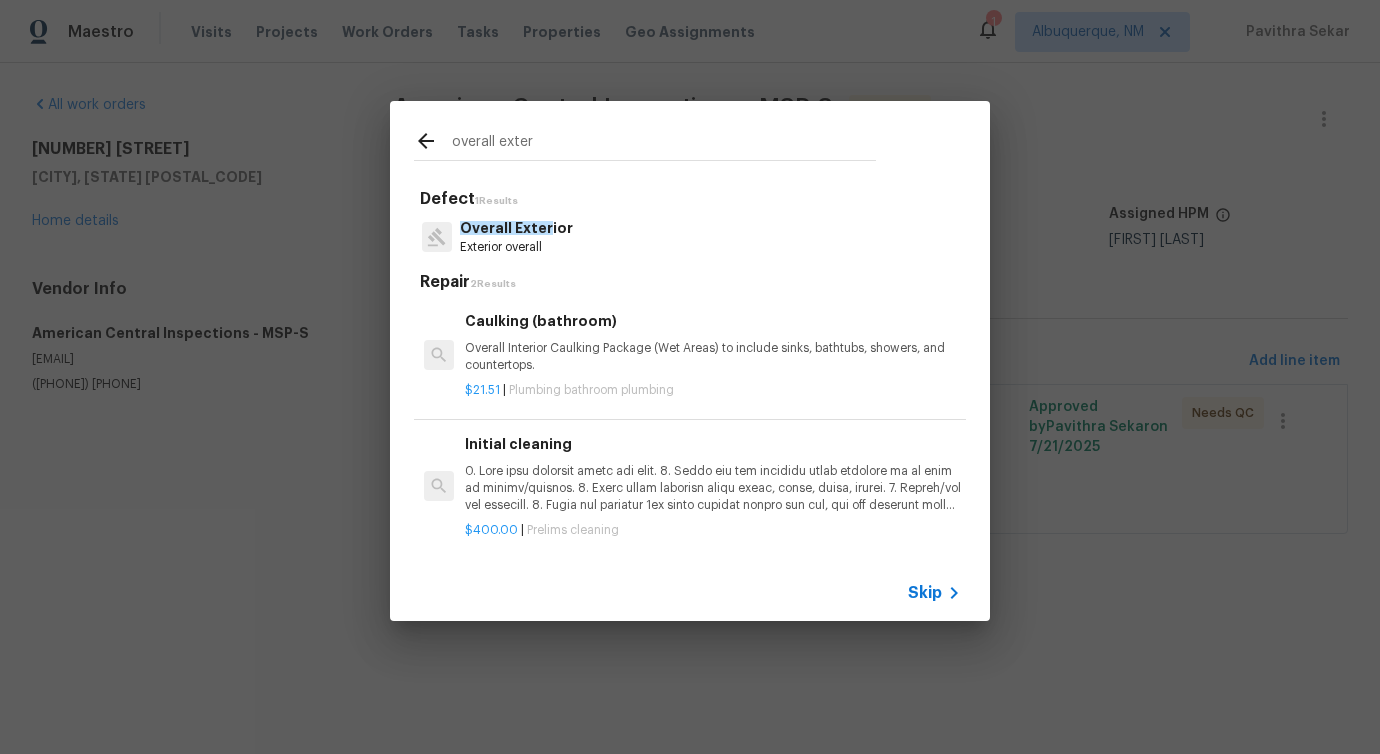 type on "overall exter" 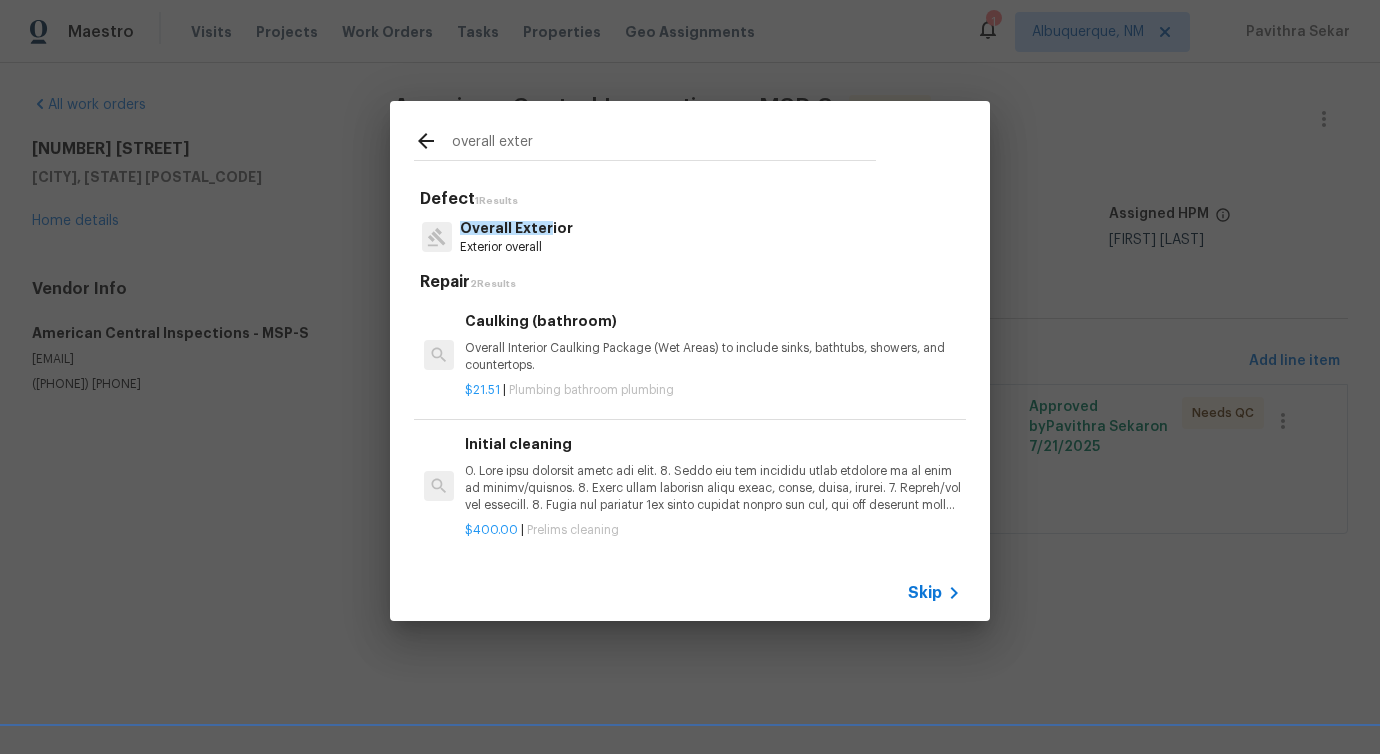 click on "Overall Exter" at bounding box center [506, 228] 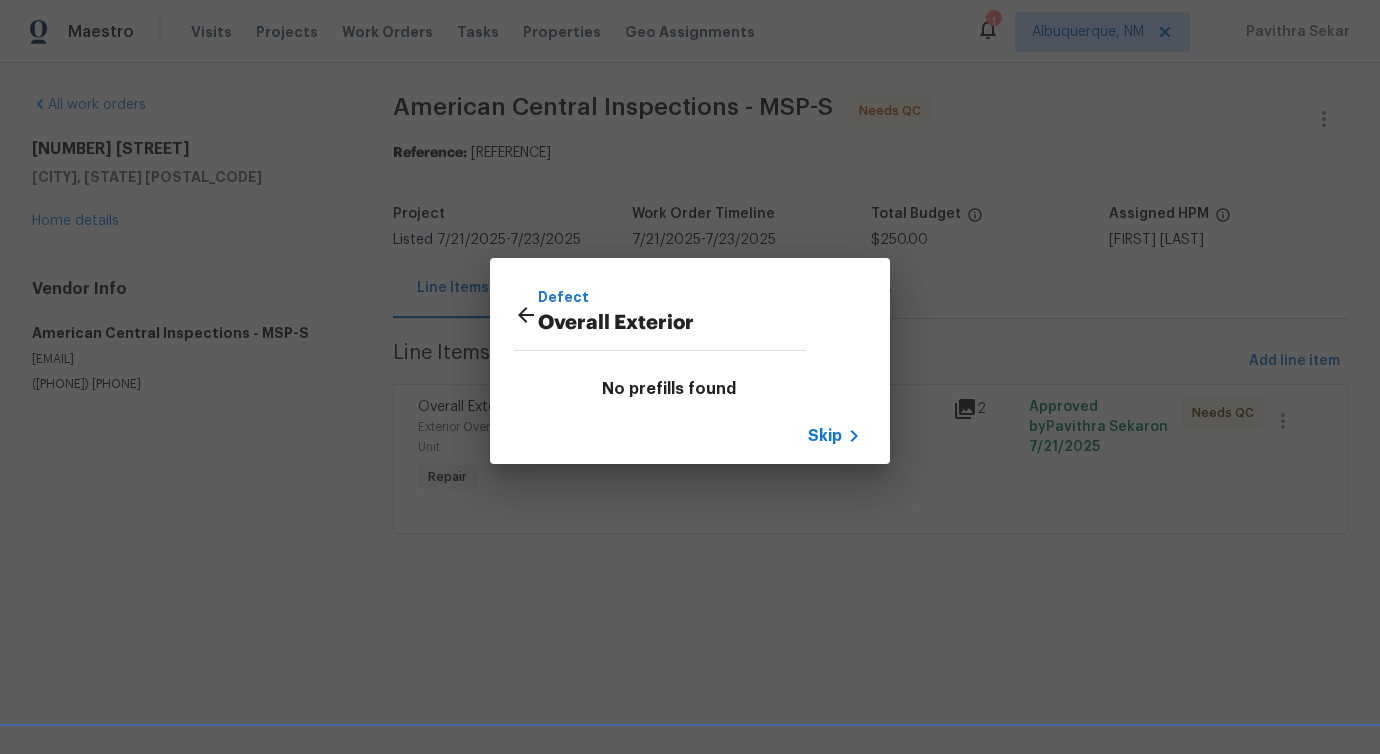 click on "Skip" at bounding box center [825, 436] 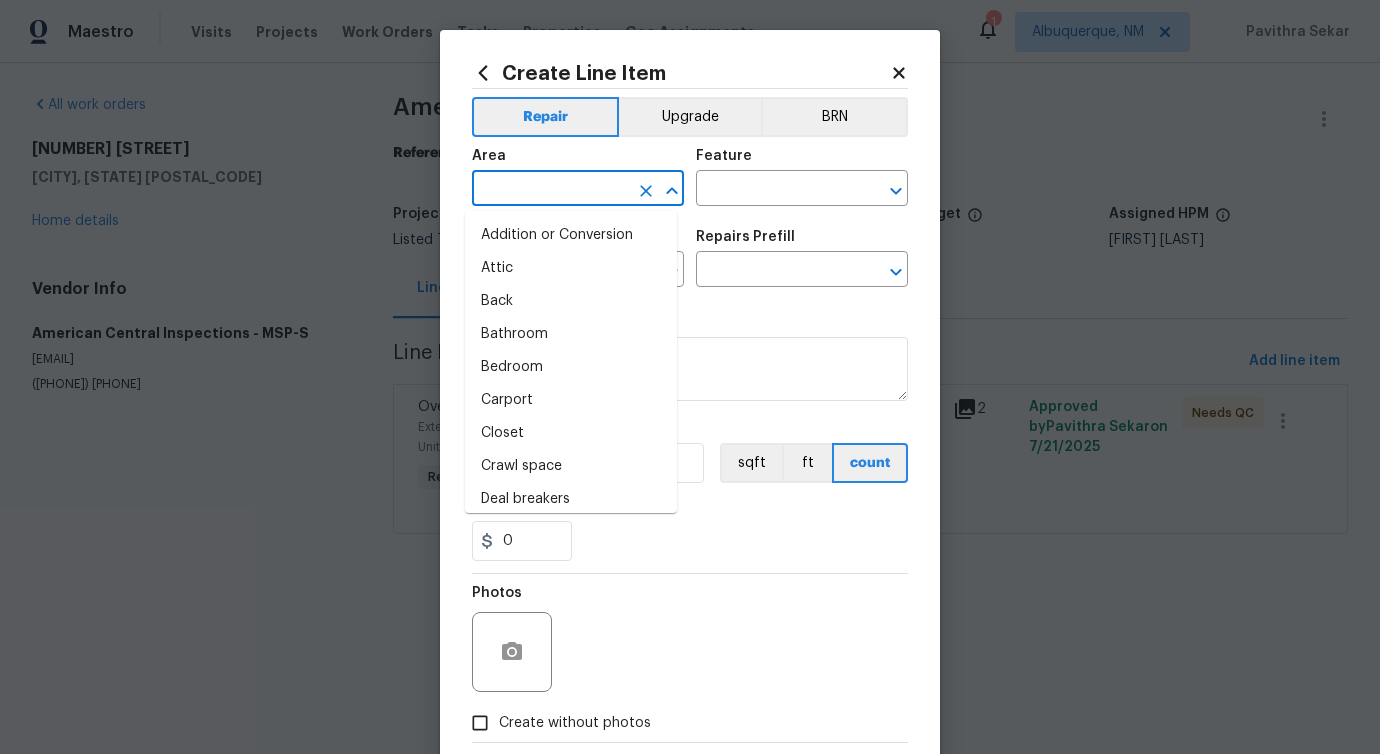 click at bounding box center [550, 190] 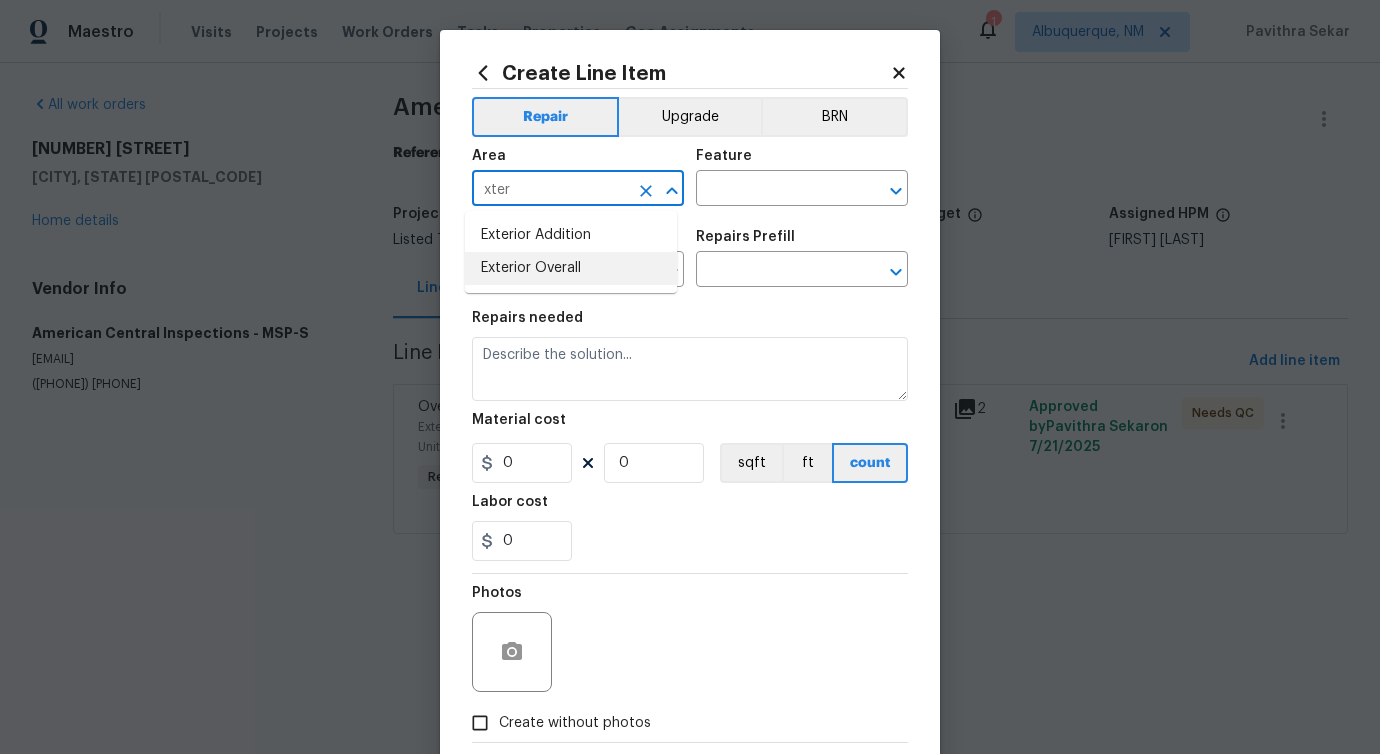 click on "Exterior Overall" at bounding box center [571, 268] 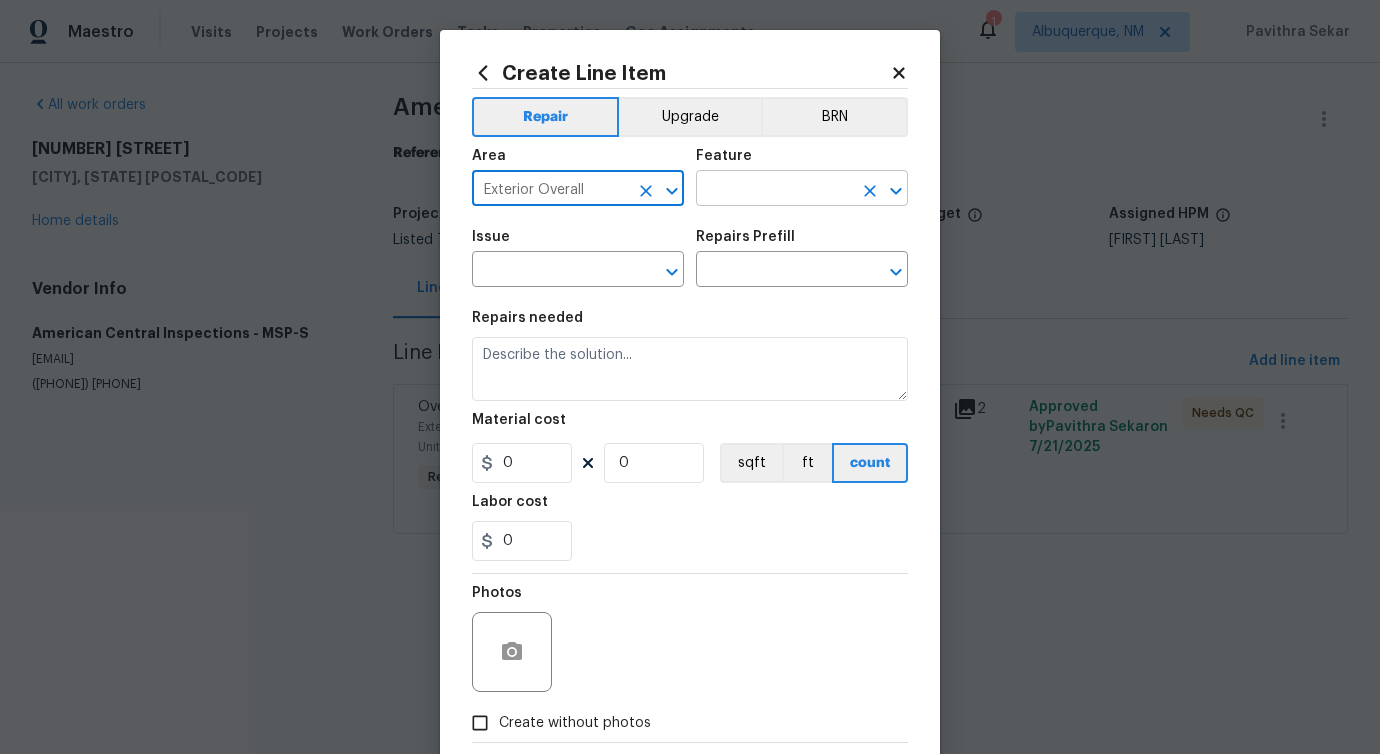 type on "Exterior Overall" 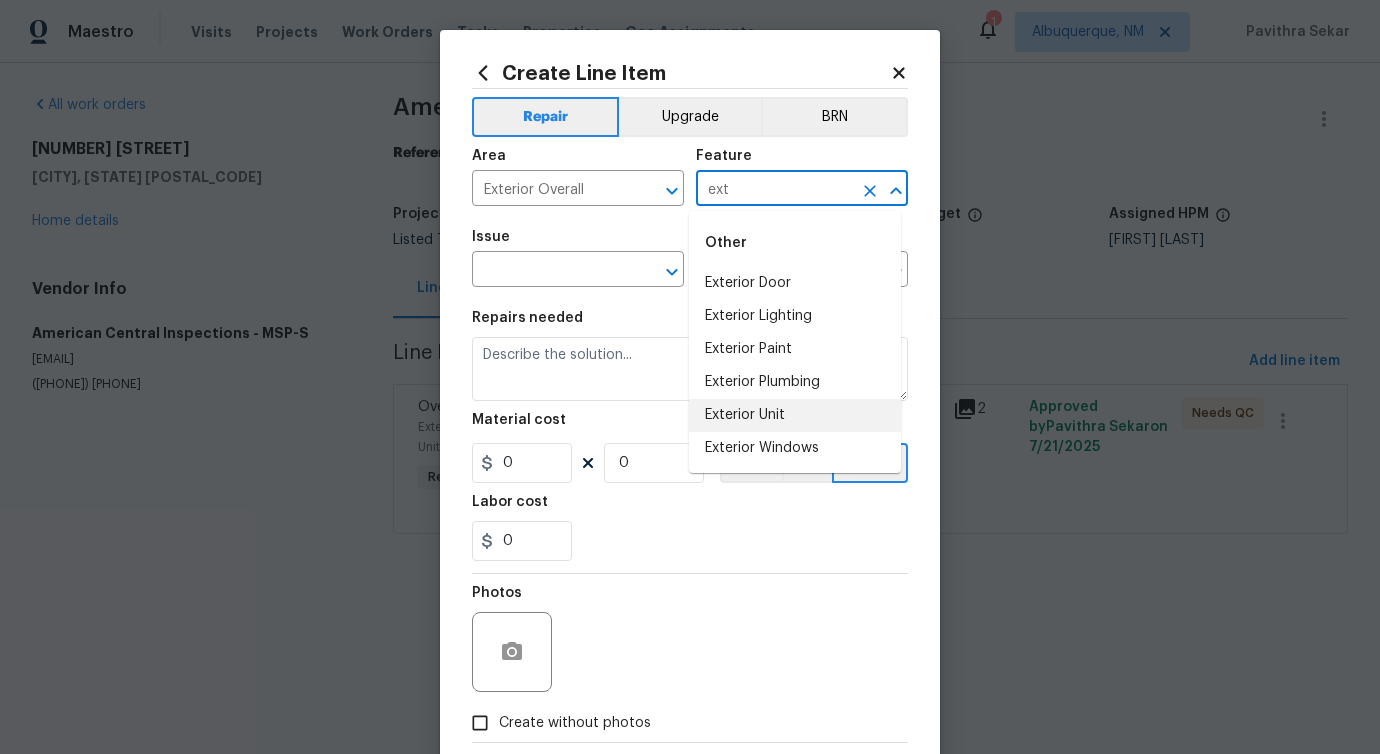 click on "Exterior Unit" at bounding box center [795, 415] 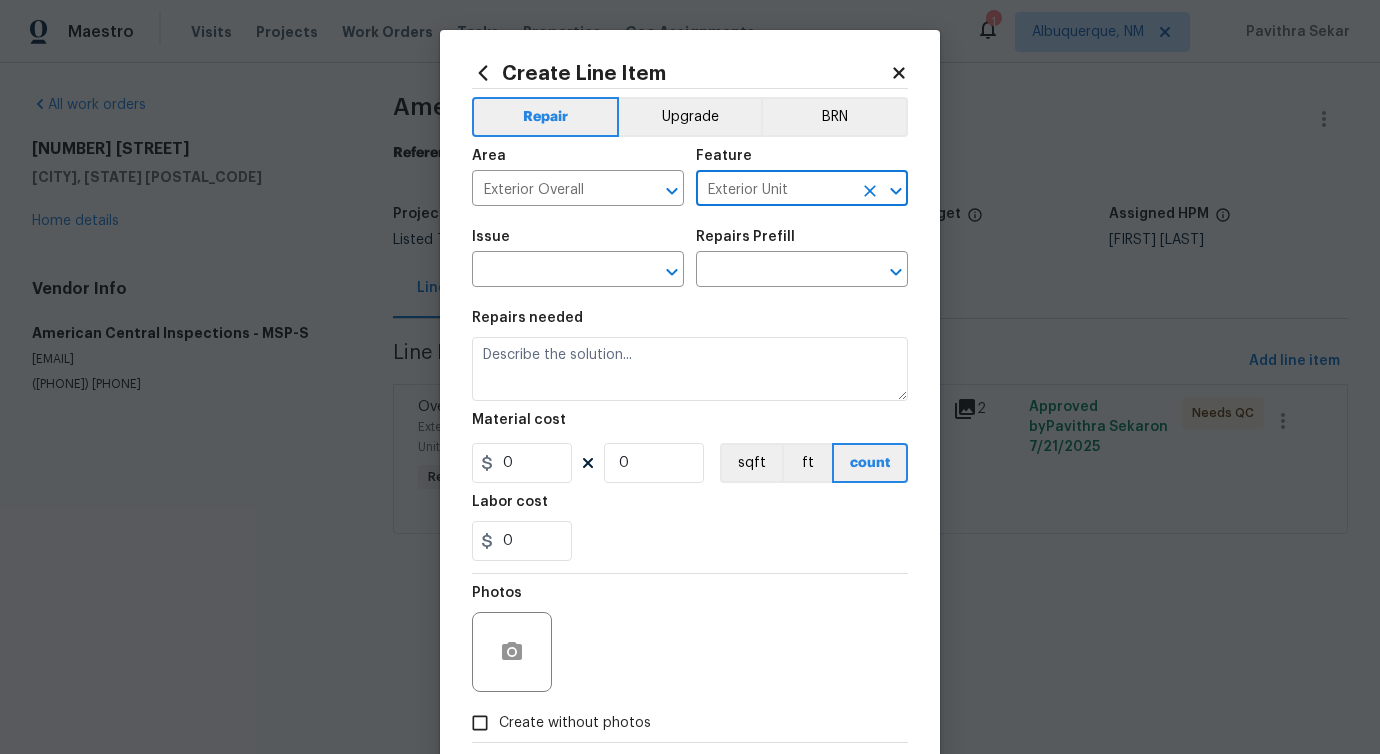 type on "Exterior Unit" 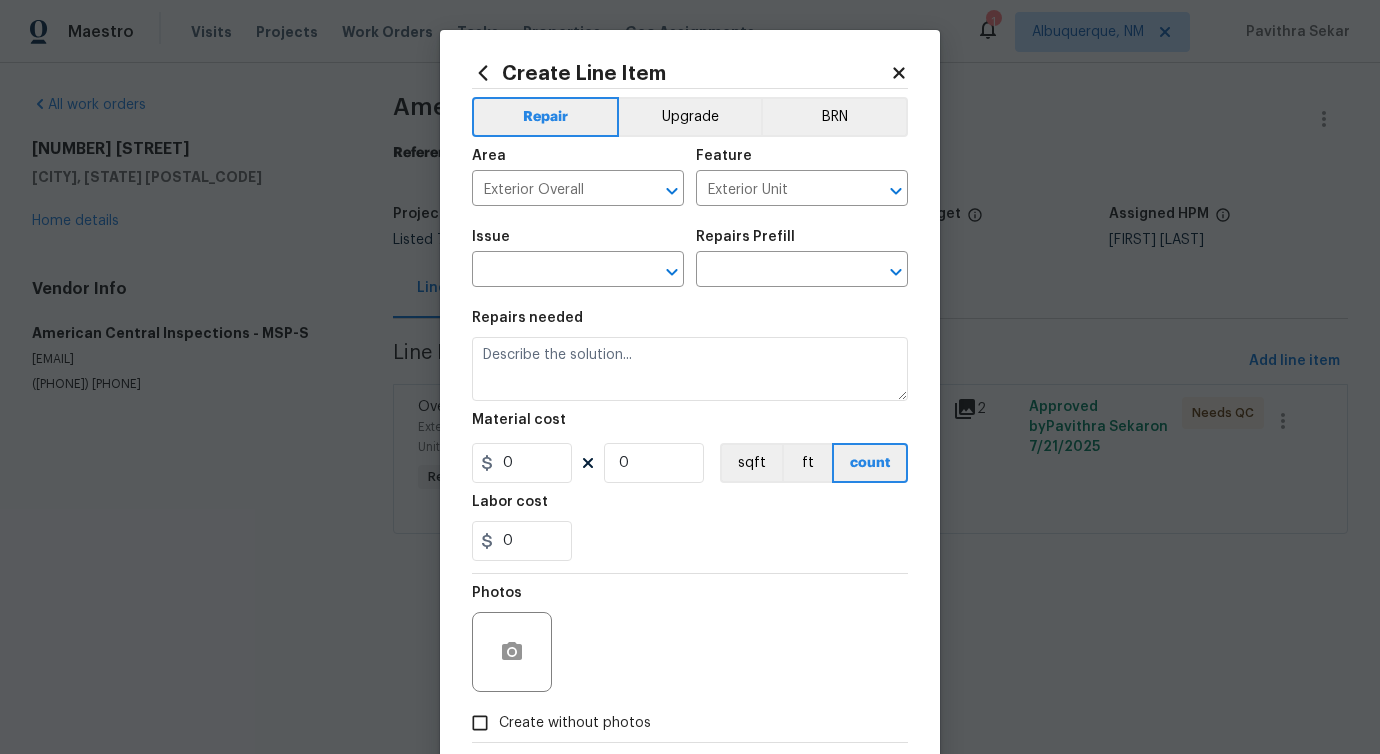 click on "Issue" at bounding box center [578, 243] 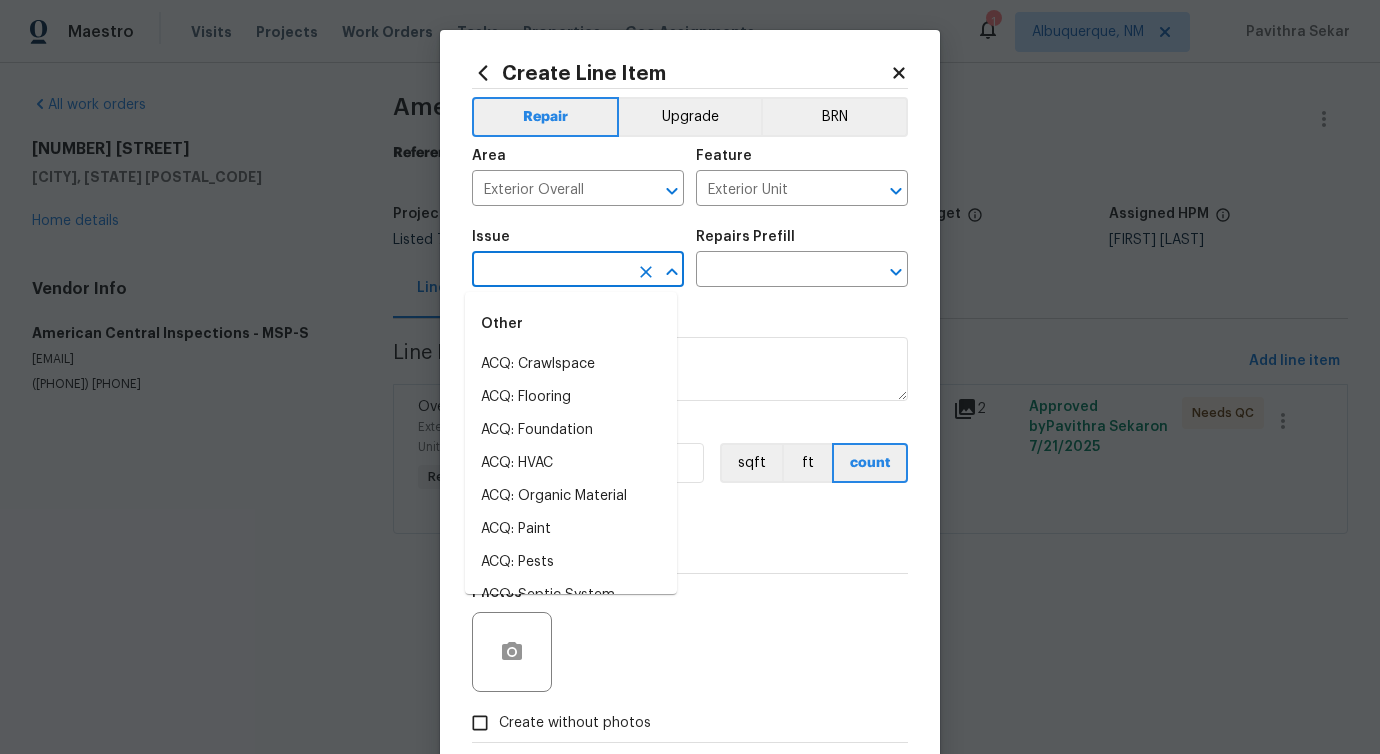 click at bounding box center (550, 271) 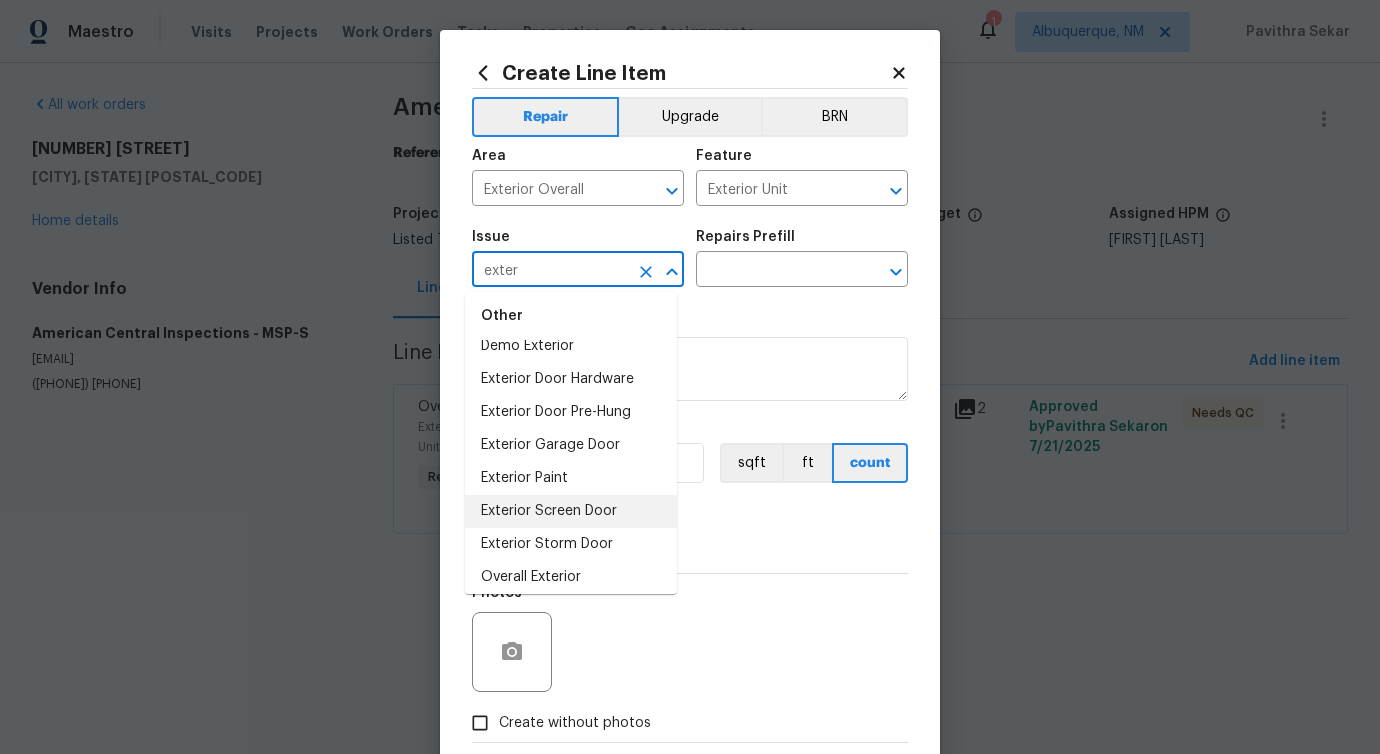 scroll, scrollTop: 26, scrollLeft: 0, axis: vertical 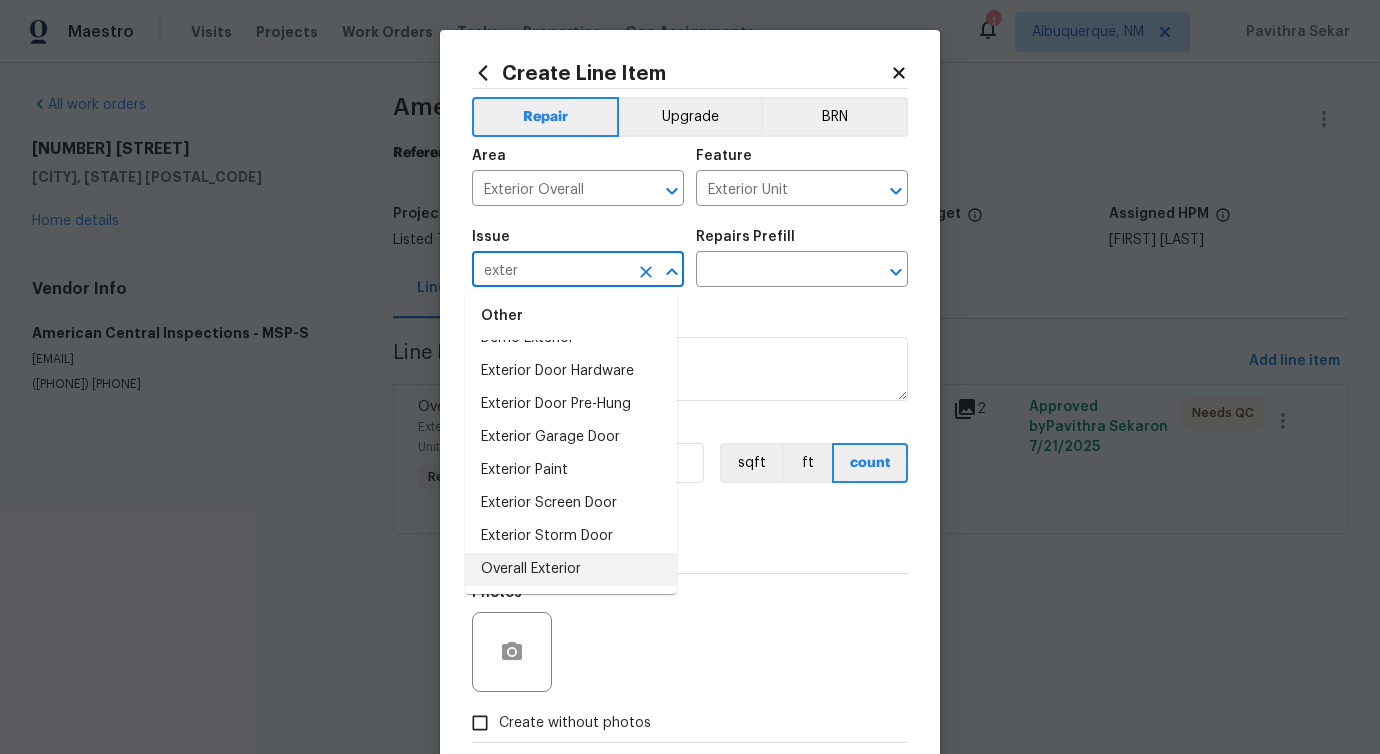 click on "Overall Exterior" at bounding box center [571, 569] 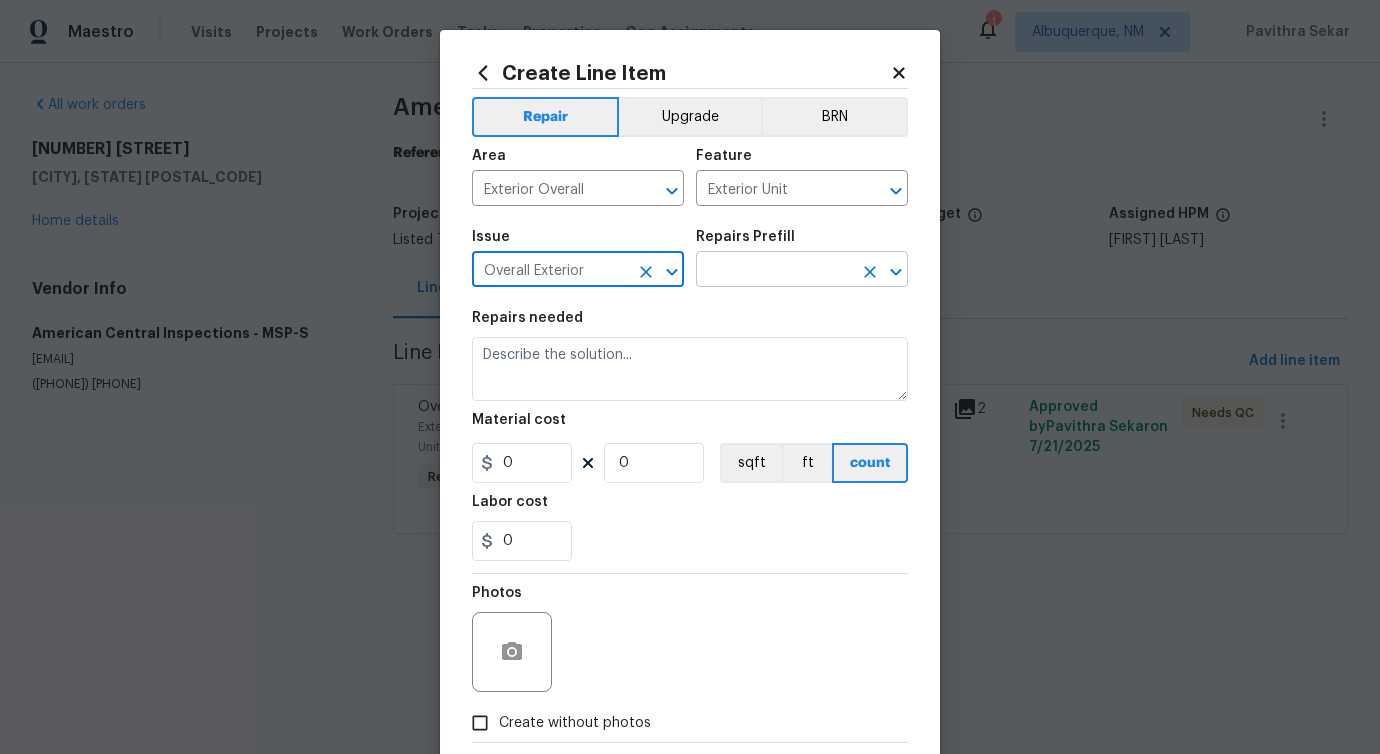 type on "Overall Exterior" 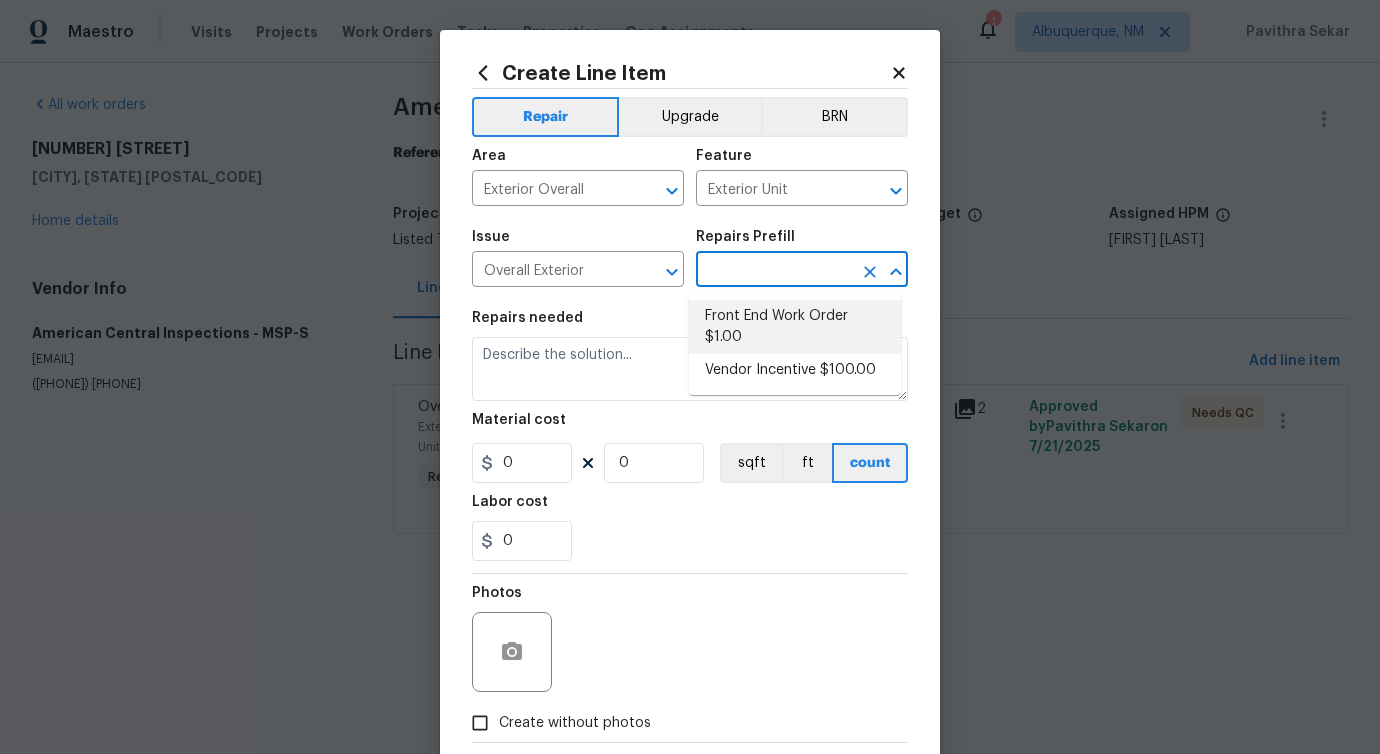 click on "Front End Work Order $1.00" at bounding box center [795, 327] 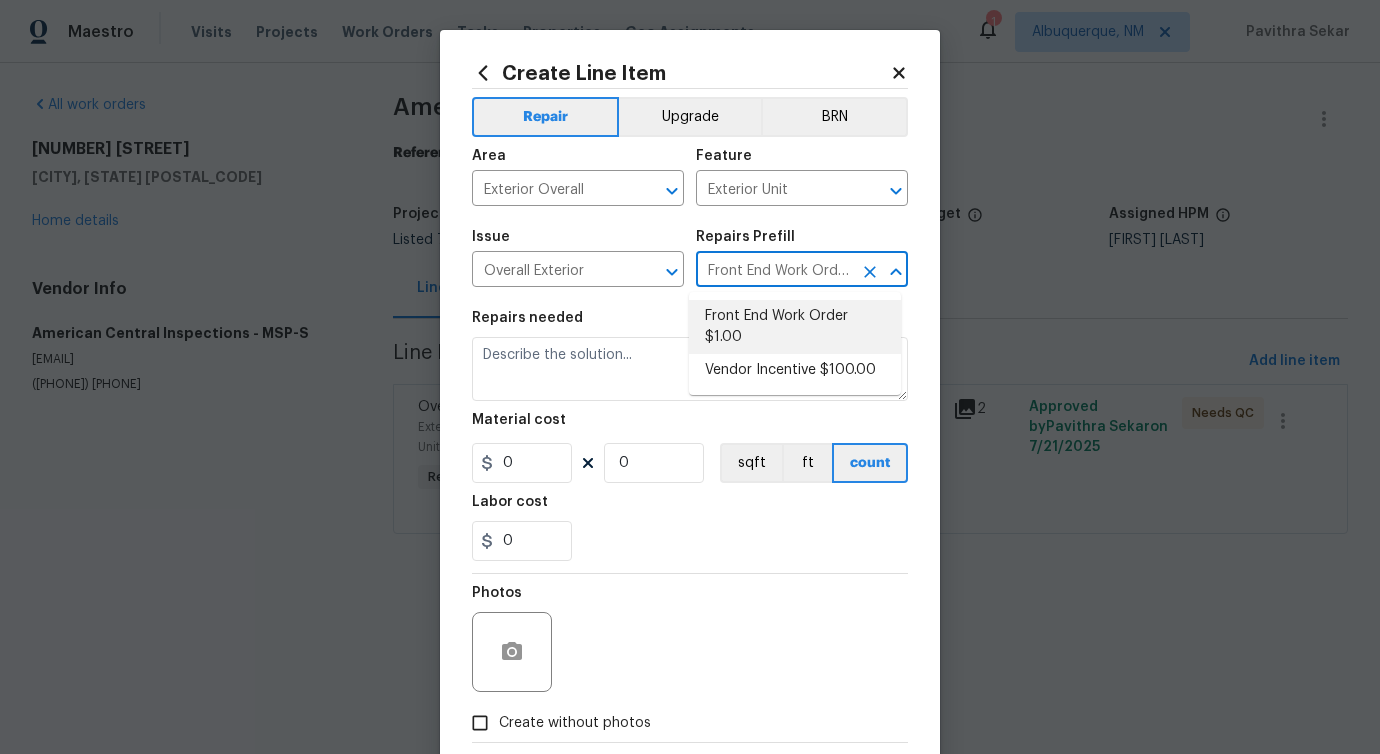 type on "Placeholder line item for the creation of front end work orders." 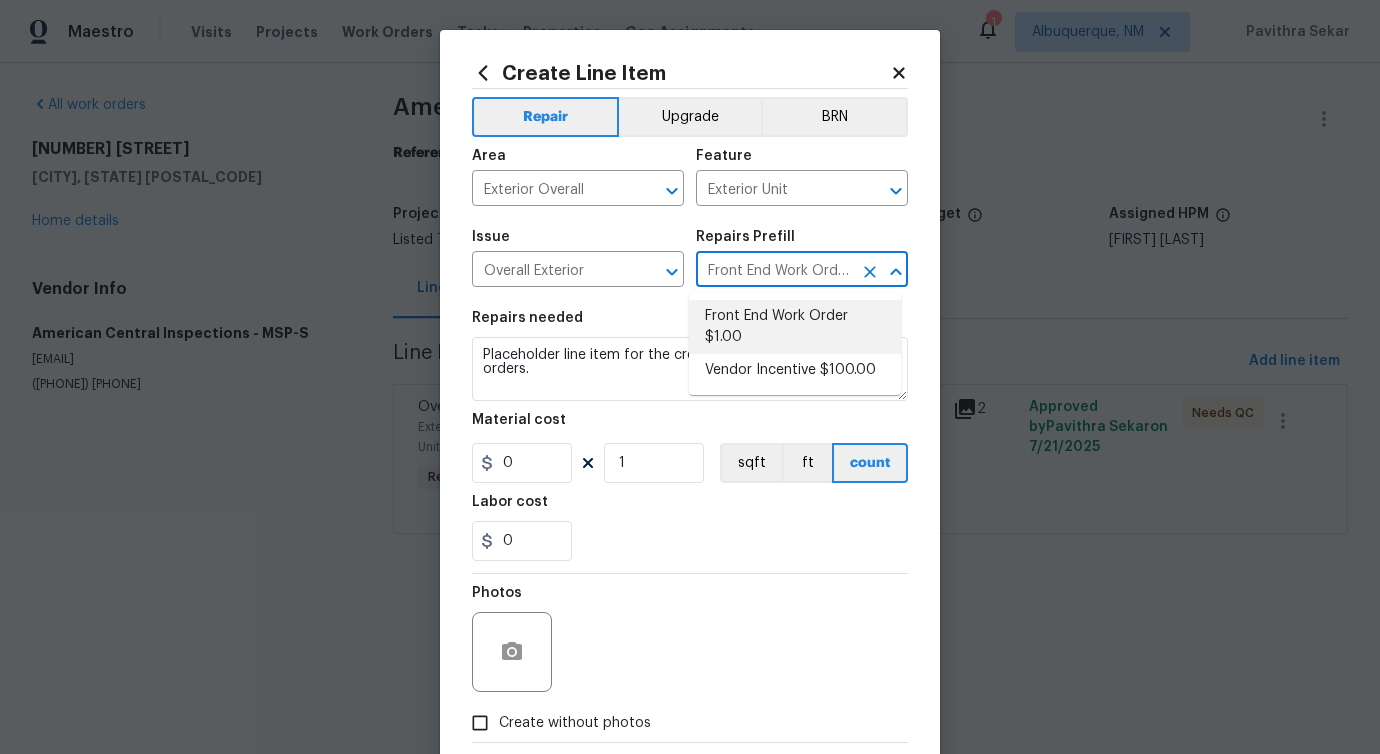 type on "1" 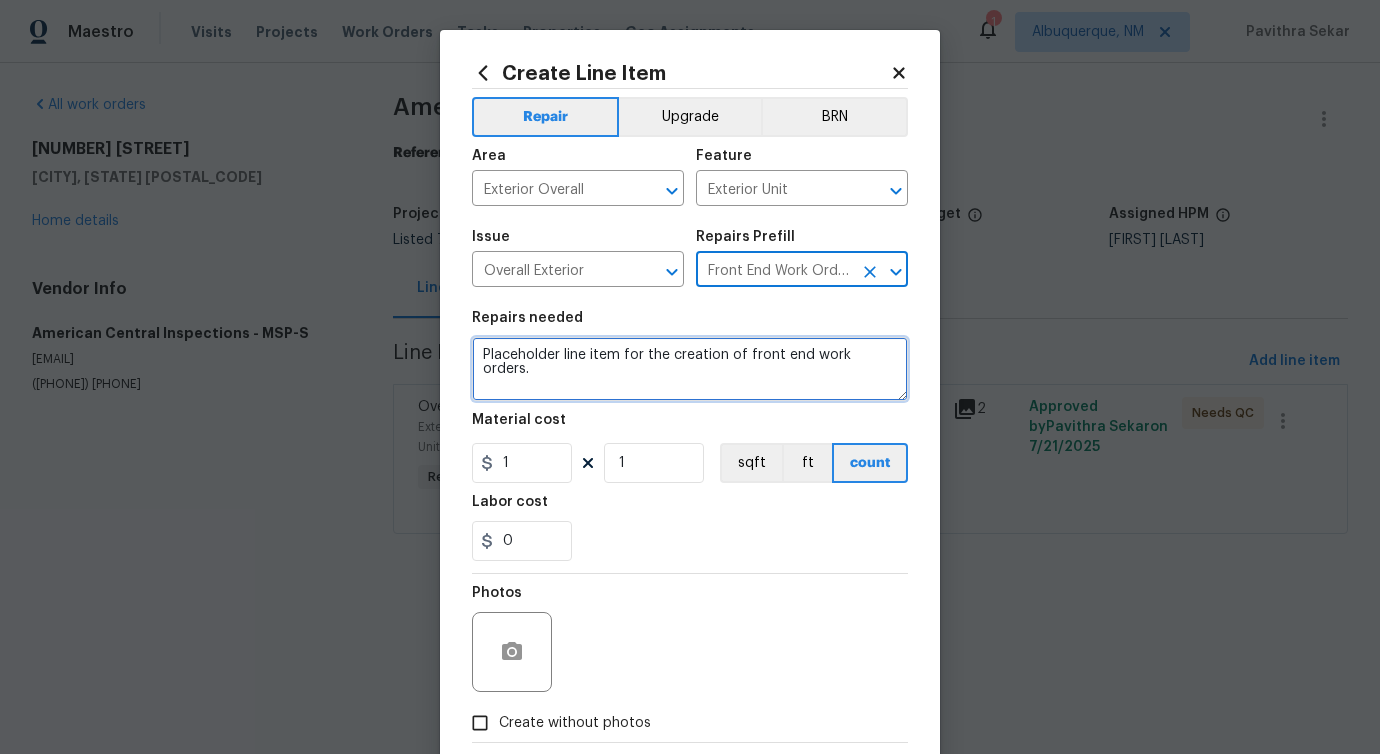 click on "Placeholder line item for the creation of front end work orders." at bounding box center [690, 369] 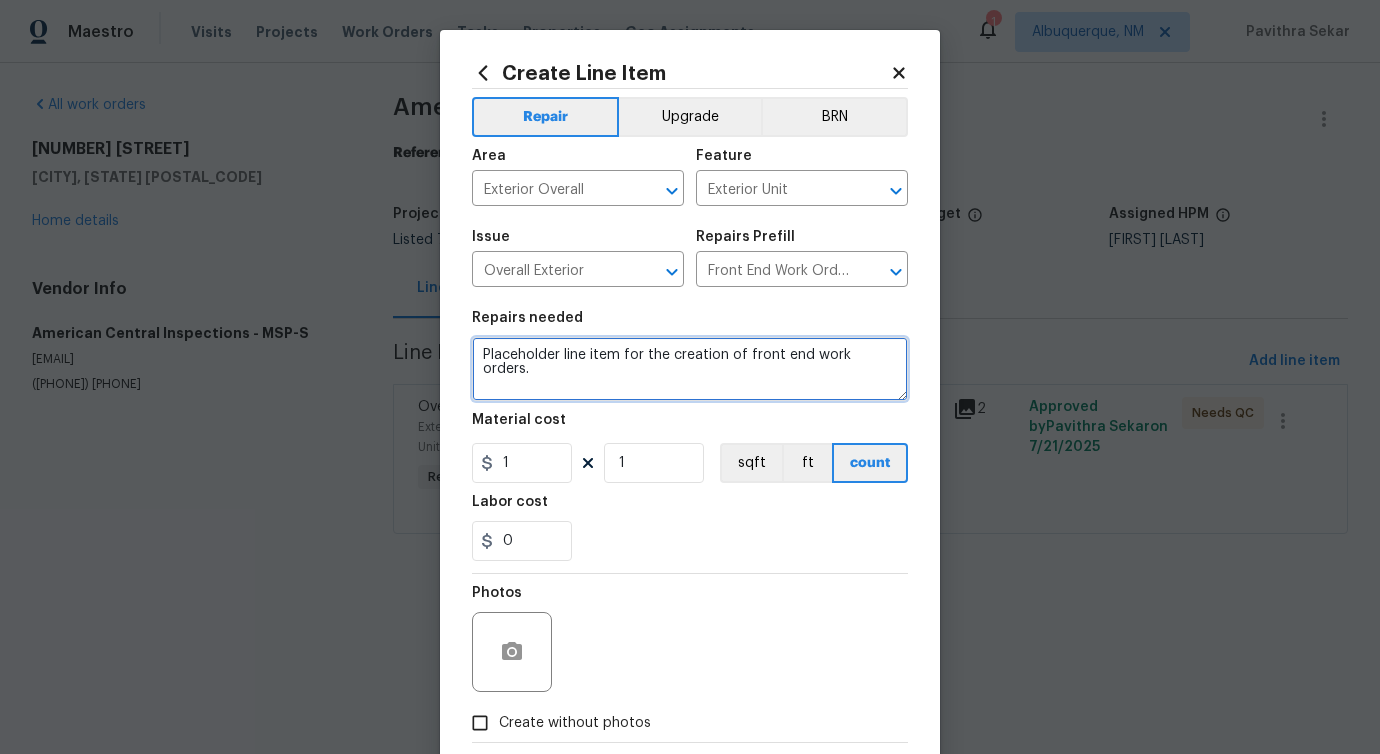 click on "Placeholder line item for the creation of front end work orders." at bounding box center (690, 369) 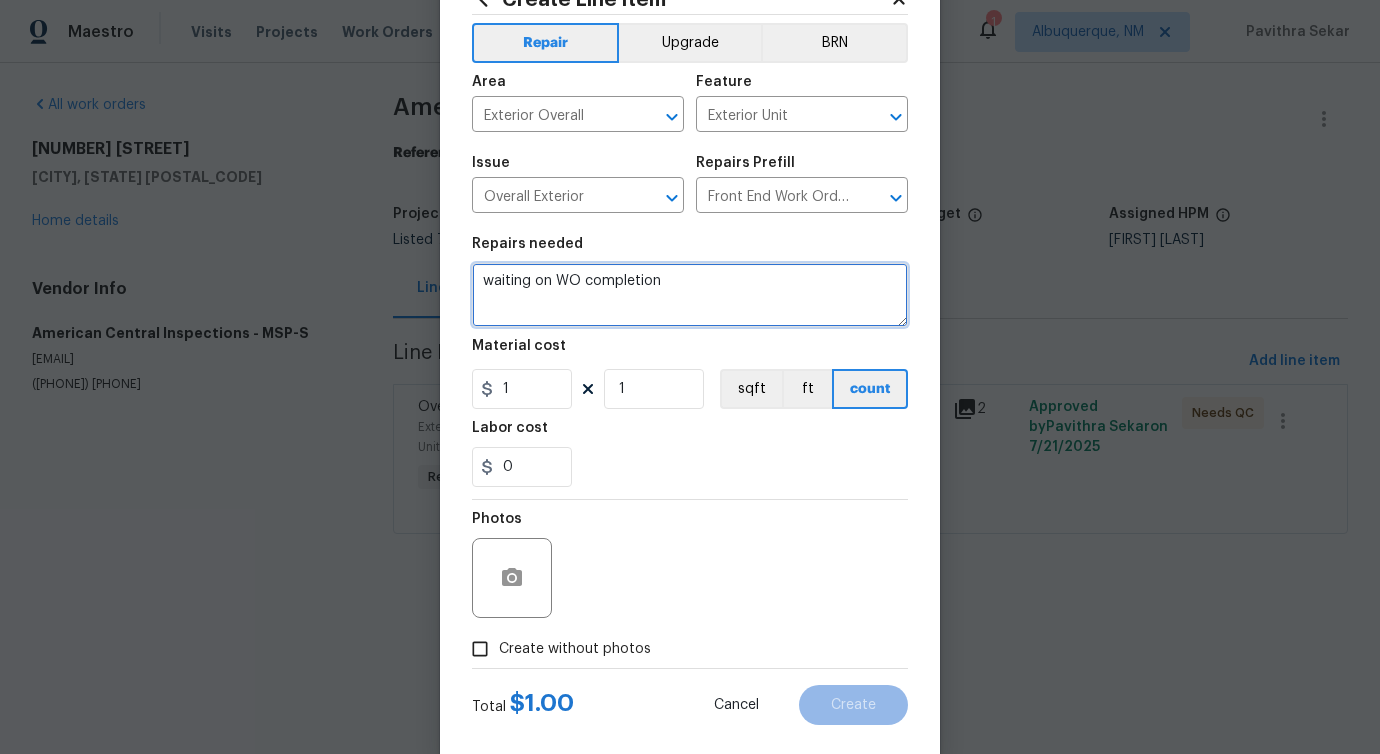 scroll, scrollTop: 108, scrollLeft: 0, axis: vertical 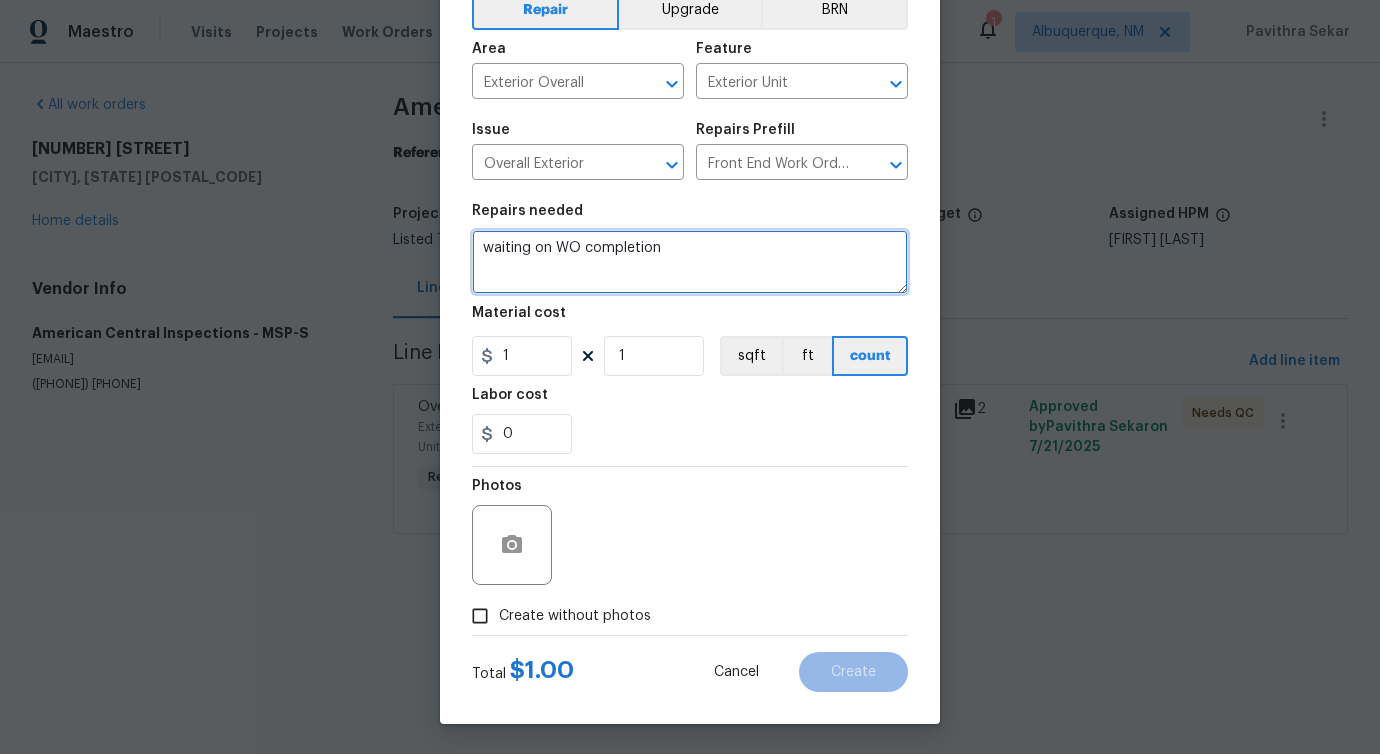 type on "waiting on WO completion" 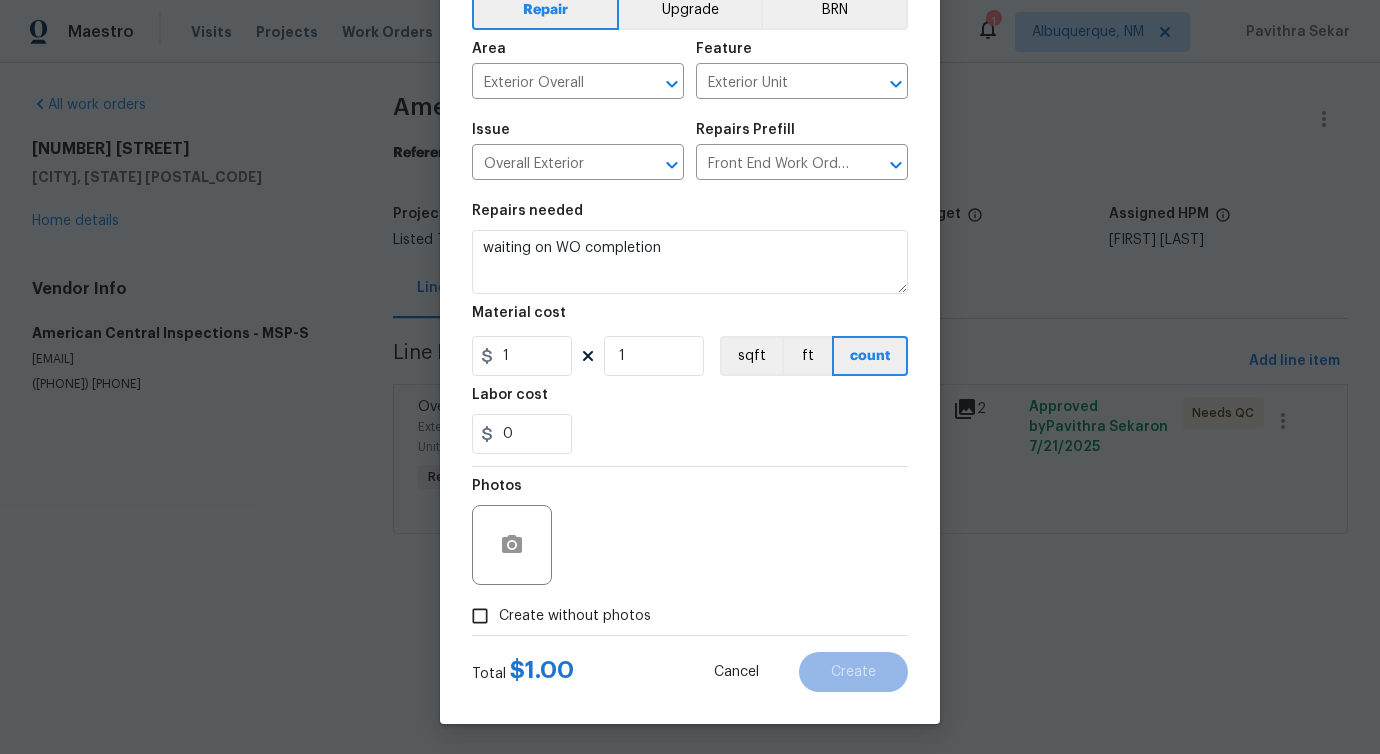 drag, startPoint x: 539, startPoint y: 608, endPoint x: 550, endPoint y: 601, distance: 13.038404 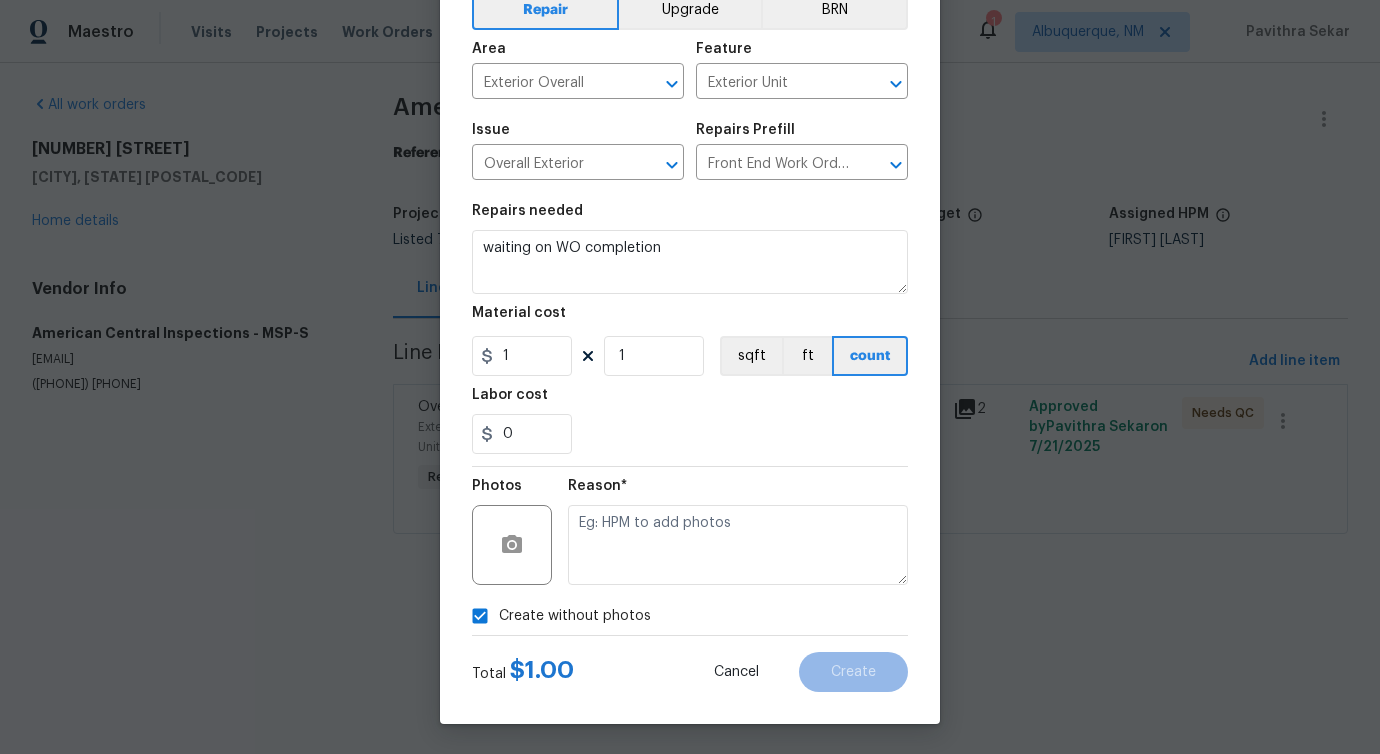 click at bounding box center [738, 545] 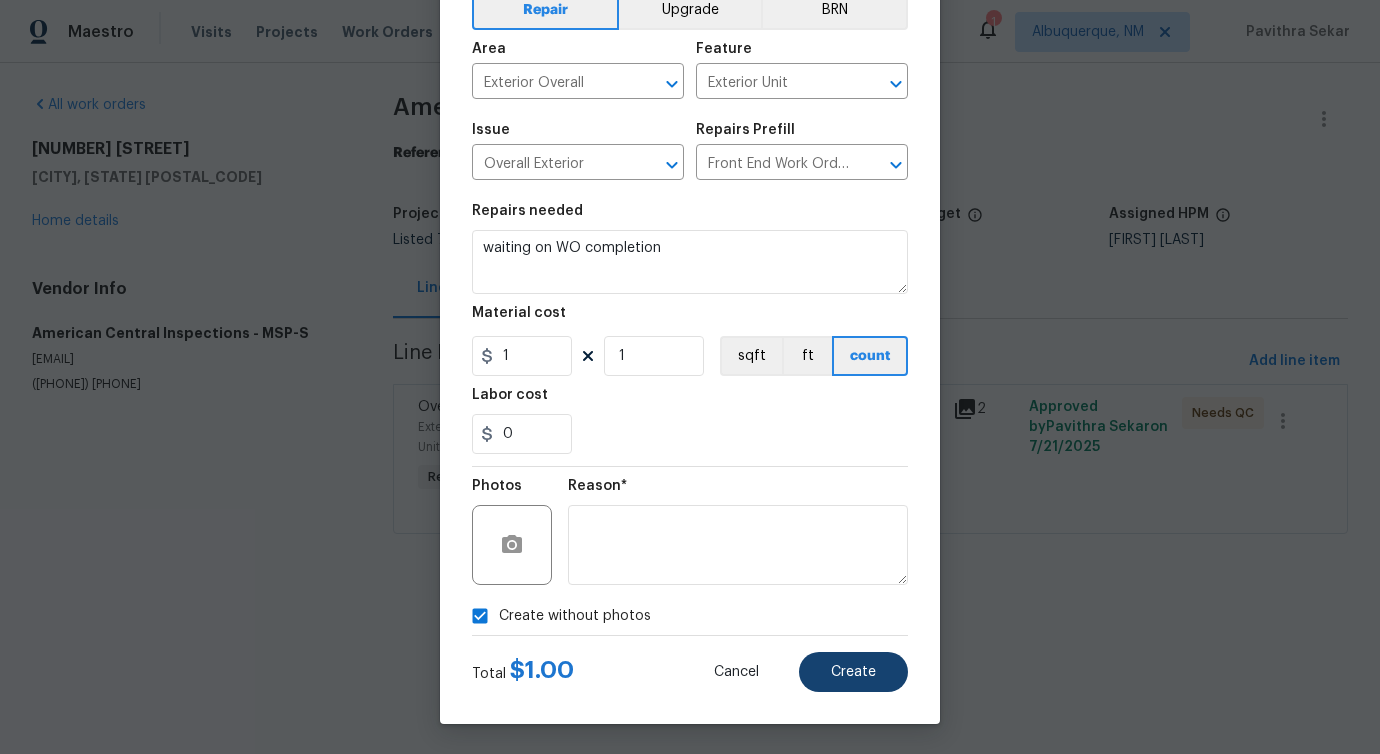 type 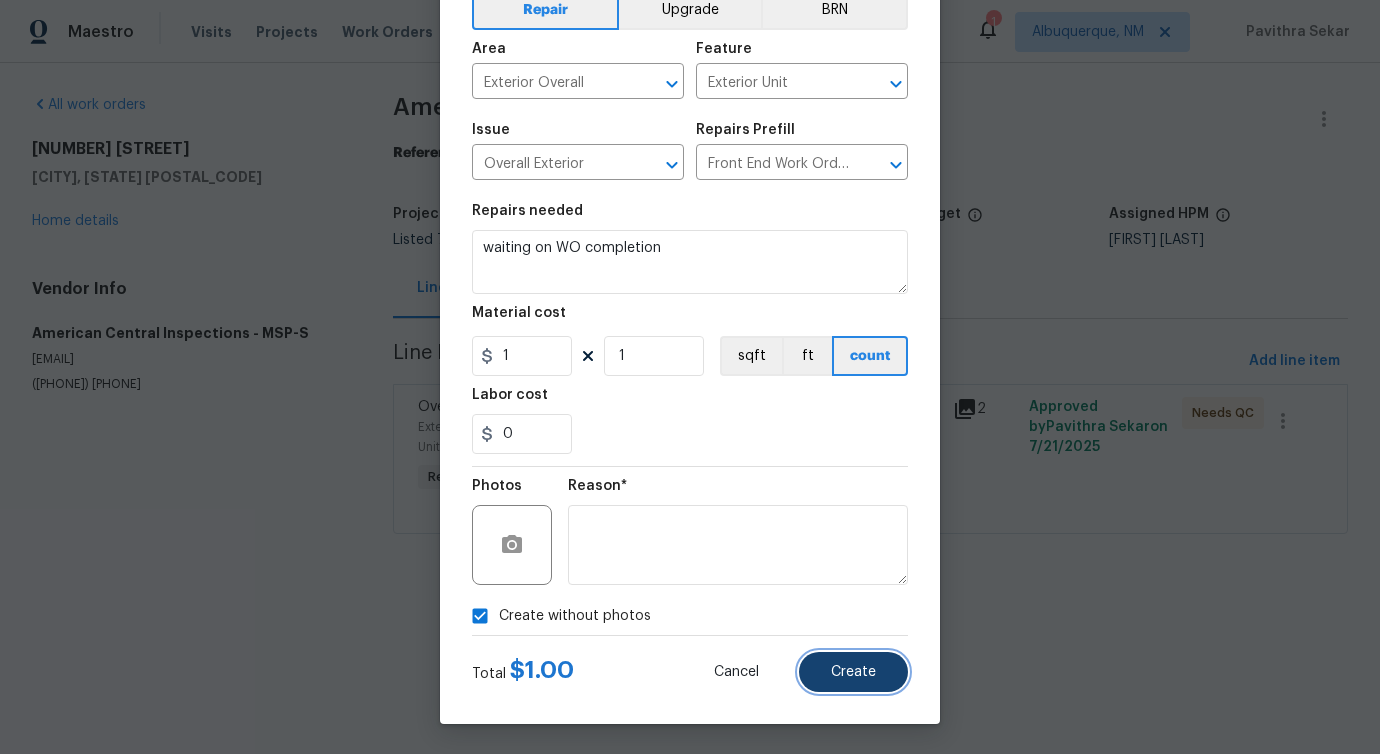 click on "Create" at bounding box center (853, 672) 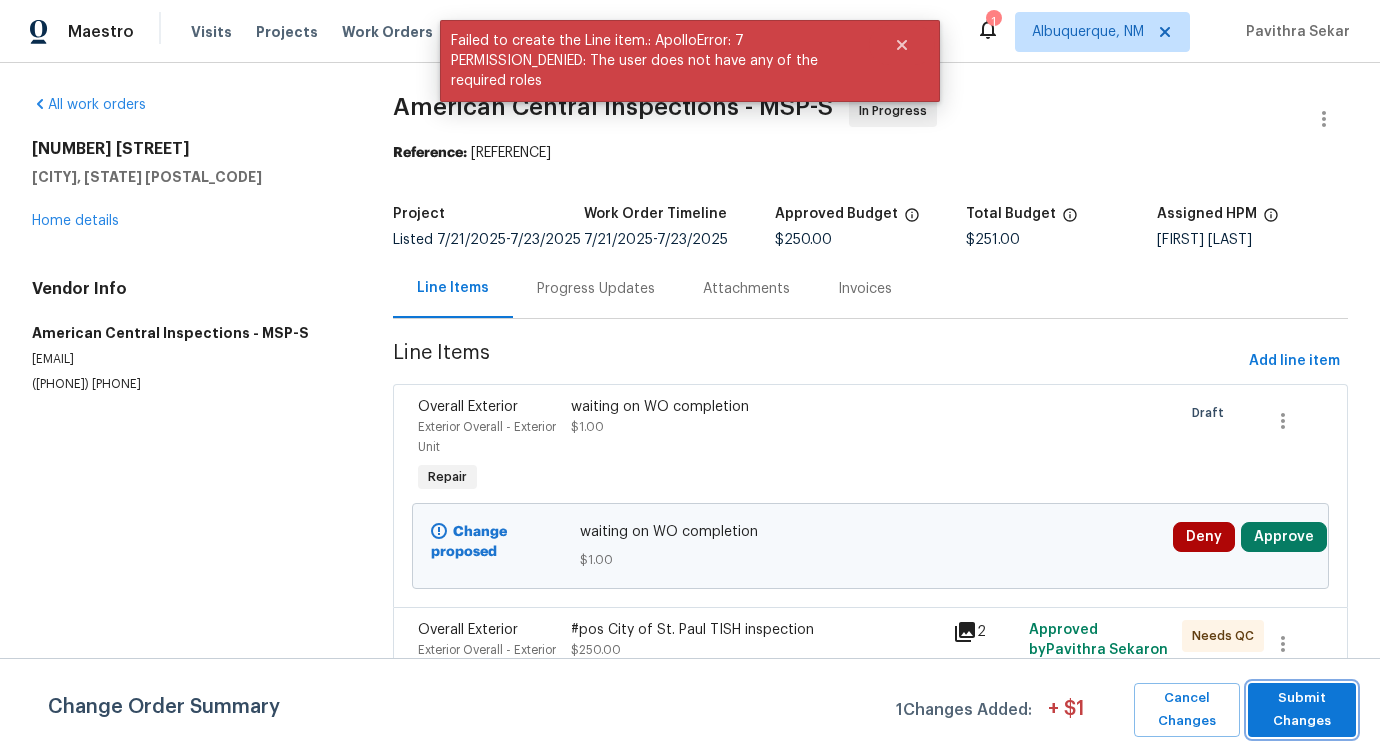 click on "Submit Changes" at bounding box center [1302, 710] 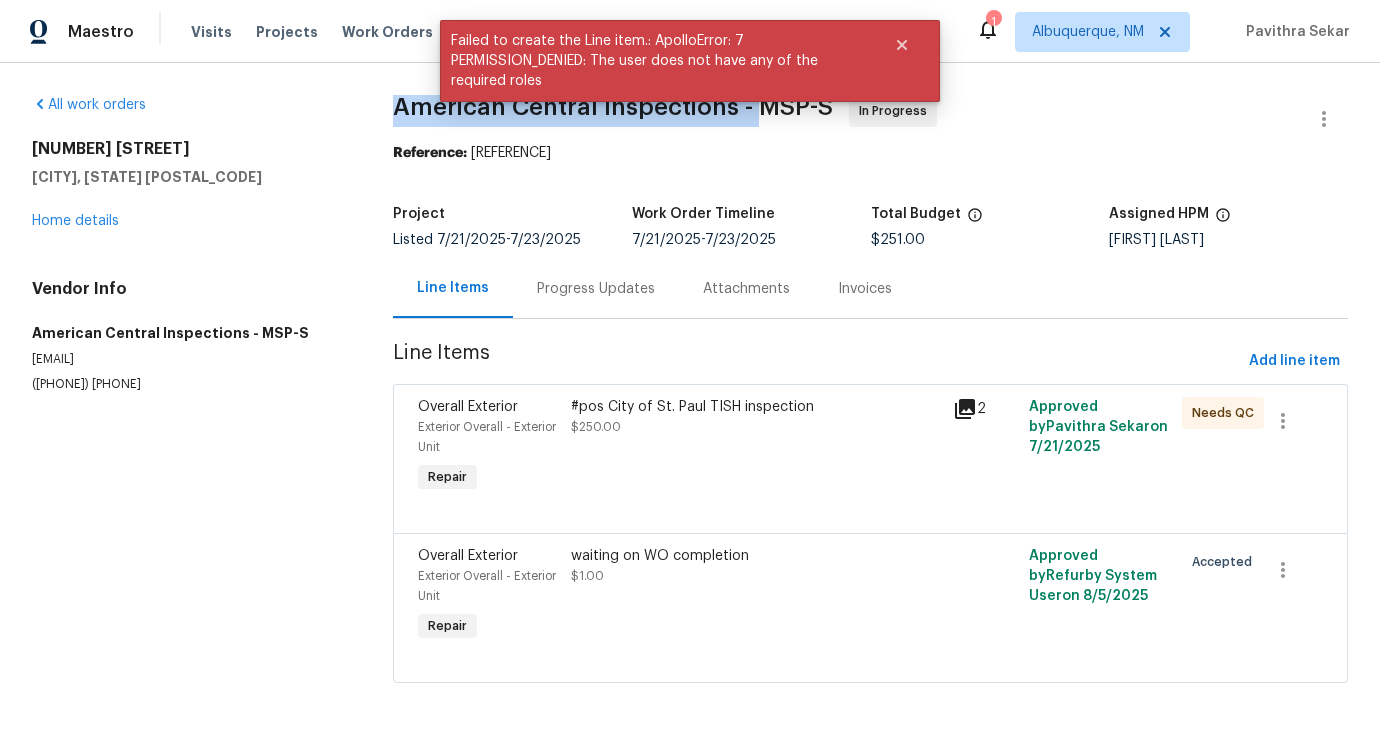 drag, startPoint x: 392, startPoint y: 104, endPoint x: 761, endPoint y: 114, distance: 369.13547 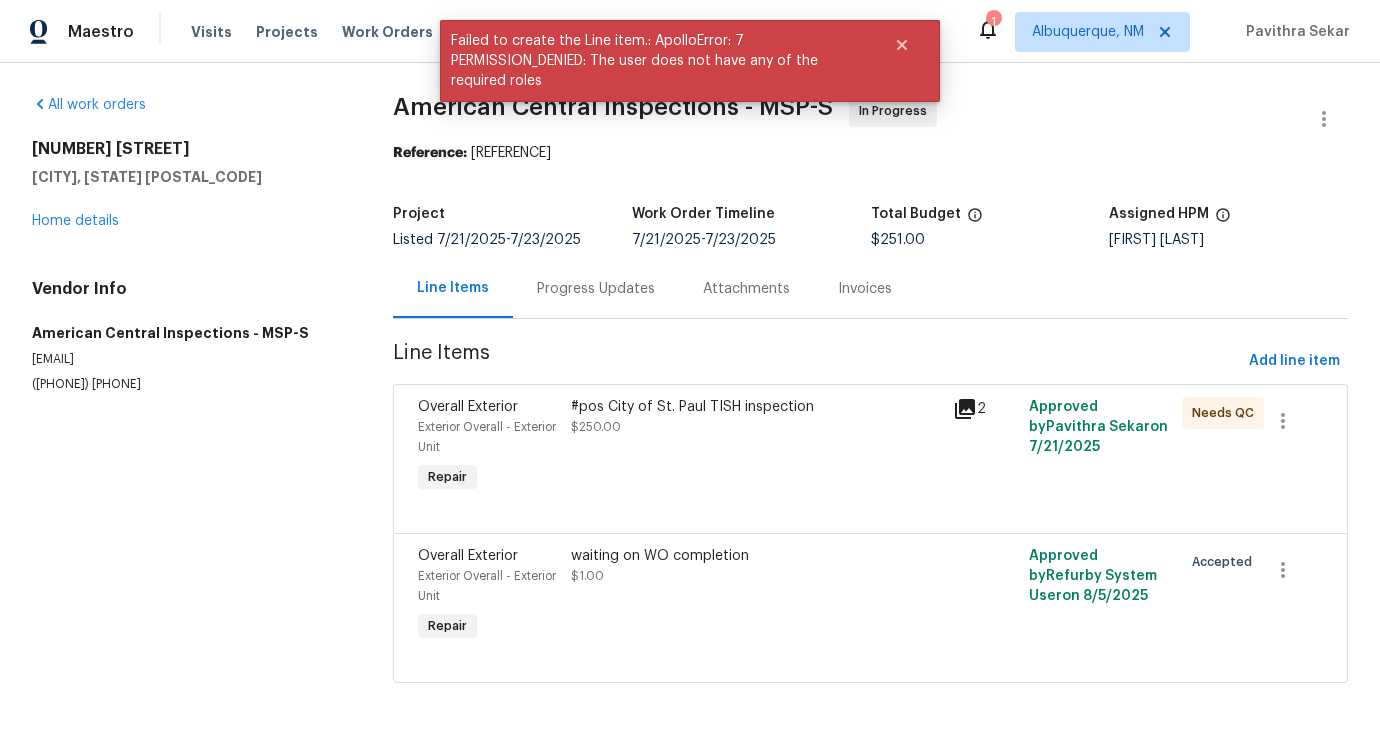 click on "Progress Updates" at bounding box center [596, 288] 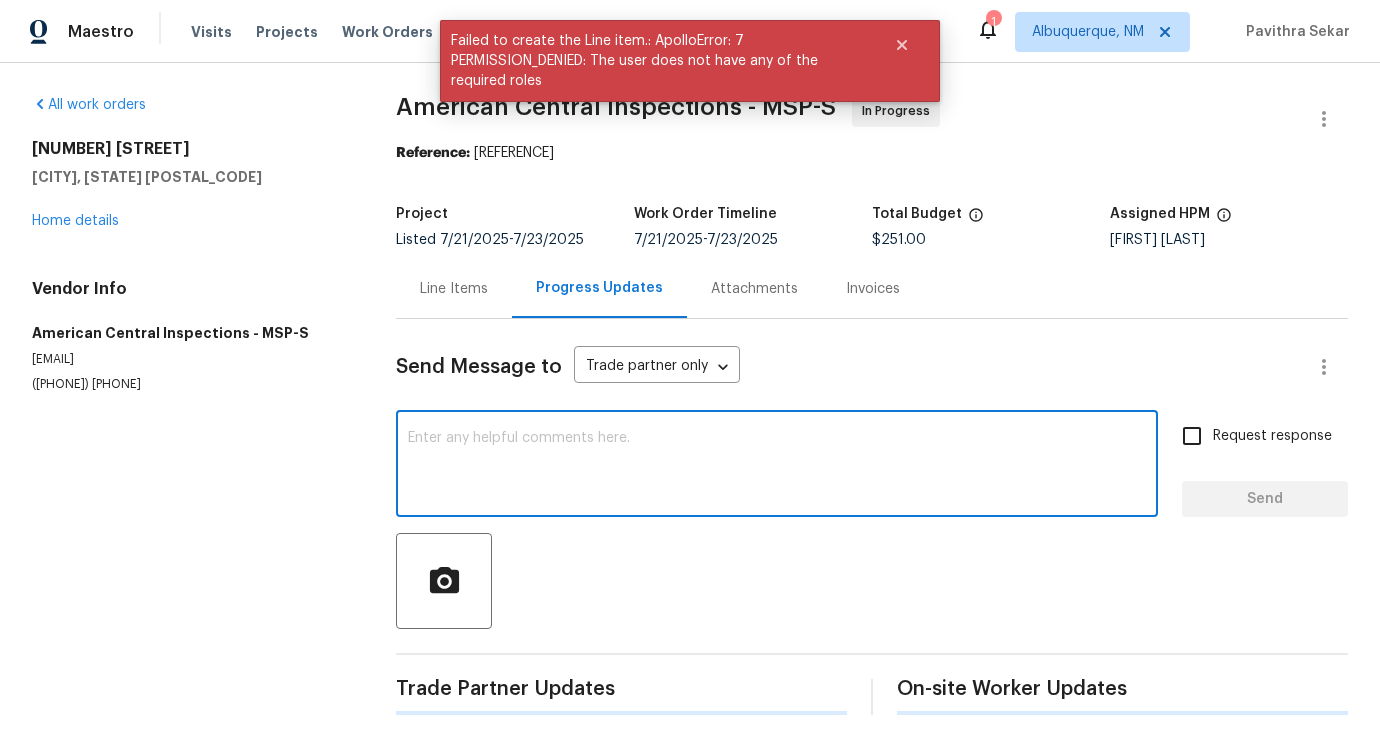 click at bounding box center (777, 466) 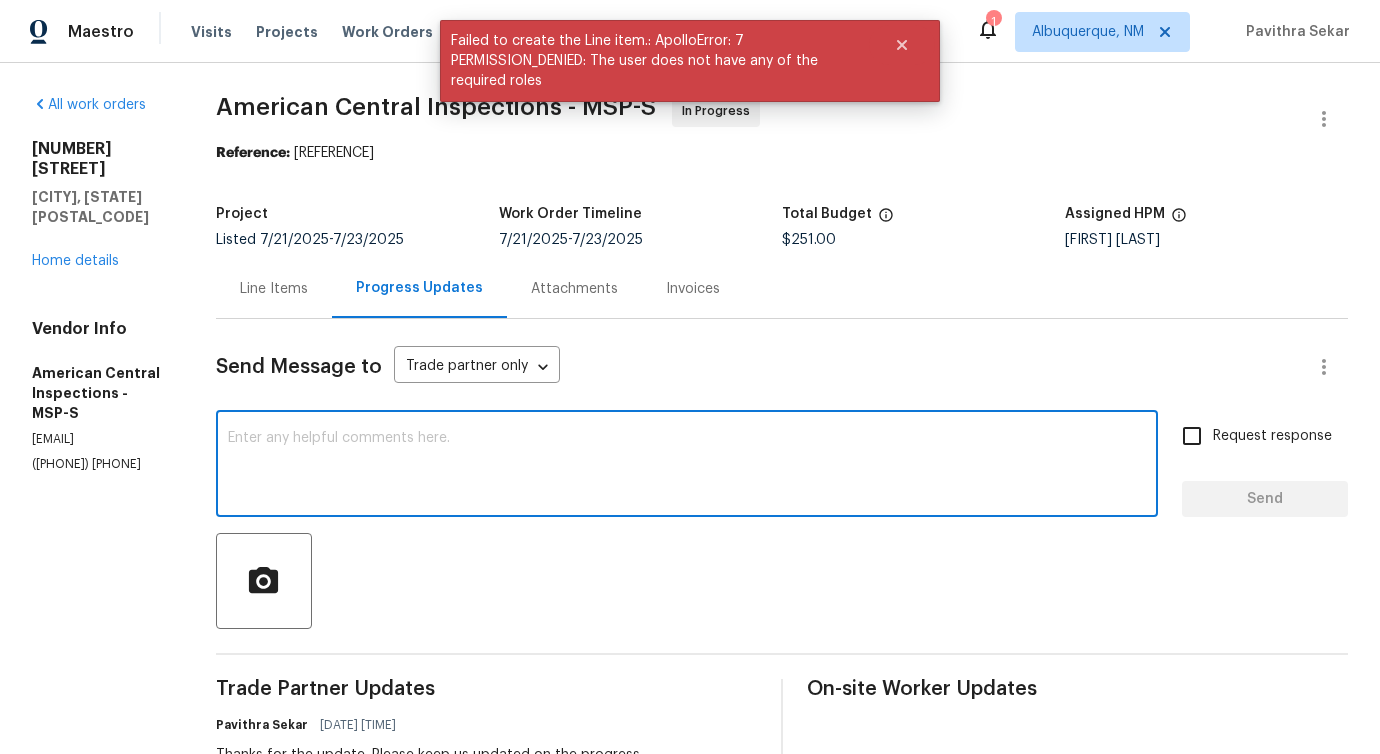 scroll, scrollTop: 404, scrollLeft: 0, axis: vertical 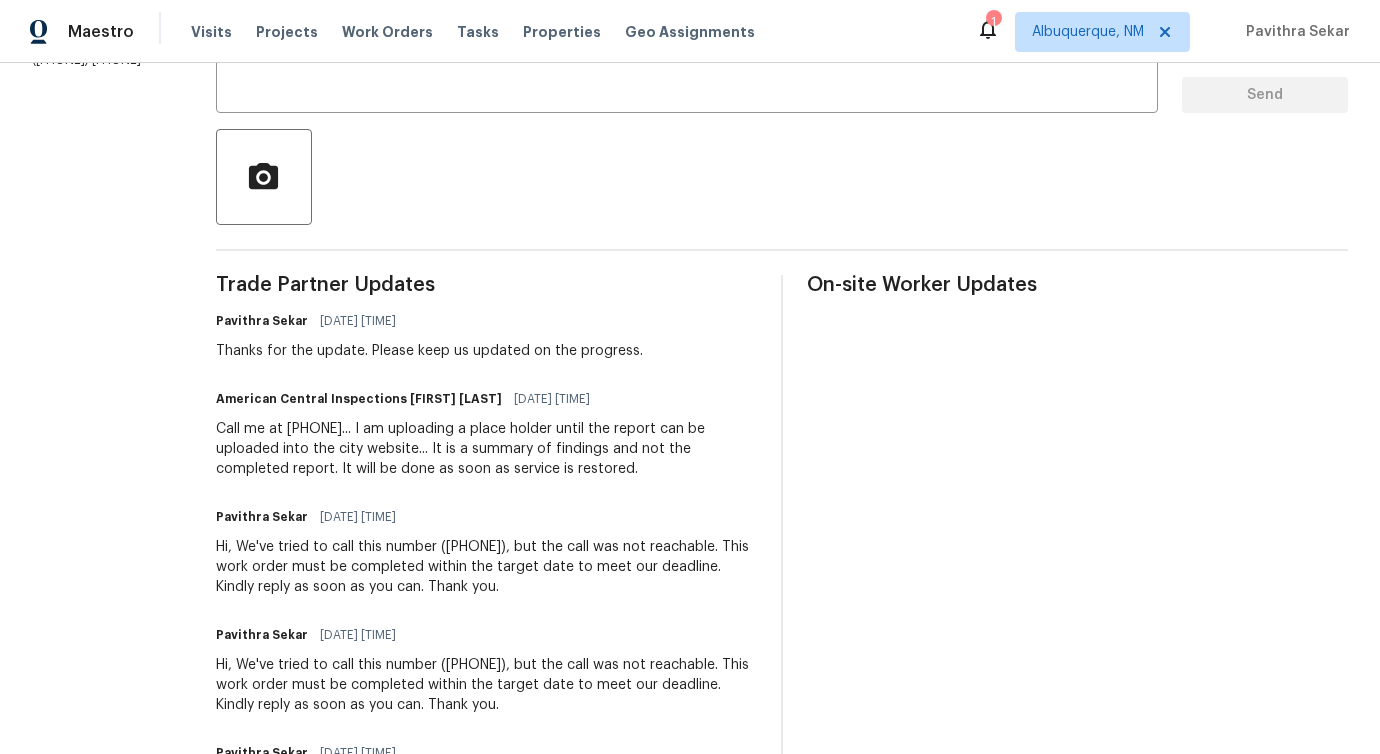 drag, startPoint x: 392, startPoint y: 428, endPoint x: 675, endPoint y: 464, distance: 285.28058 